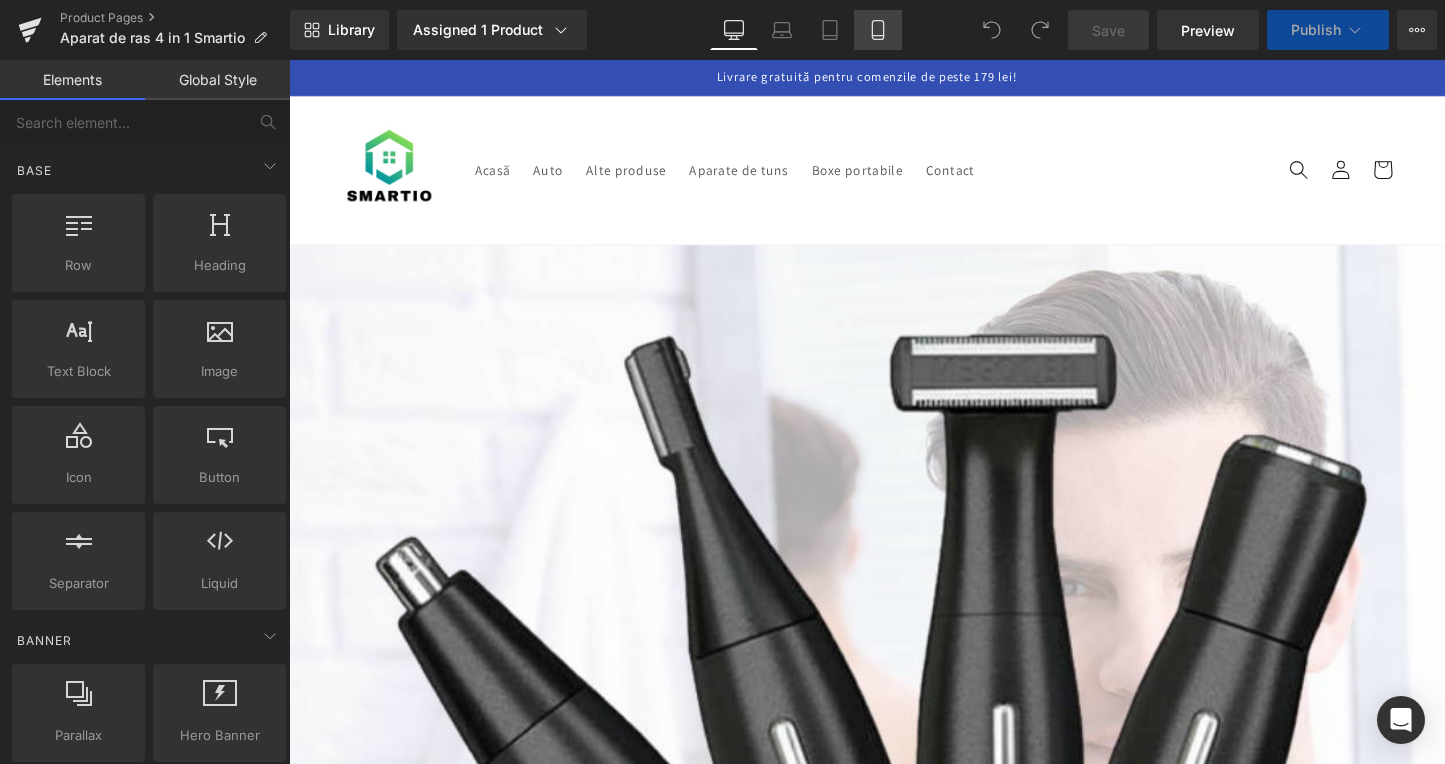 scroll, scrollTop: 0, scrollLeft: 0, axis: both 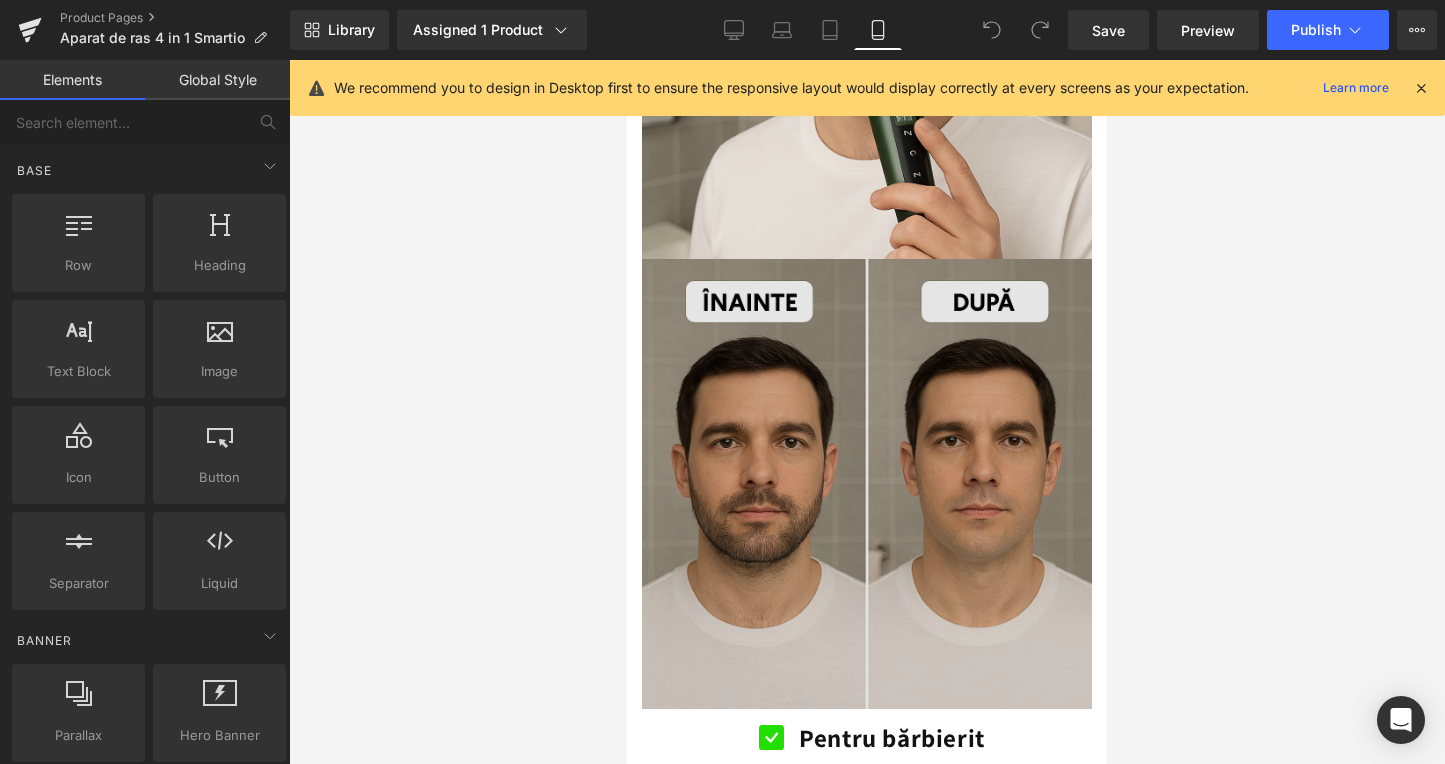 click at bounding box center [867, 484] 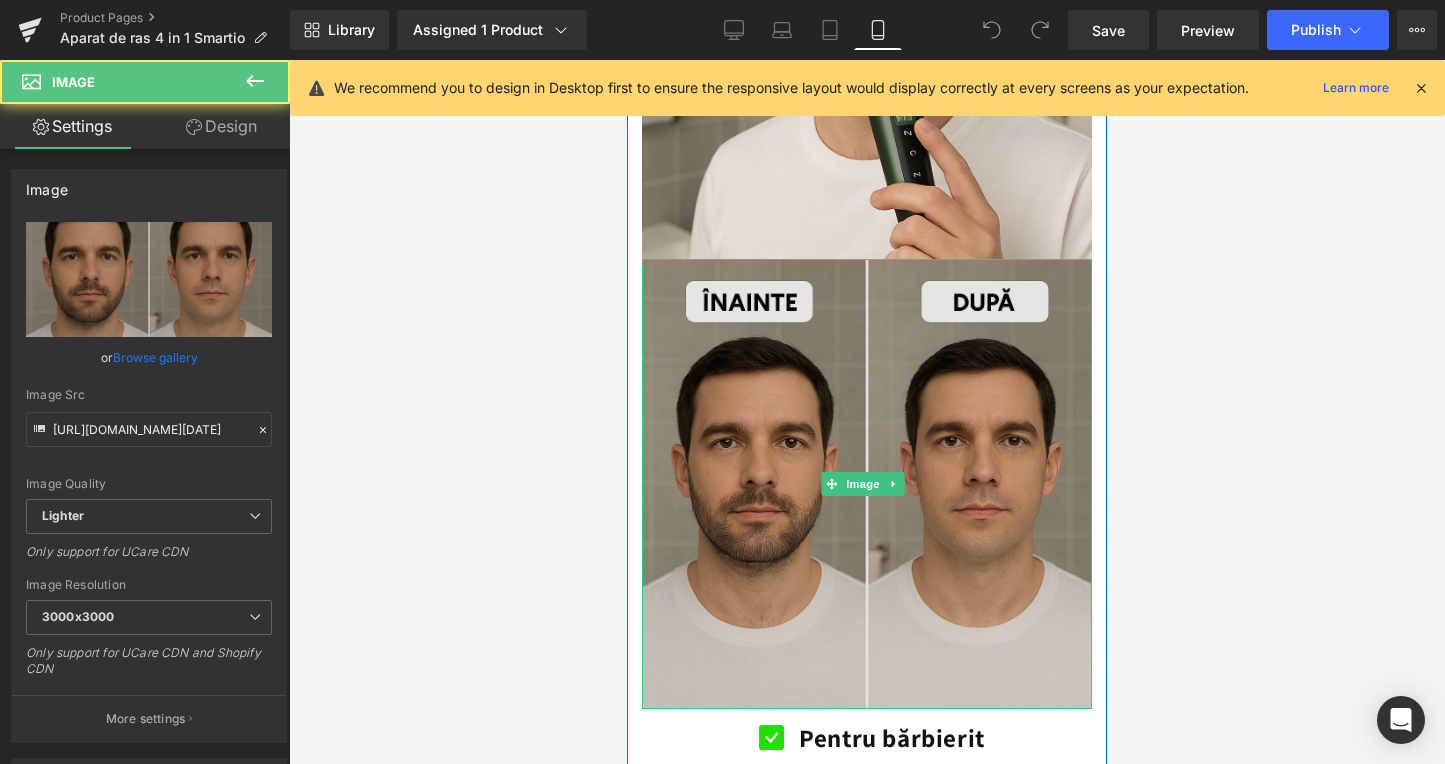 scroll, scrollTop: 1896, scrollLeft: 0, axis: vertical 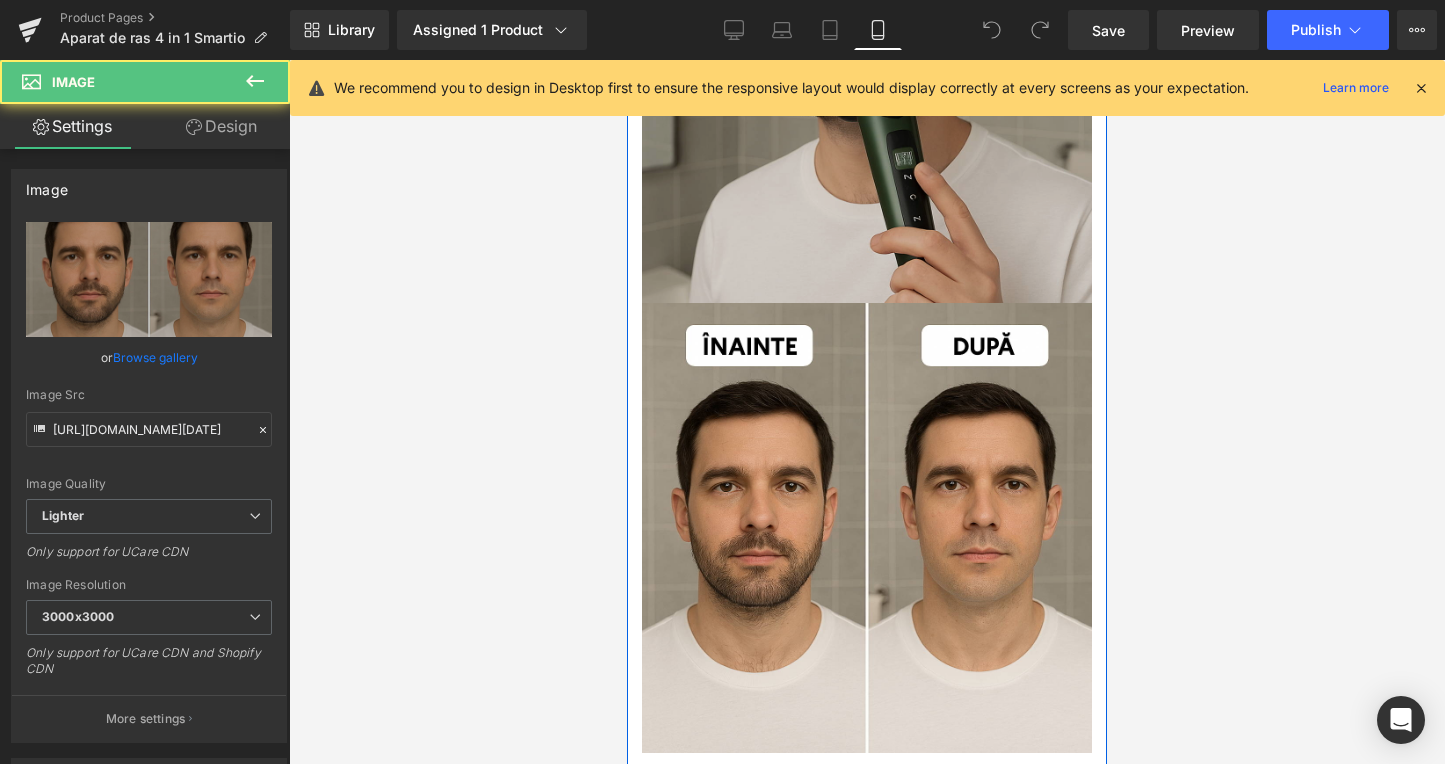 click at bounding box center [867, 78] 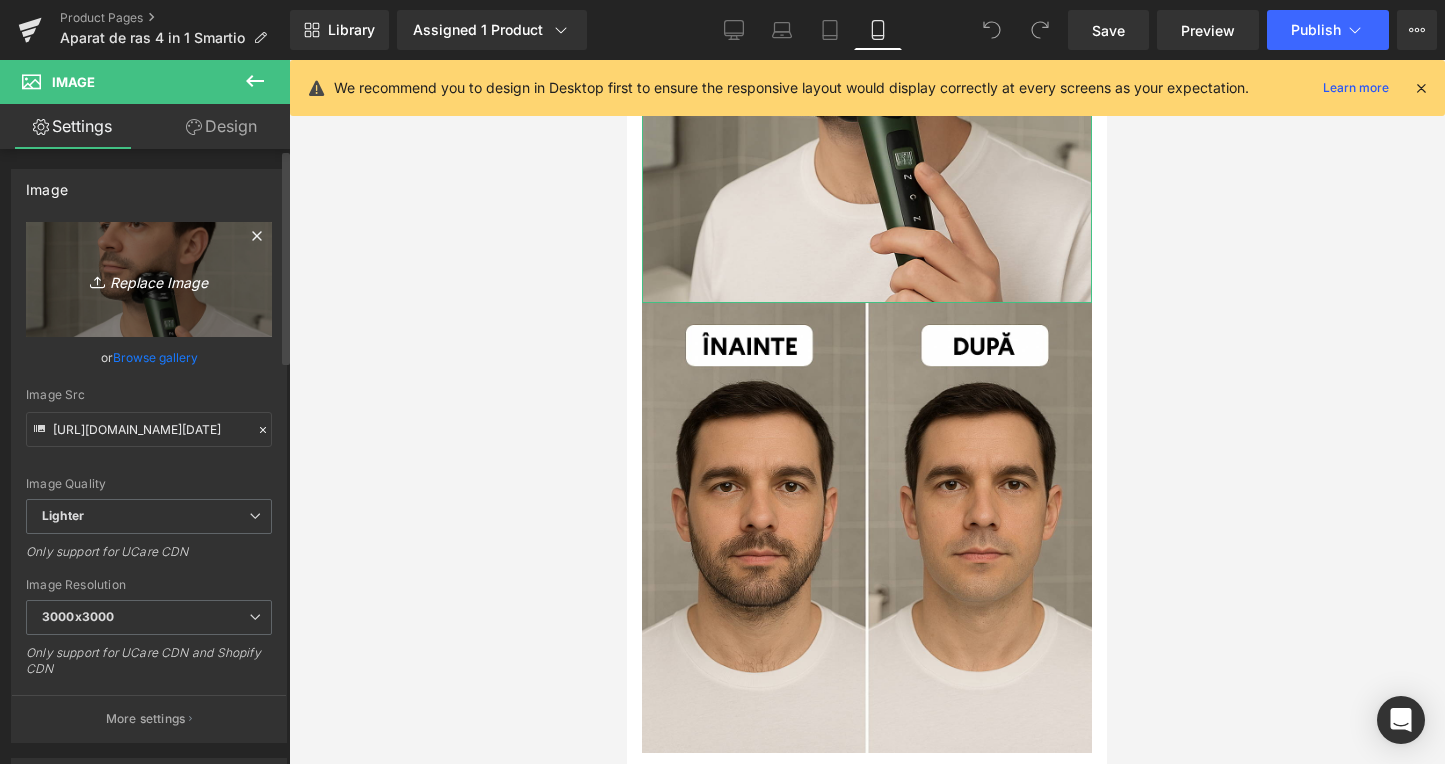 click on "Replace Image" at bounding box center (149, 279) 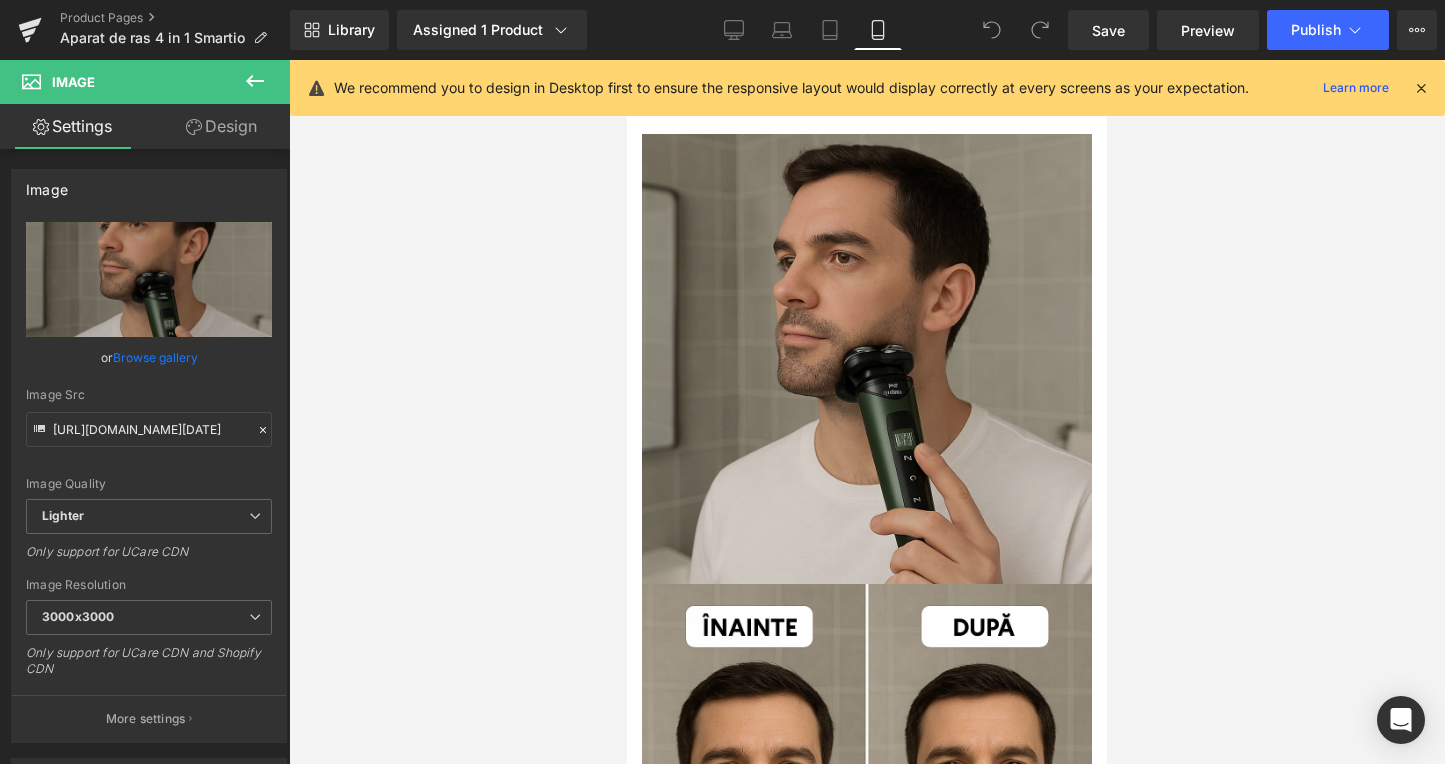 scroll, scrollTop: 2574, scrollLeft: 0, axis: vertical 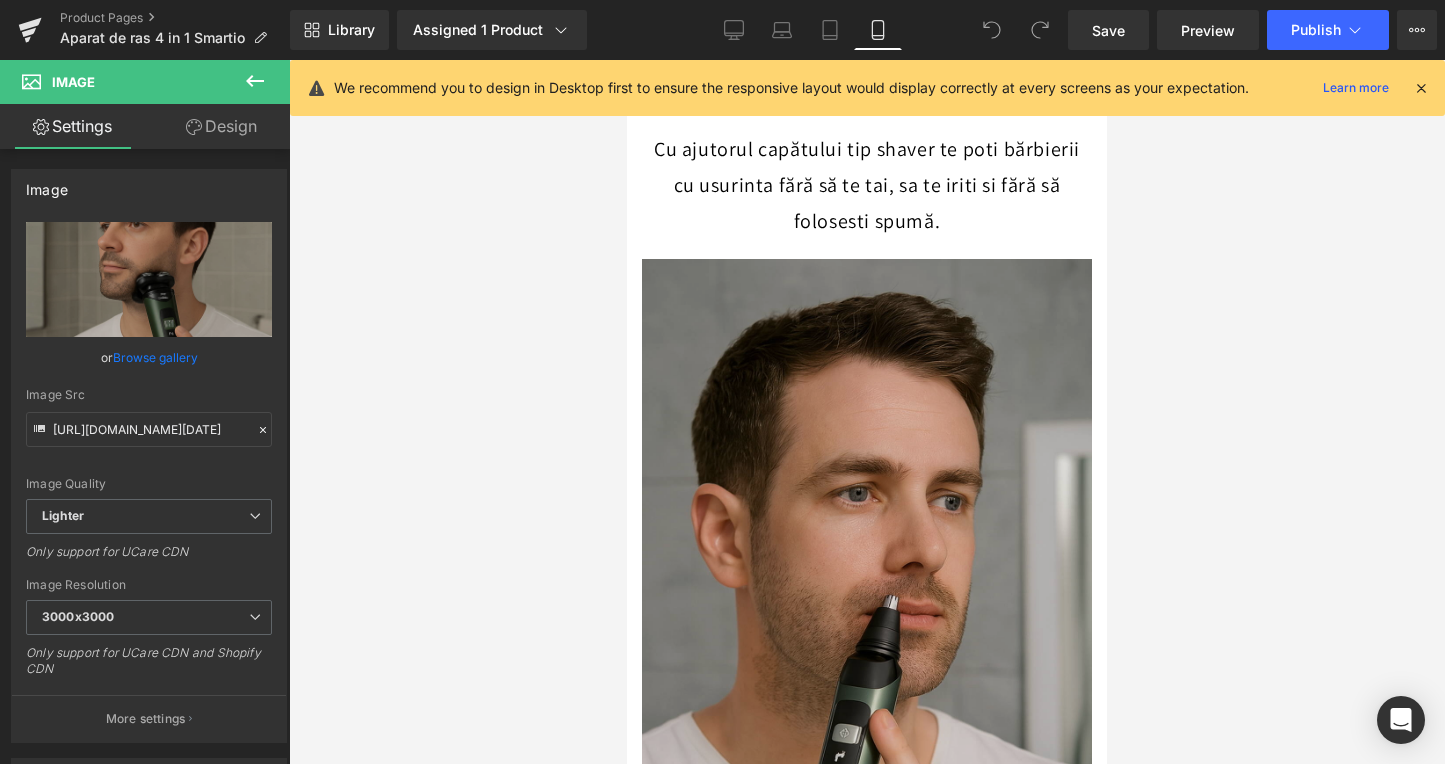 click at bounding box center (867, 591) 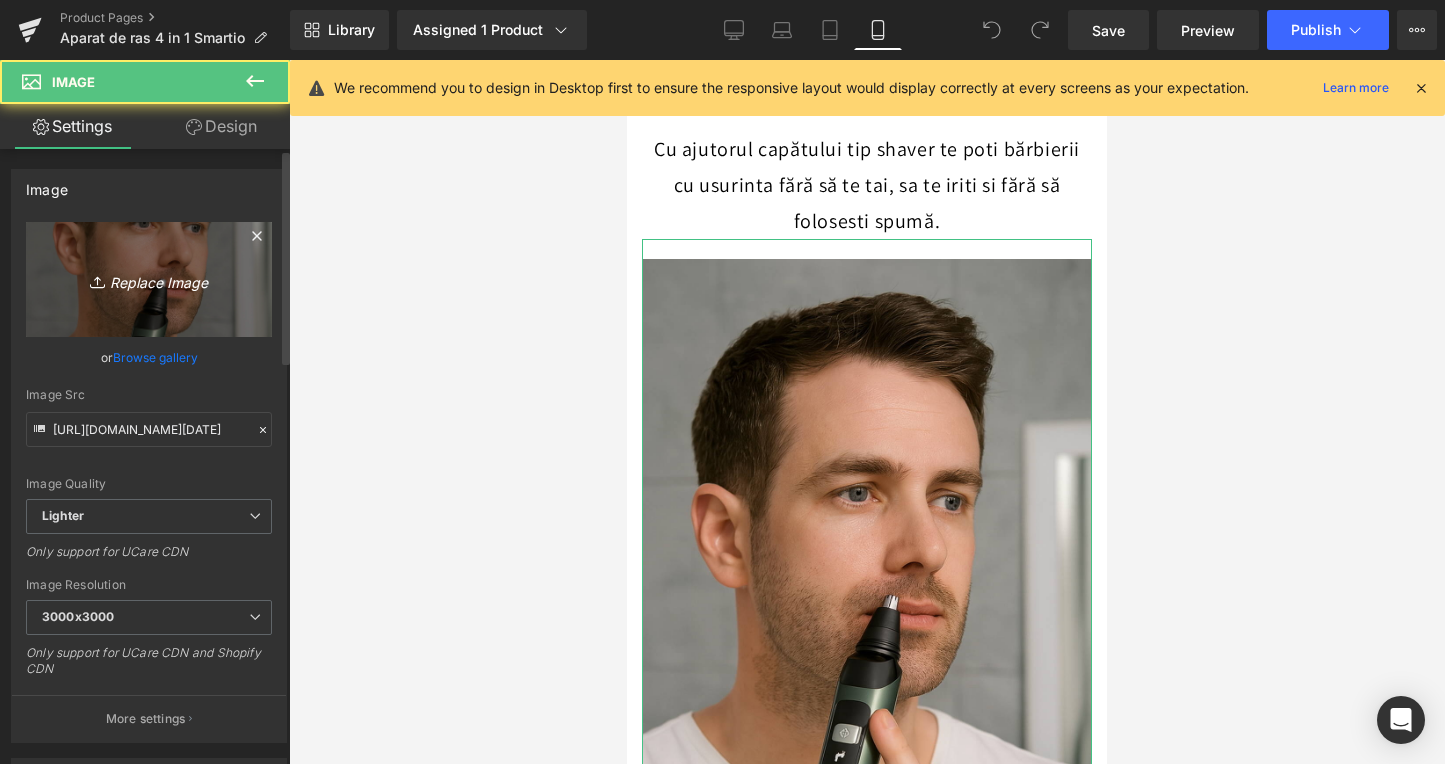 click on "Replace Image" at bounding box center (149, 279) 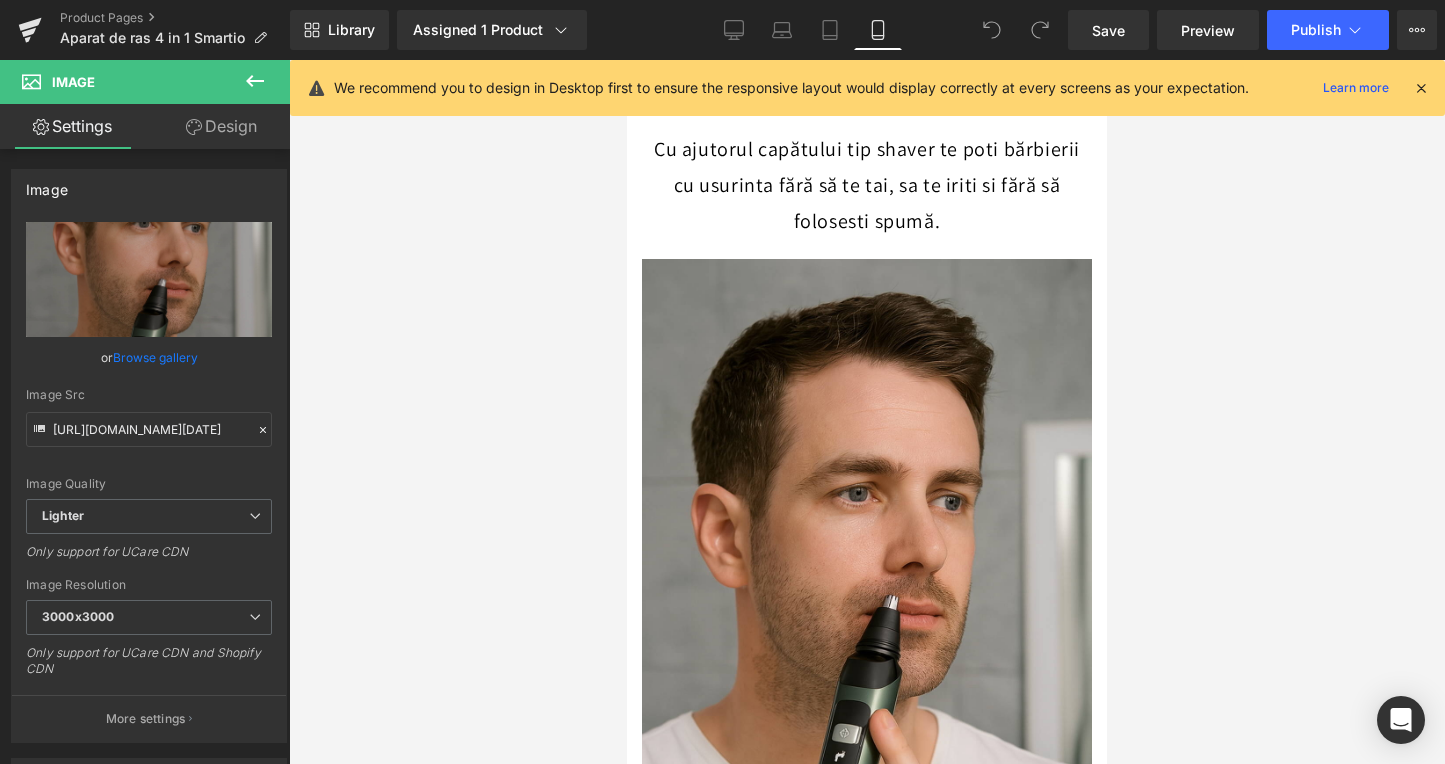type on "C:\fakepath\Pentru corp.png" 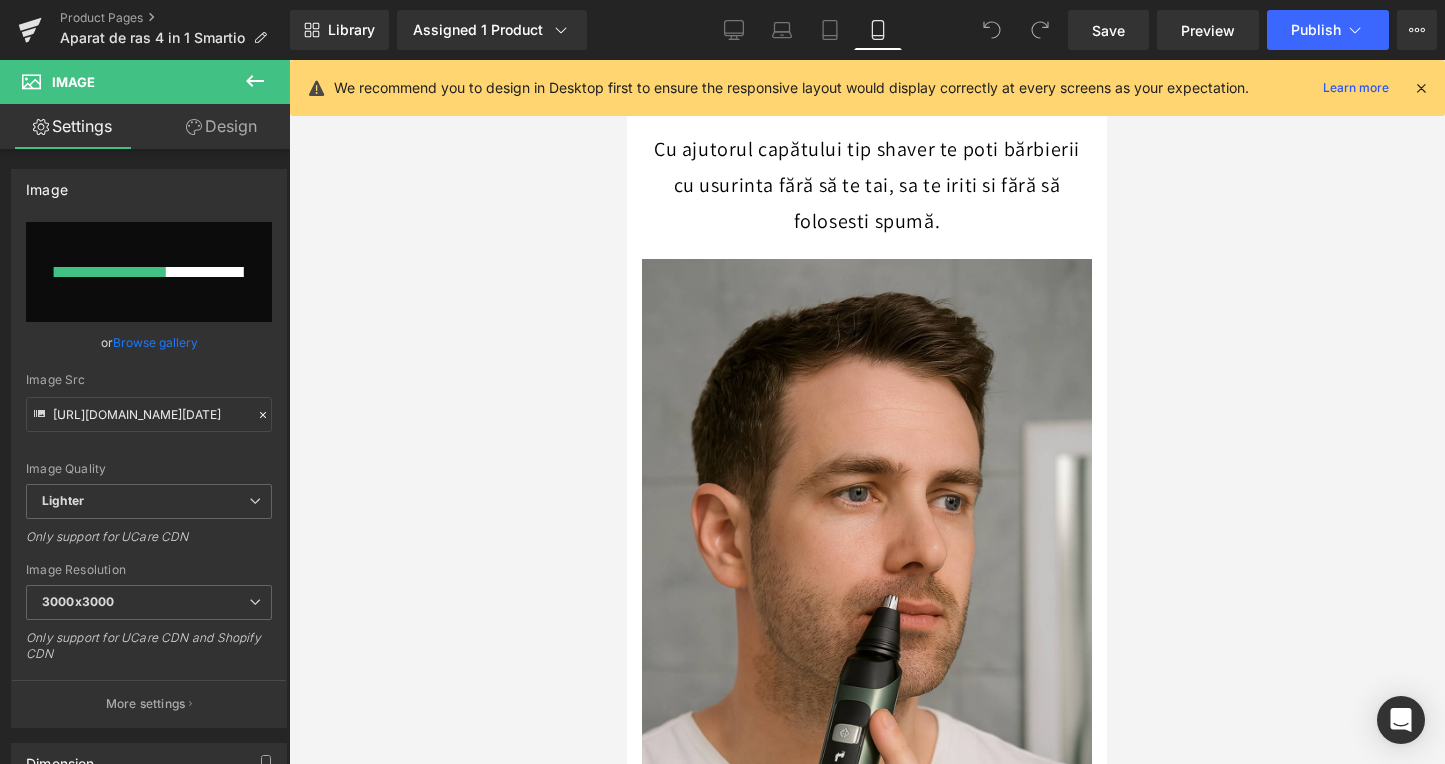 type 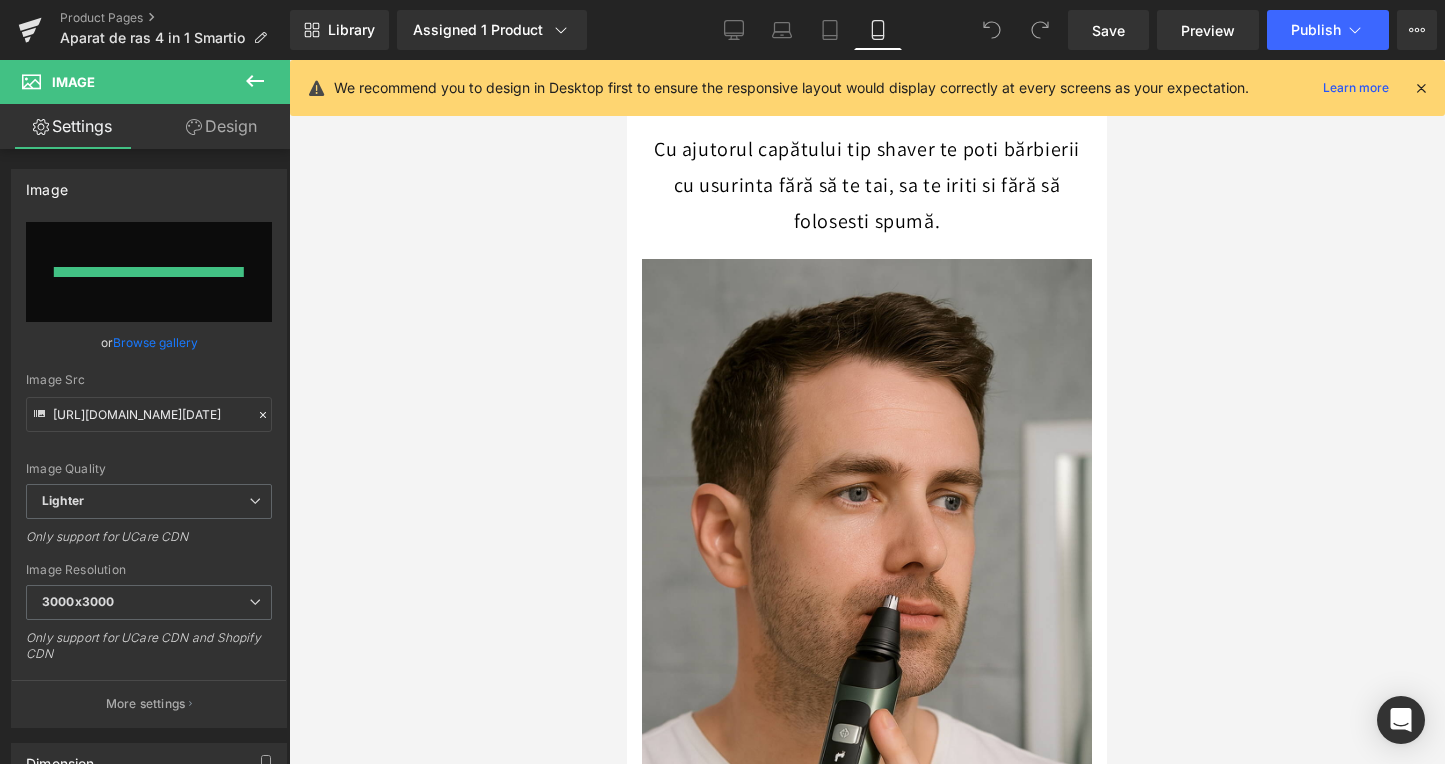 type on "[URL][DOMAIN_NAME]" 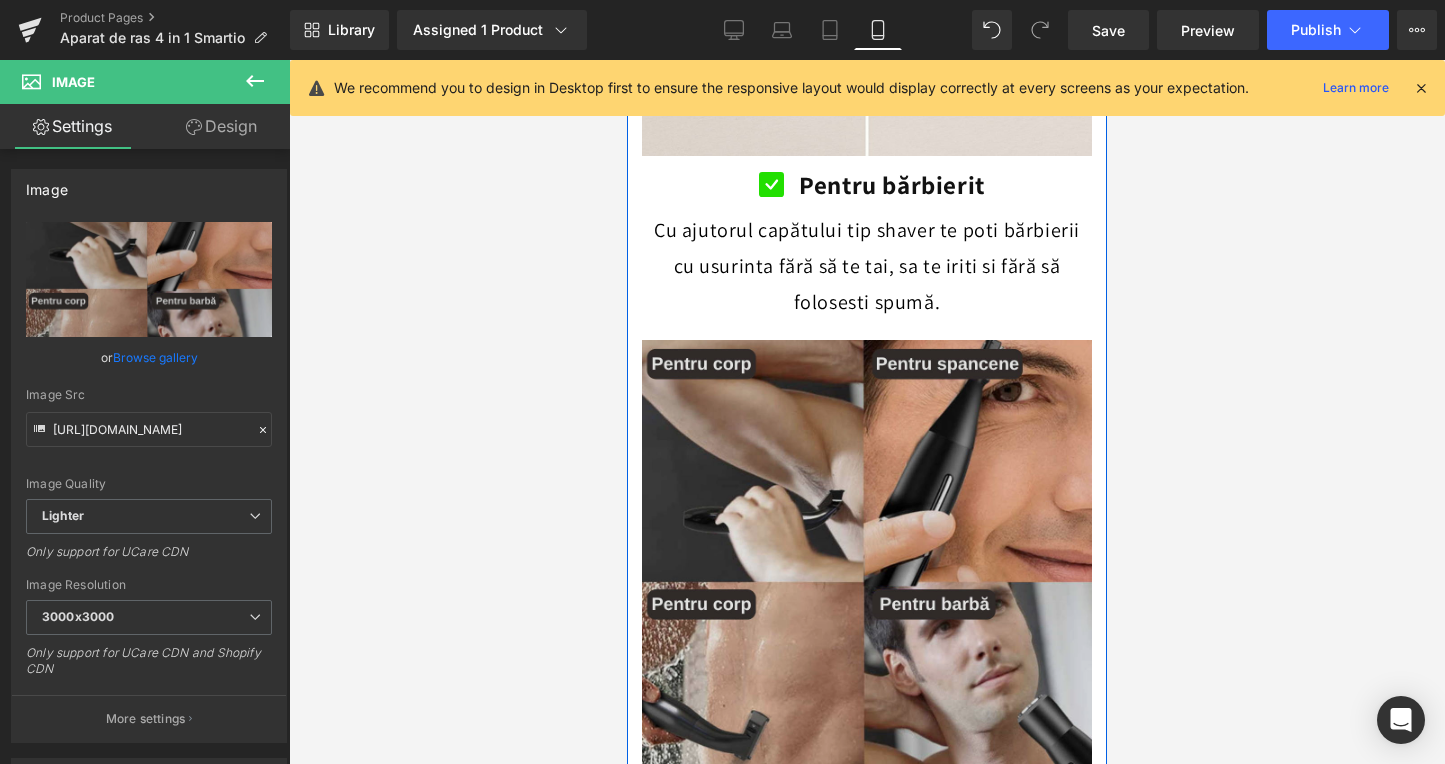 scroll, scrollTop: 2083, scrollLeft: 0, axis: vertical 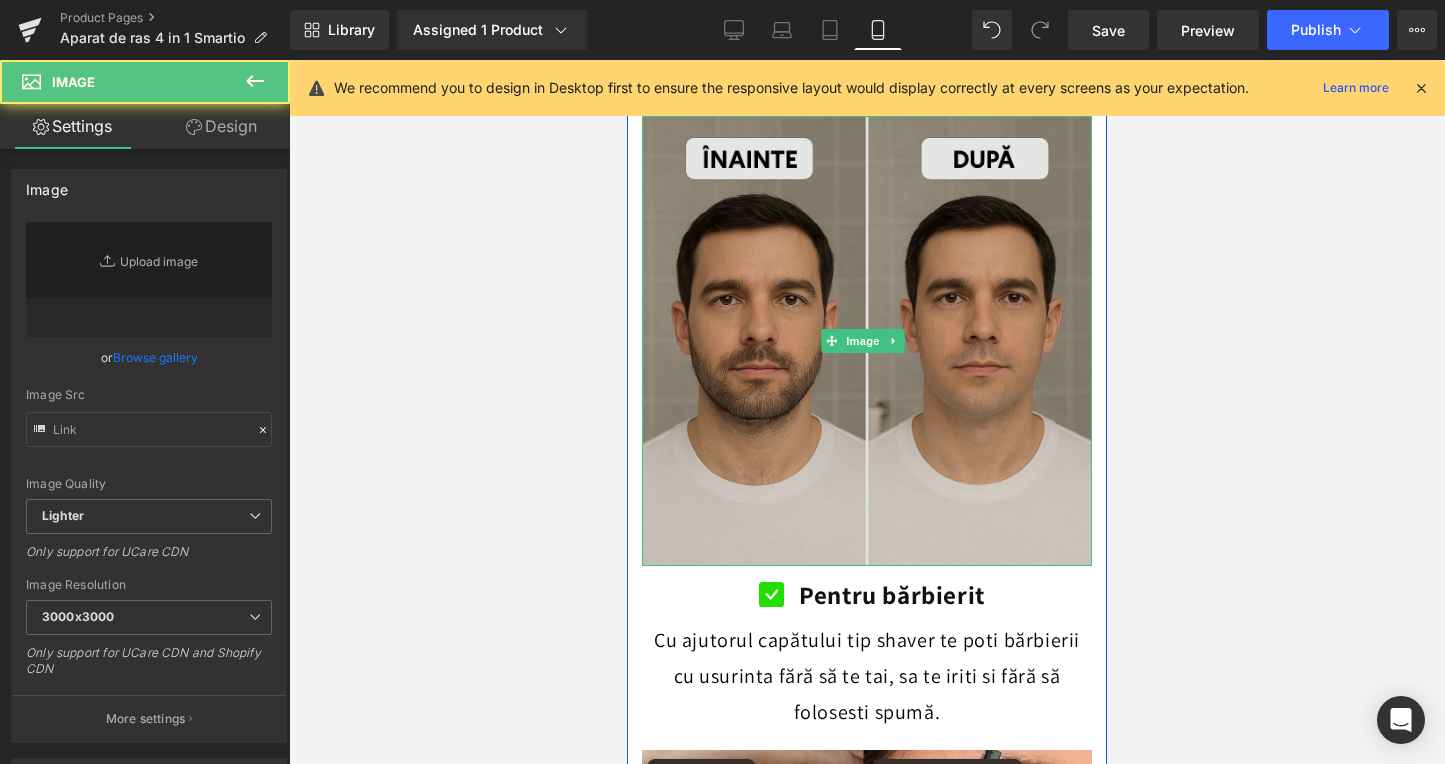 click at bounding box center [867, 341] 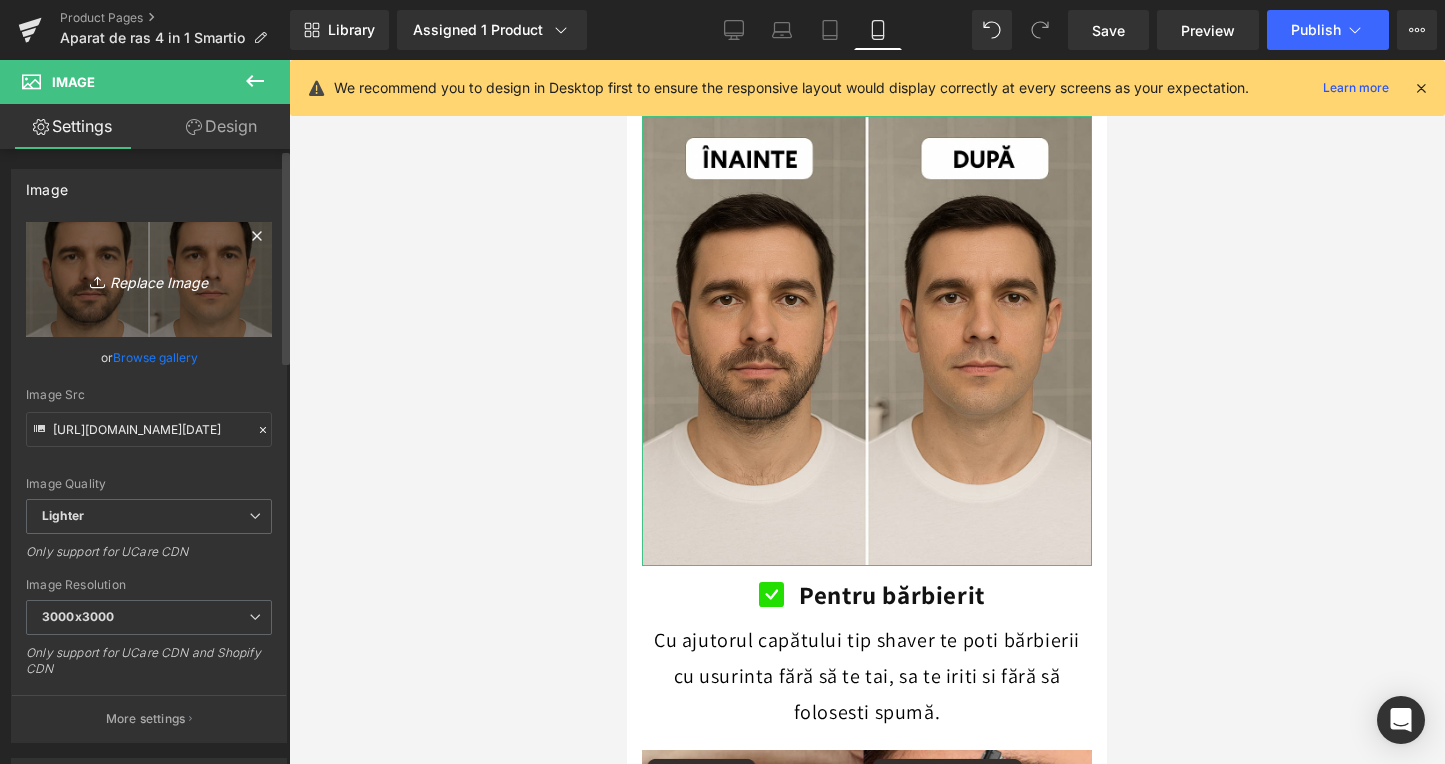 click on "Replace Image" at bounding box center (149, 279) 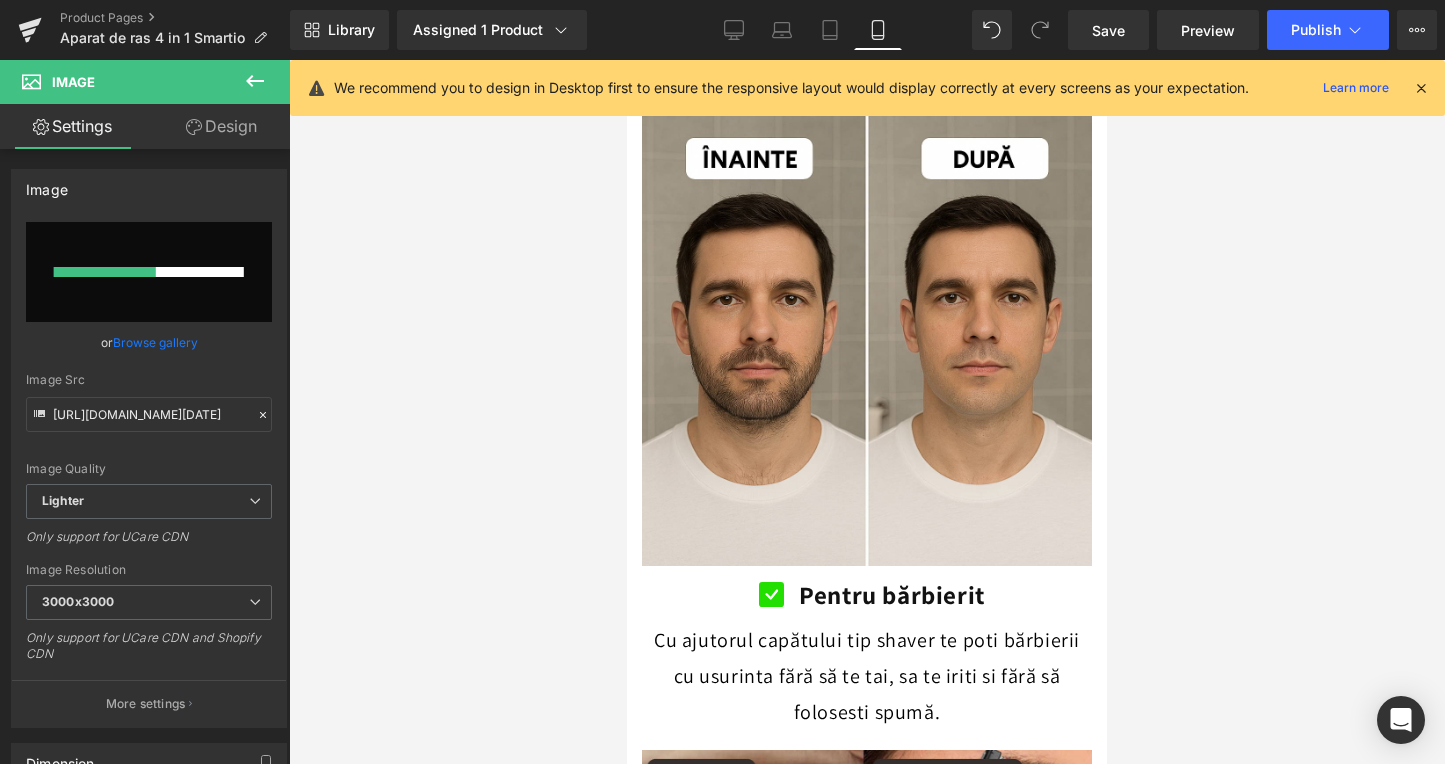 type 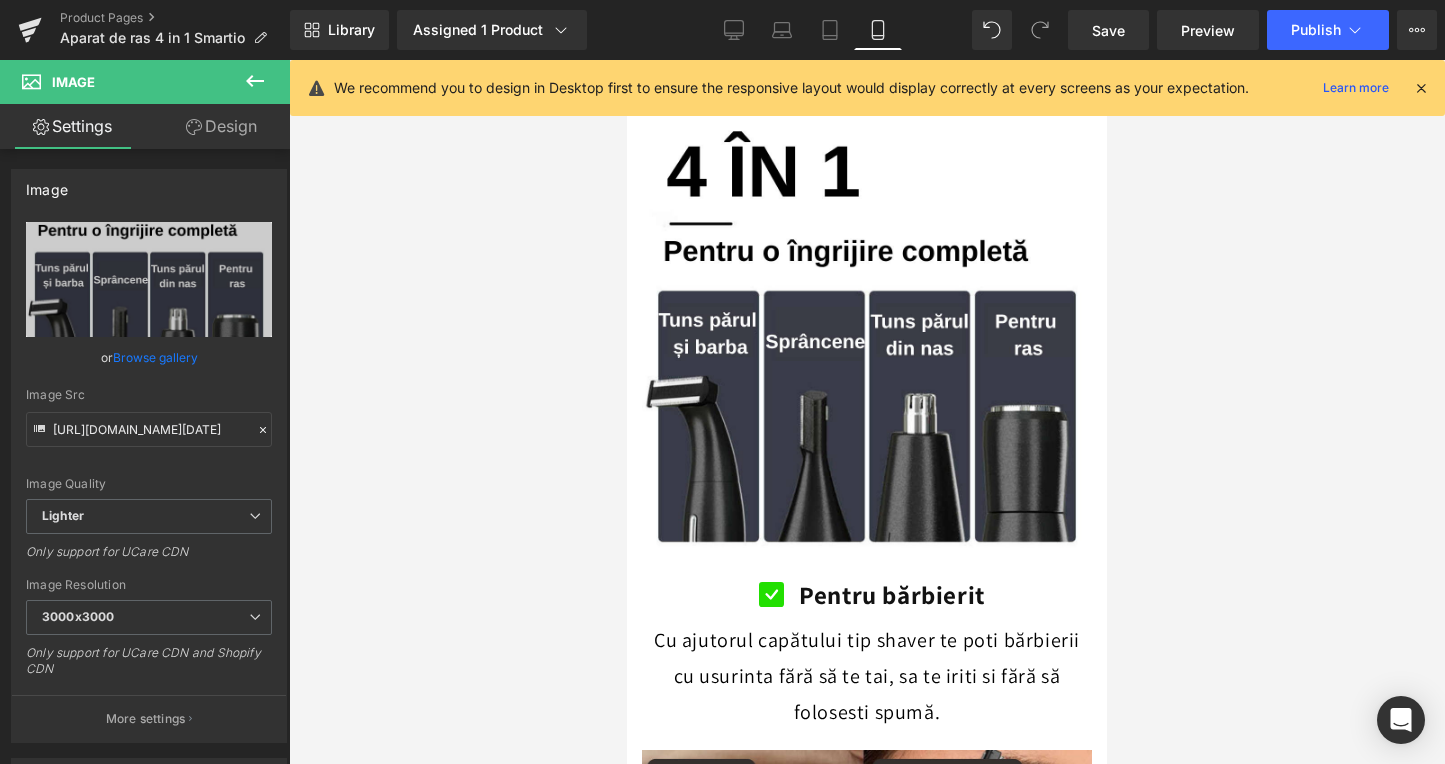 type on "[URL][DOMAIN_NAME][DATE]" 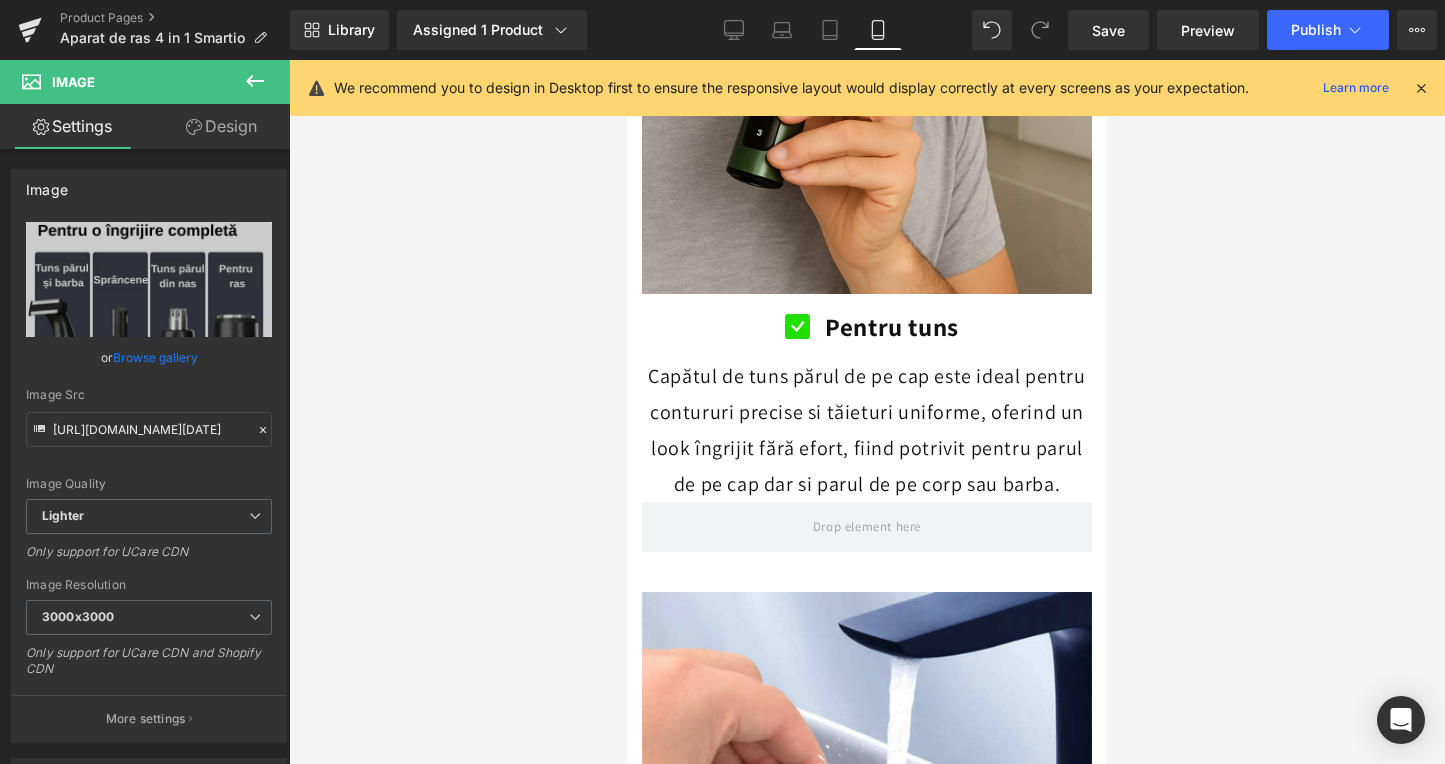 scroll, scrollTop: 4044, scrollLeft: 0, axis: vertical 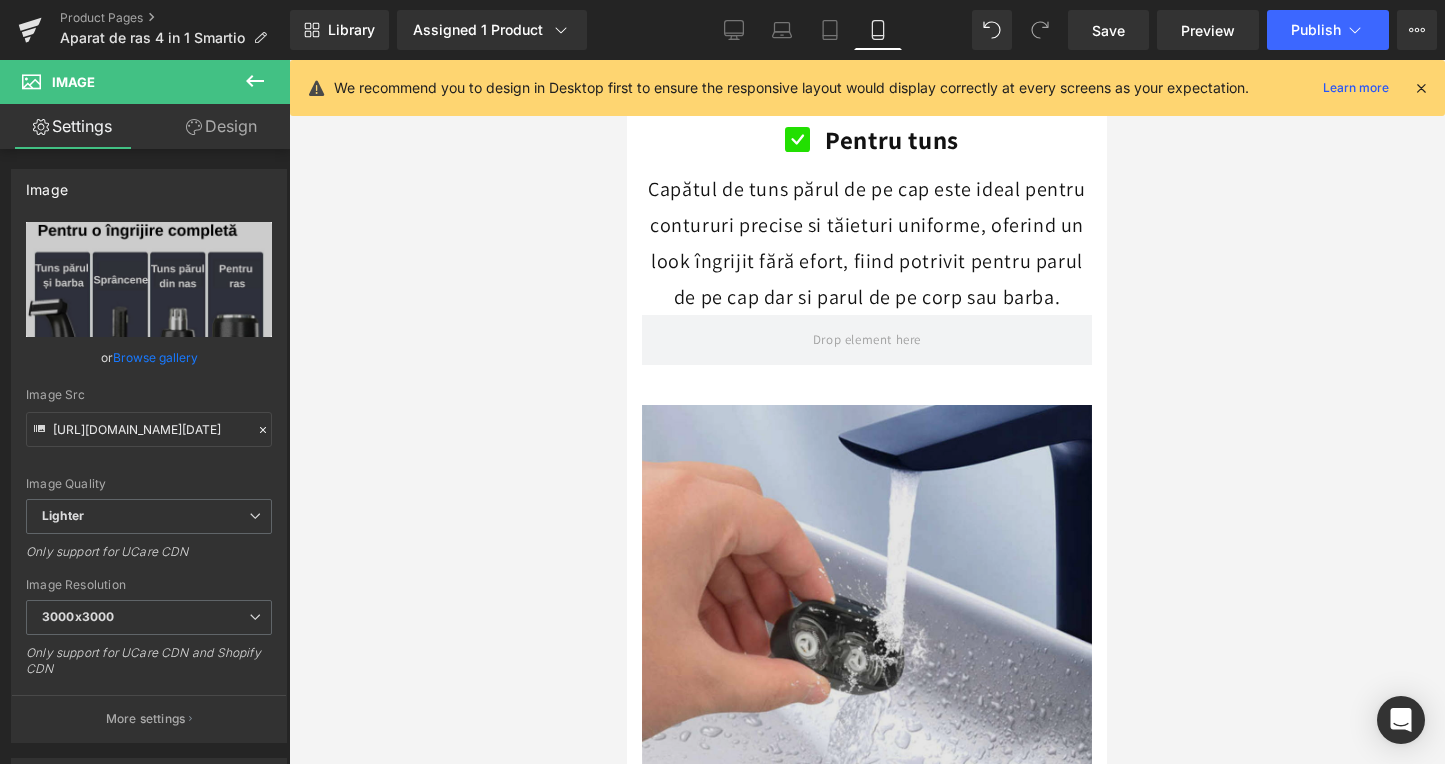click at bounding box center [867, 630] 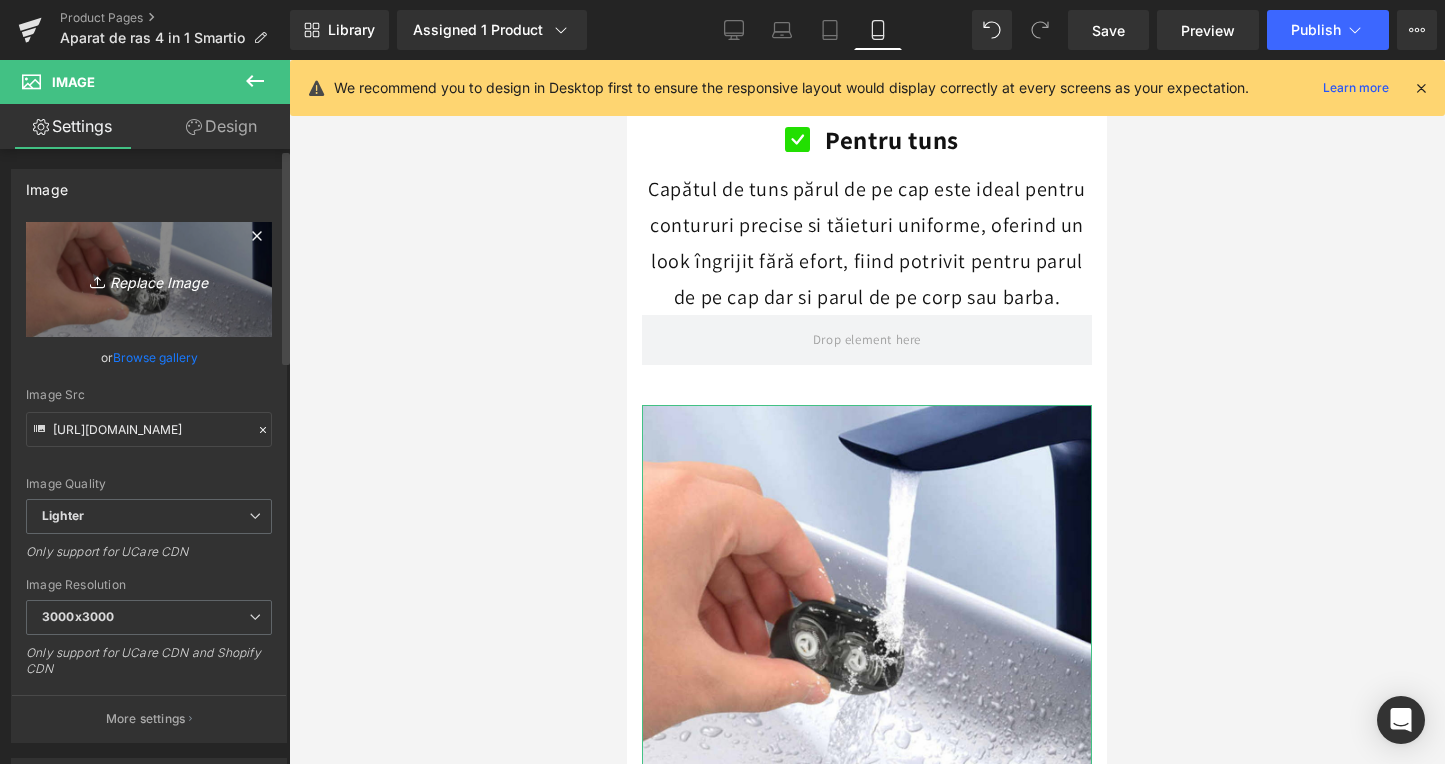 click on "Replace Image" at bounding box center [149, 279] 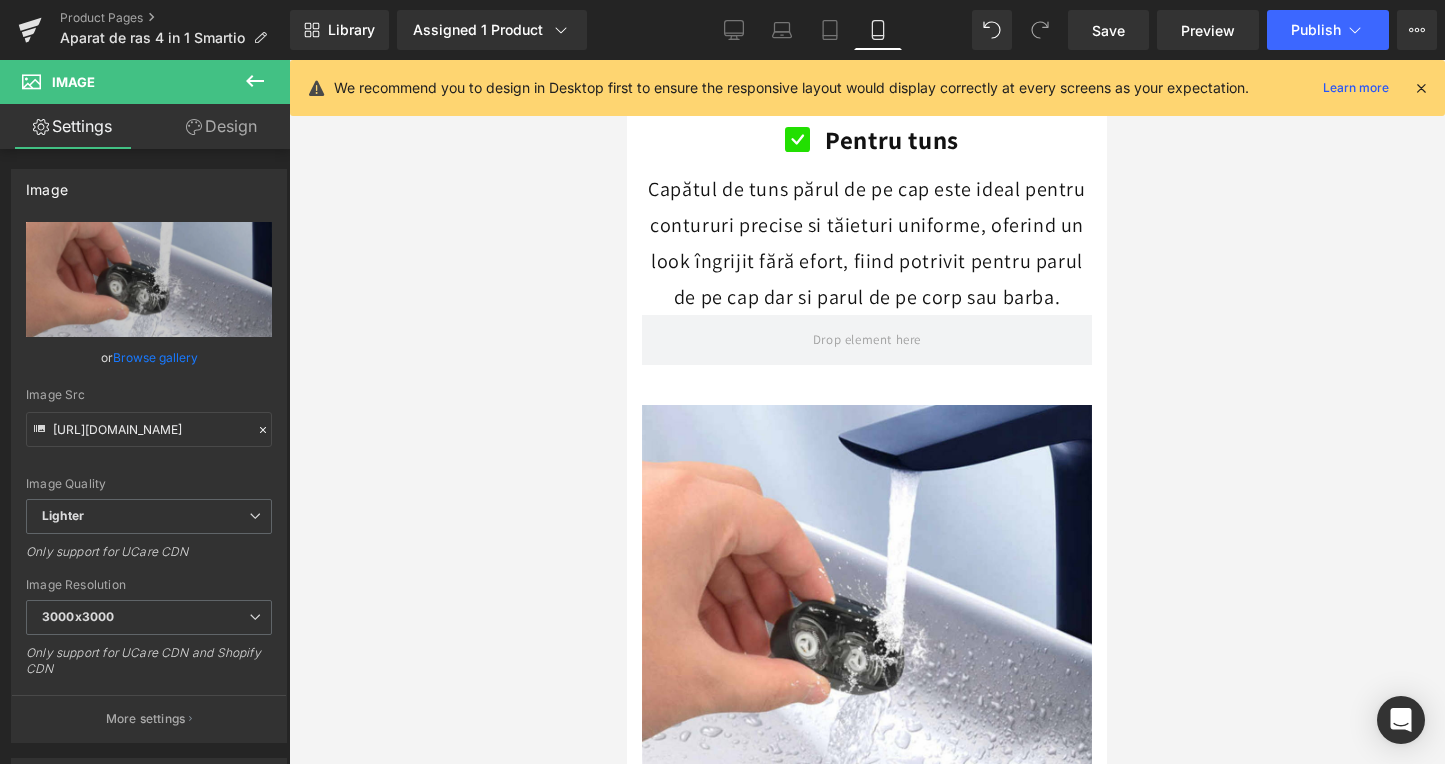 type on "C:\fakepath\Adaugă un antet-4.png" 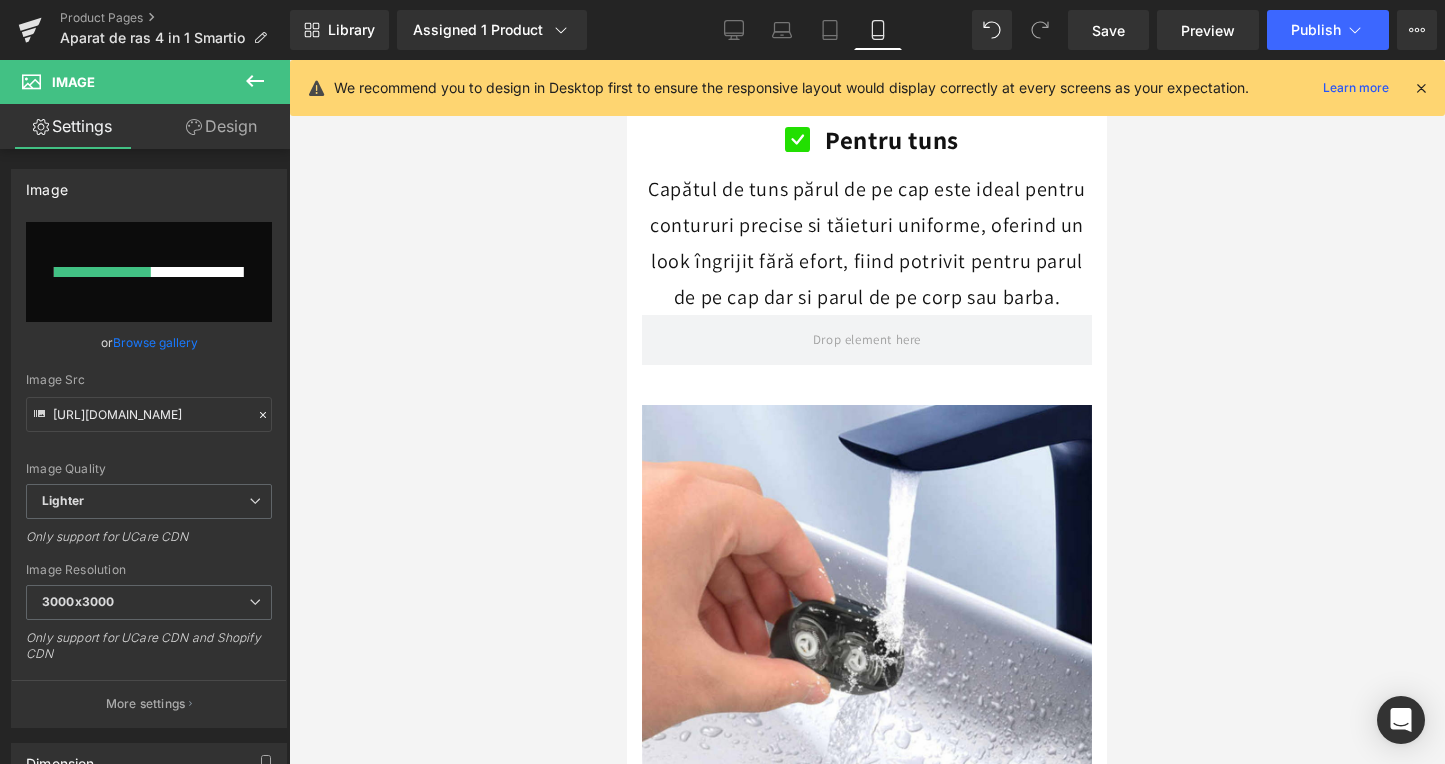 type 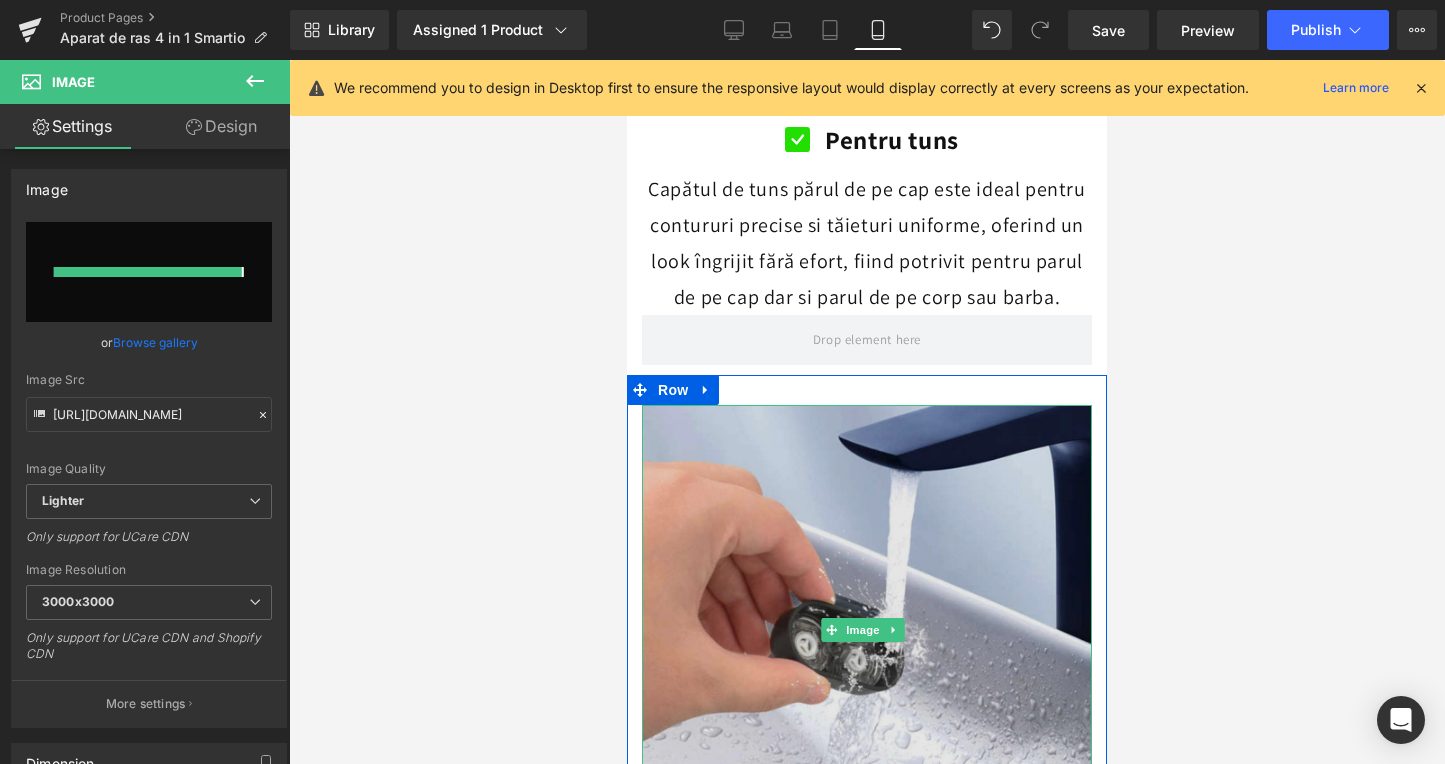 type on "[URL][DOMAIN_NAME]" 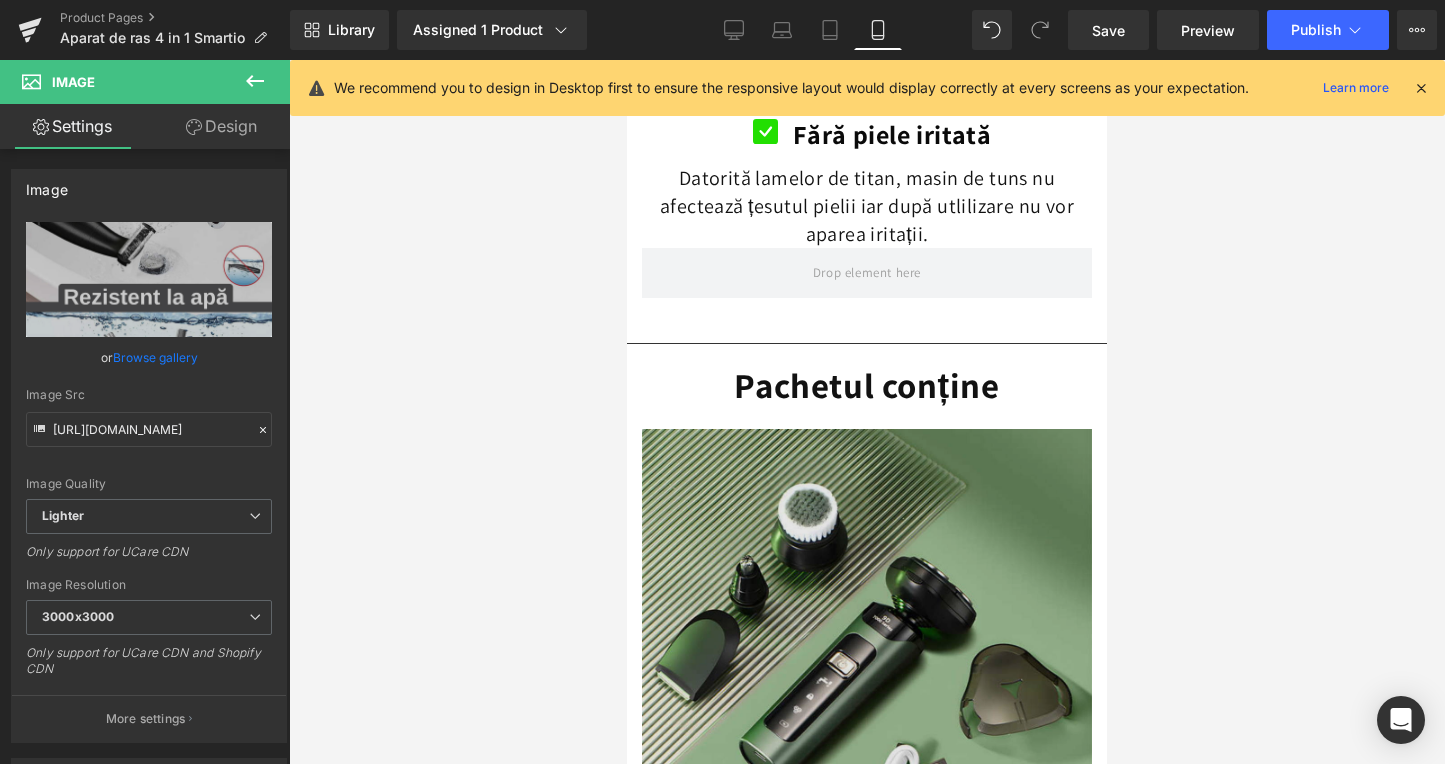 scroll, scrollTop: 5869, scrollLeft: 0, axis: vertical 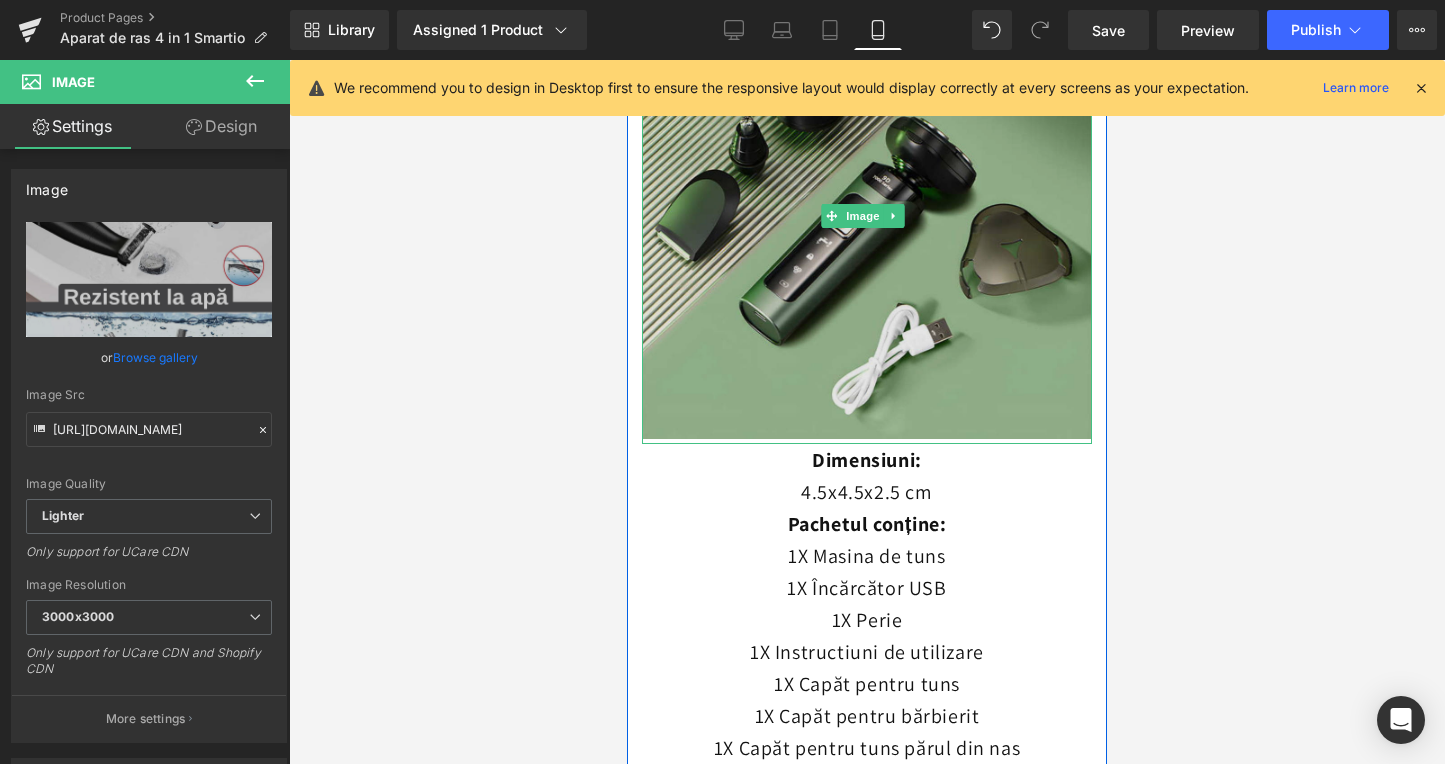 click at bounding box center (867, 216) 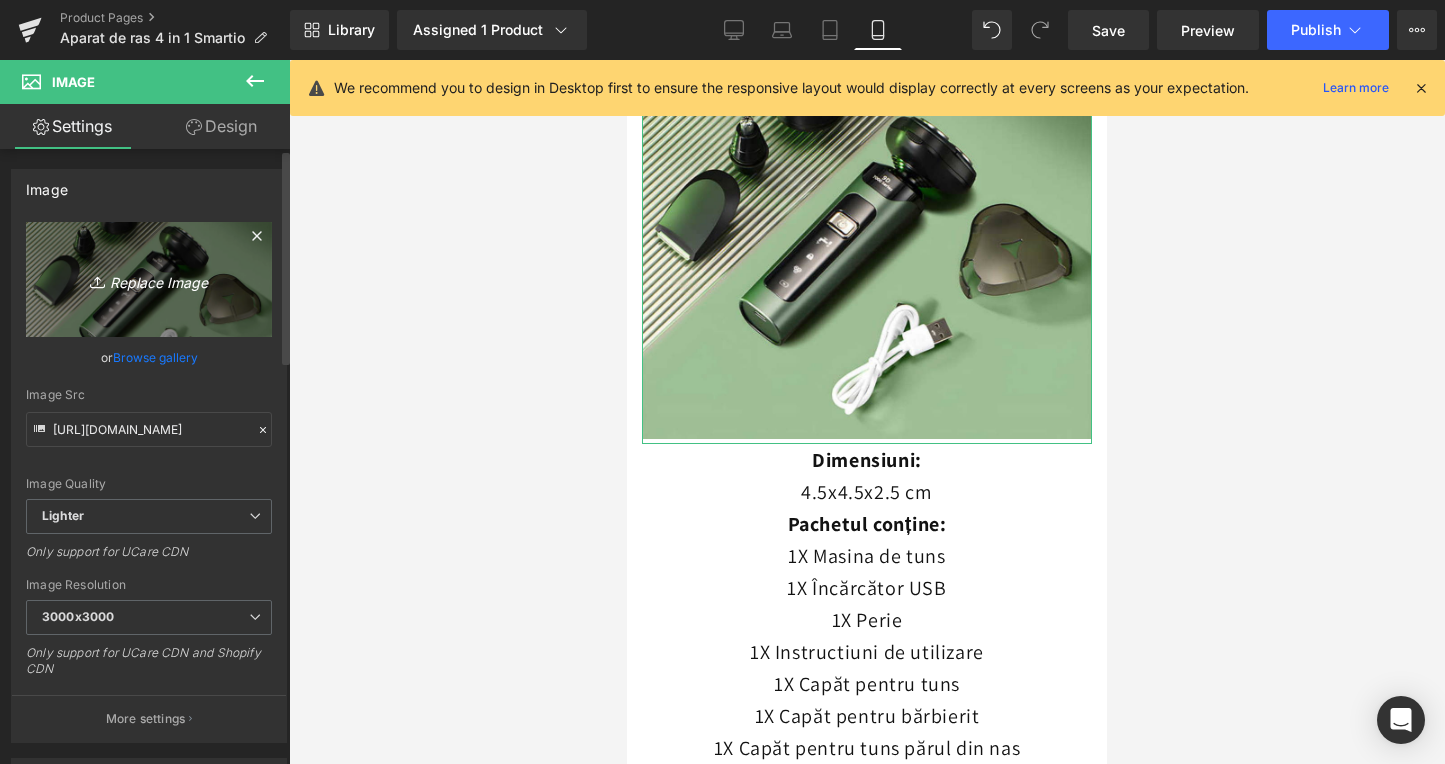 click on "Replace Image" at bounding box center (149, 279) 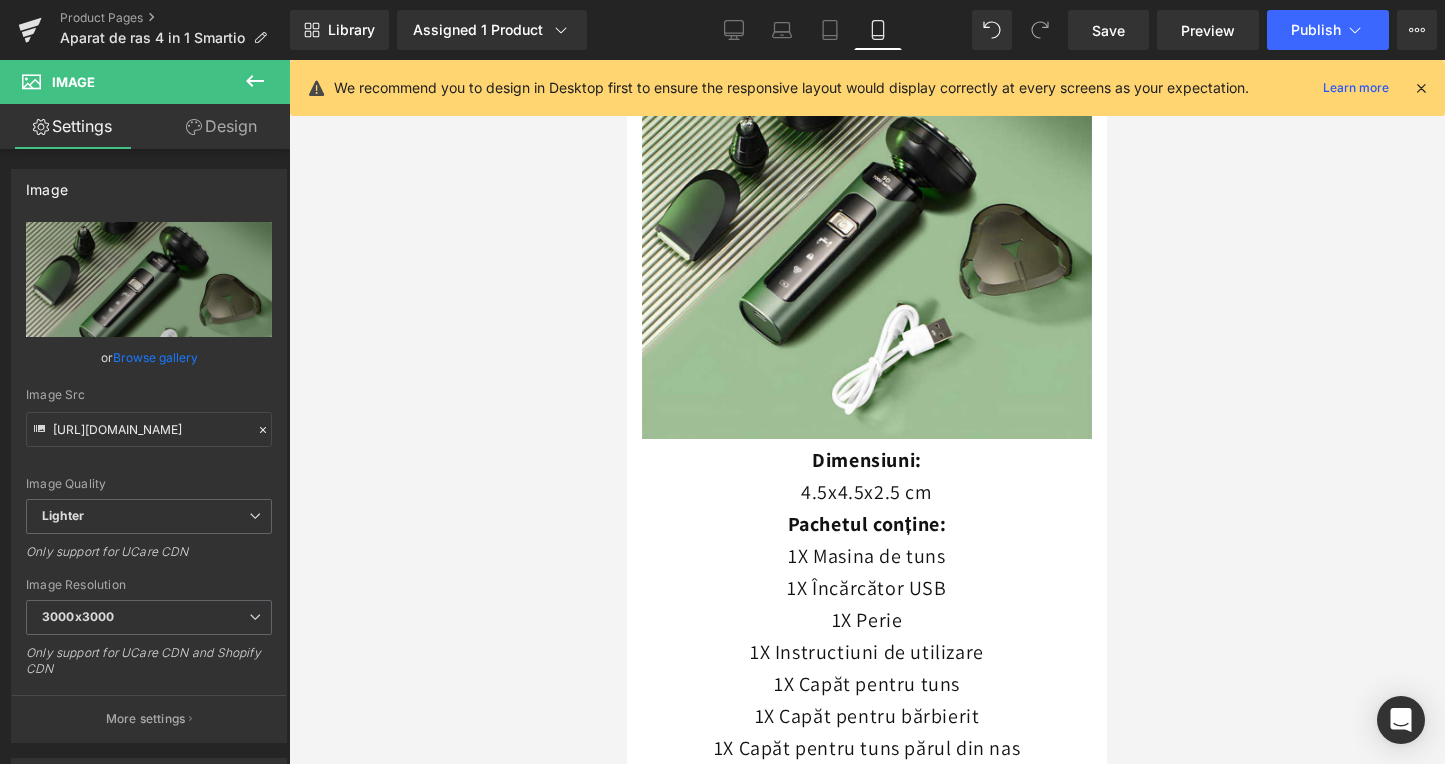 type on "C:\fakepath\Design fără titlu-145.png" 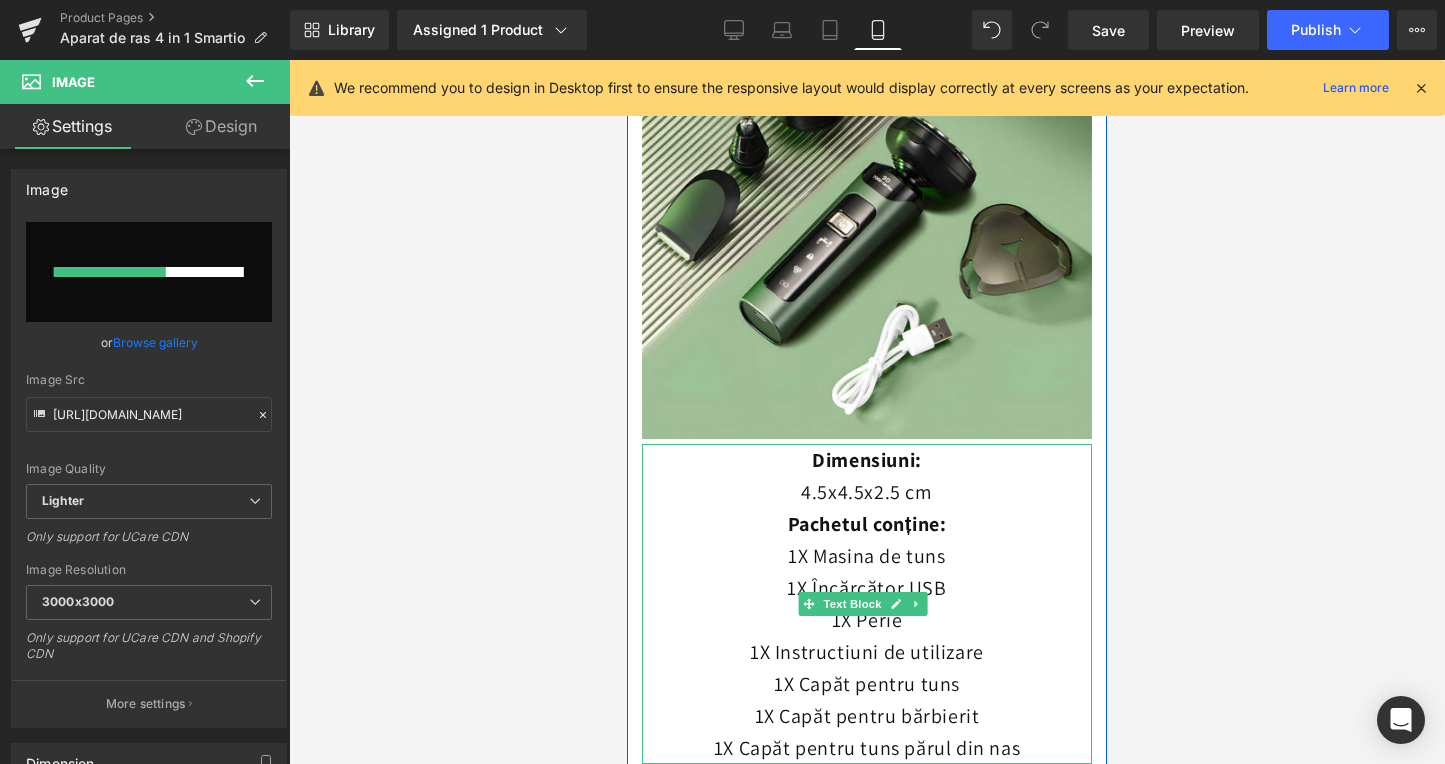 type 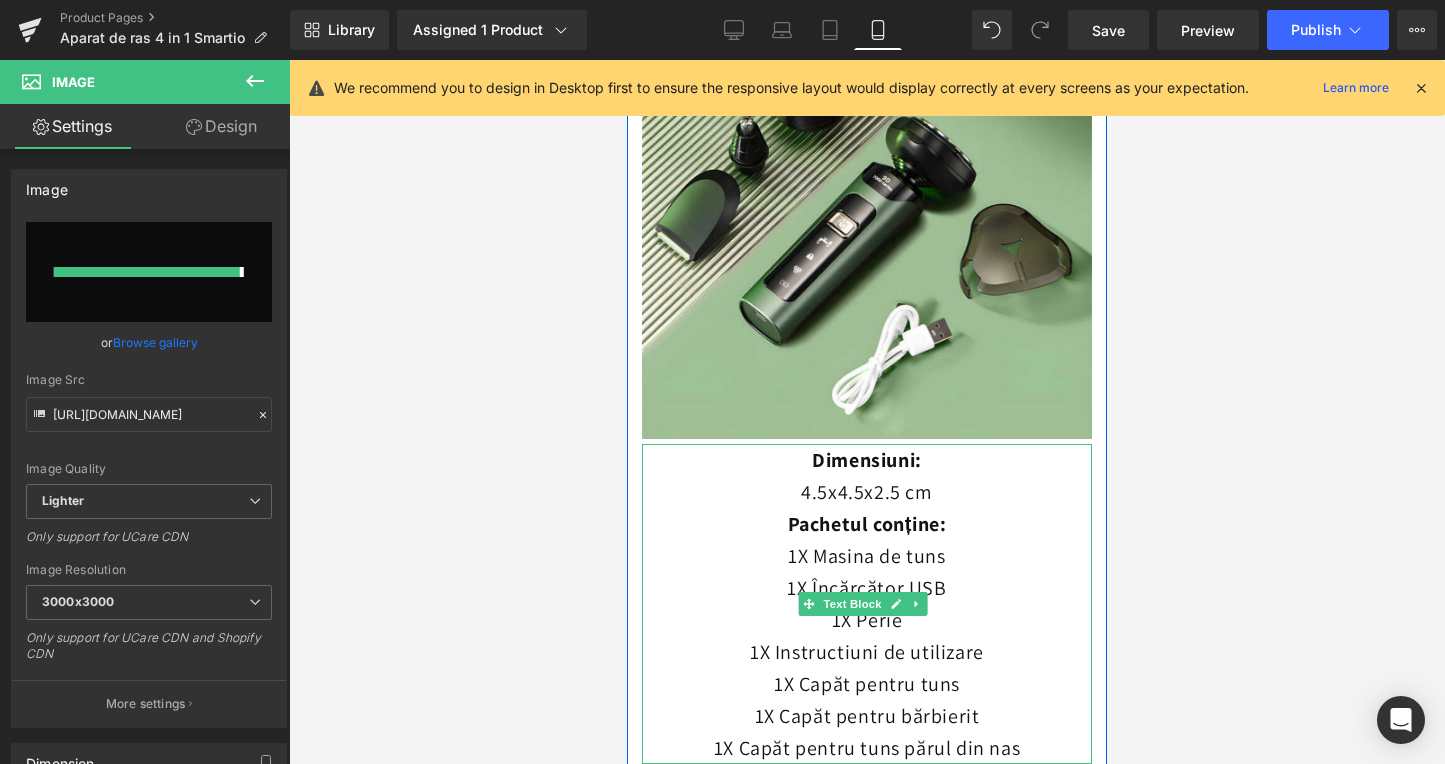 type on "[URL][DOMAIN_NAME]" 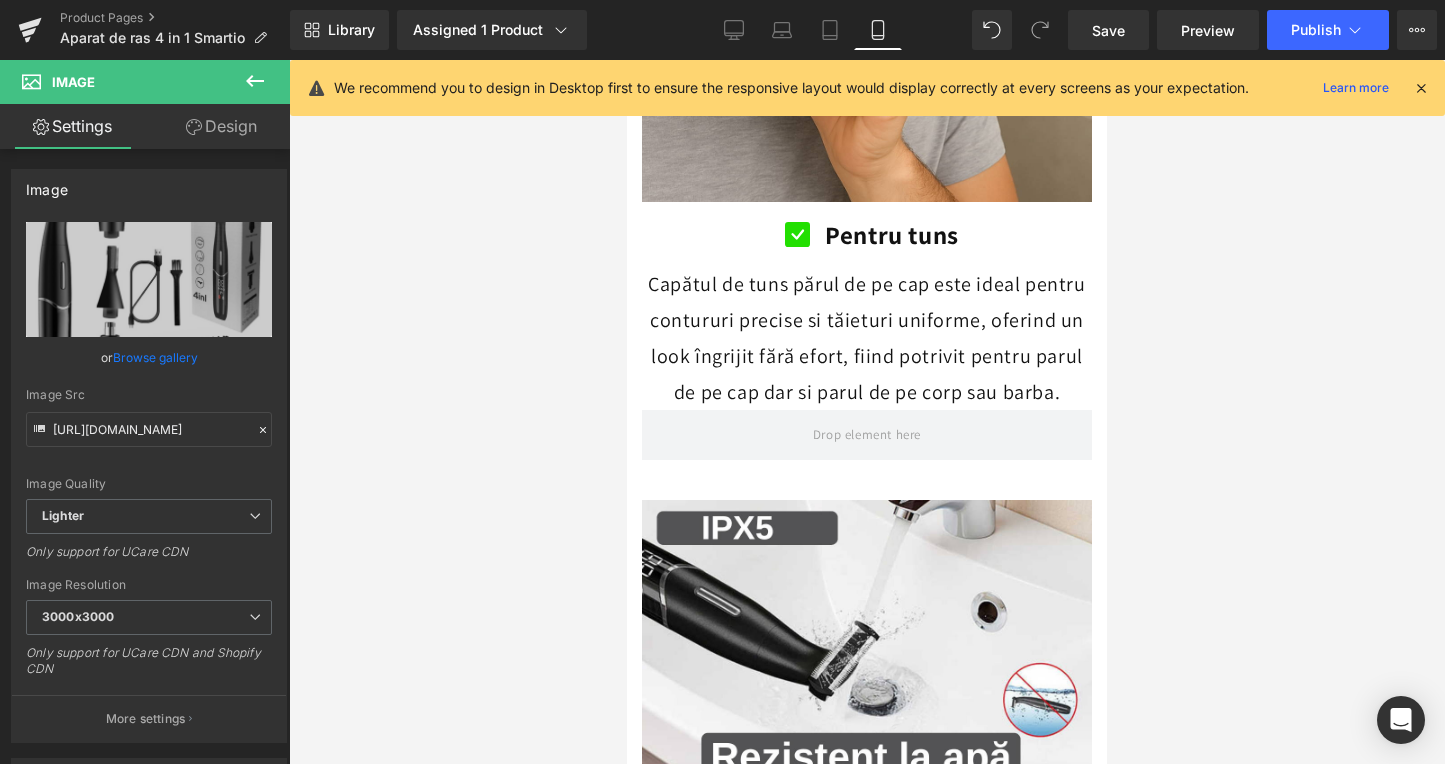 scroll, scrollTop: 3741, scrollLeft: 0, axis: vertical 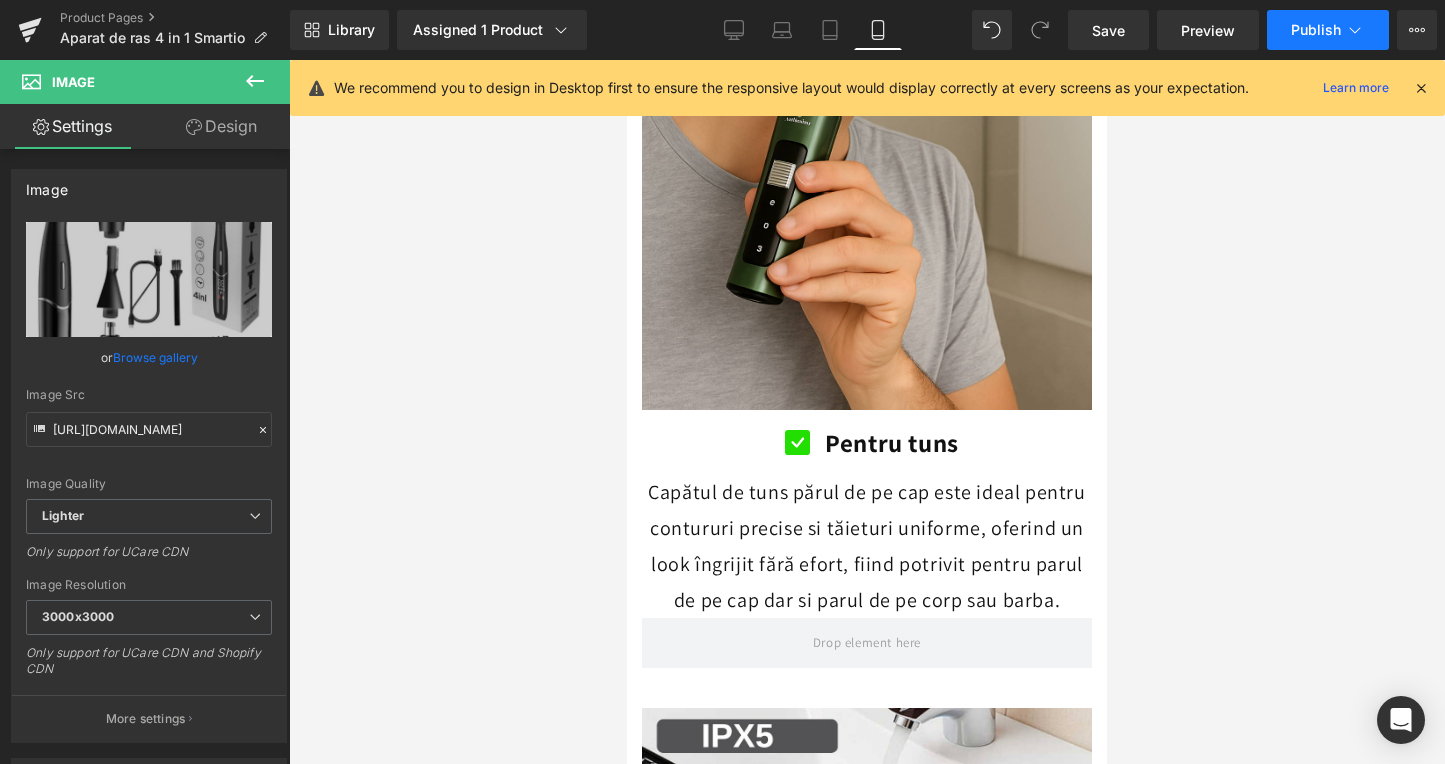 click on "Publish" at bounding box center [1316, 30] 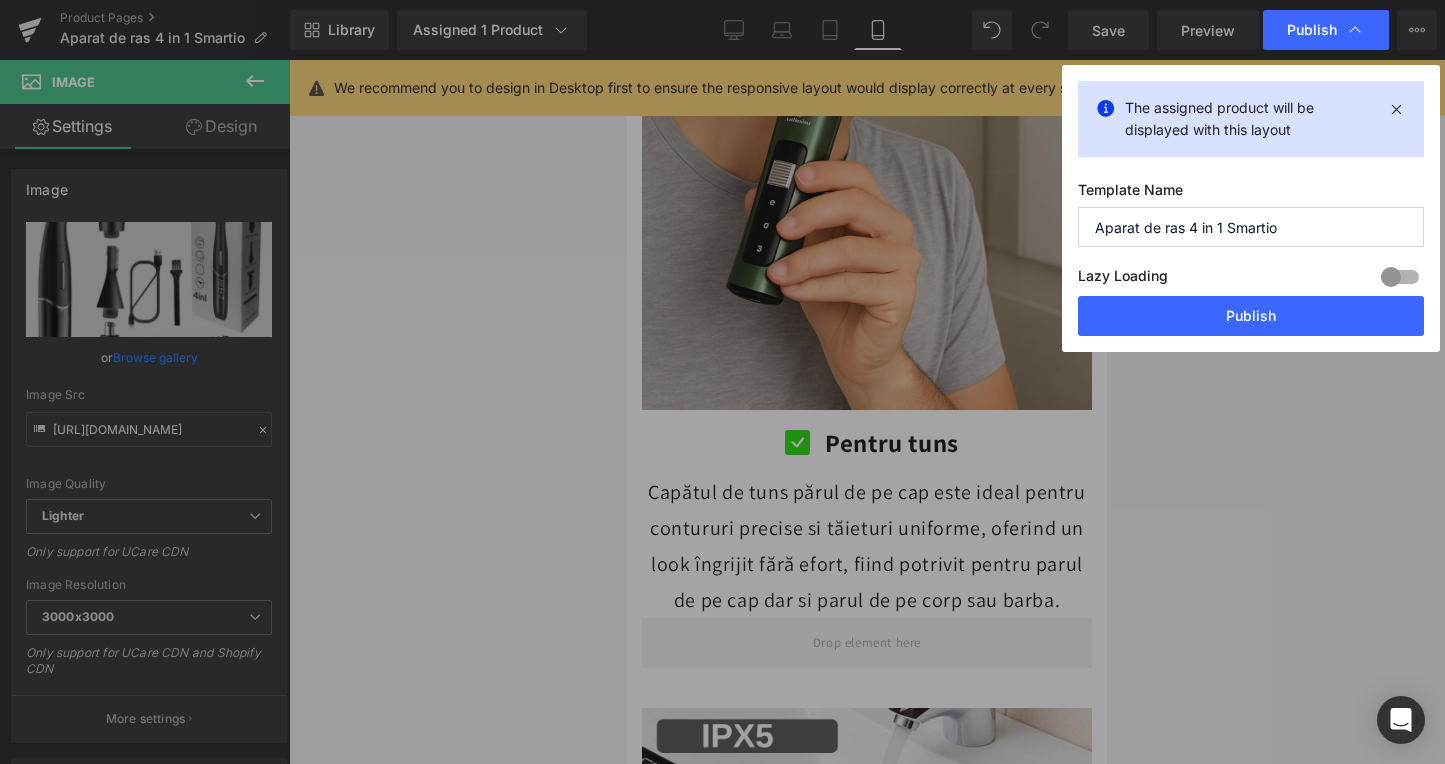 click on "Lazy Loading
Build
Upgrade plan to unlock" at bounding box center (1251, 279) 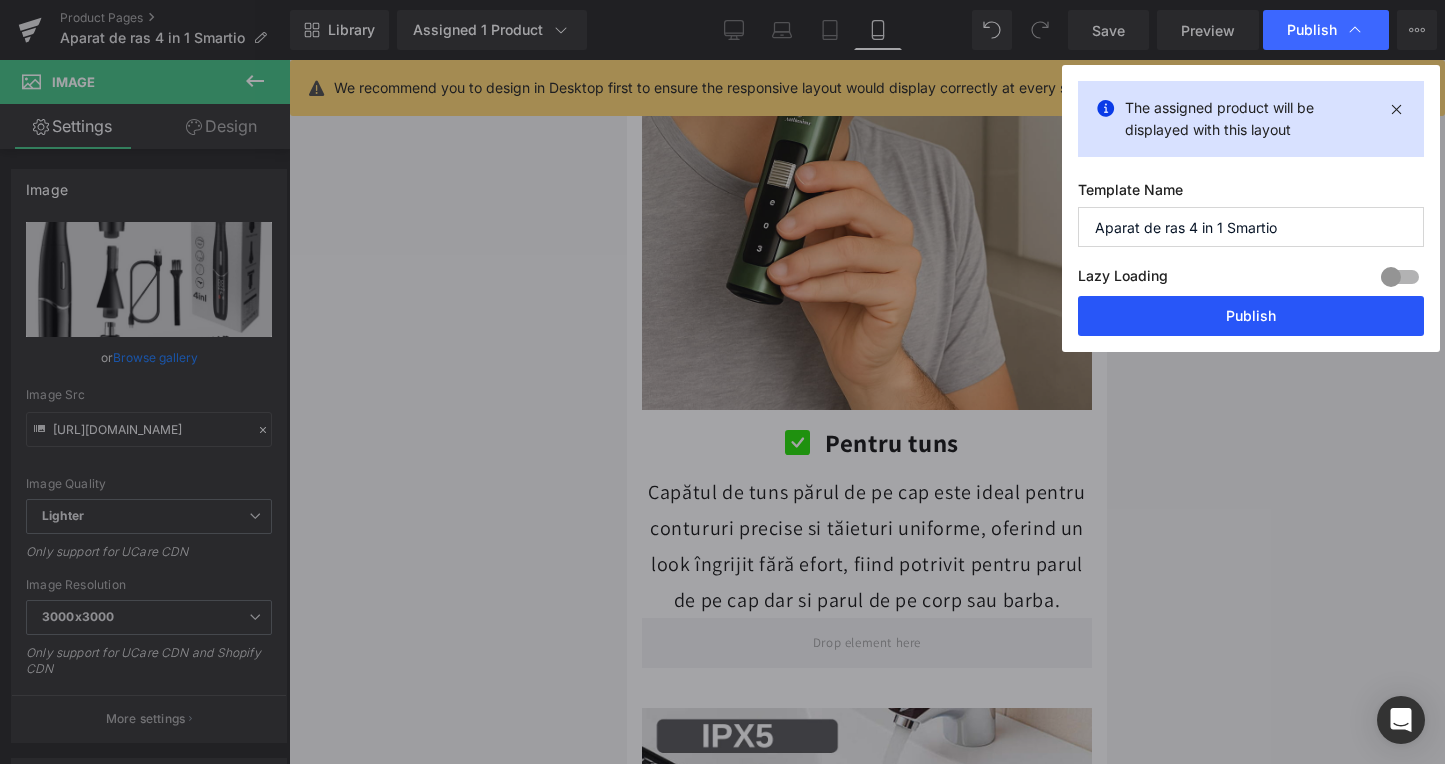 click on "Publish" at bounding box center (1251, 316) 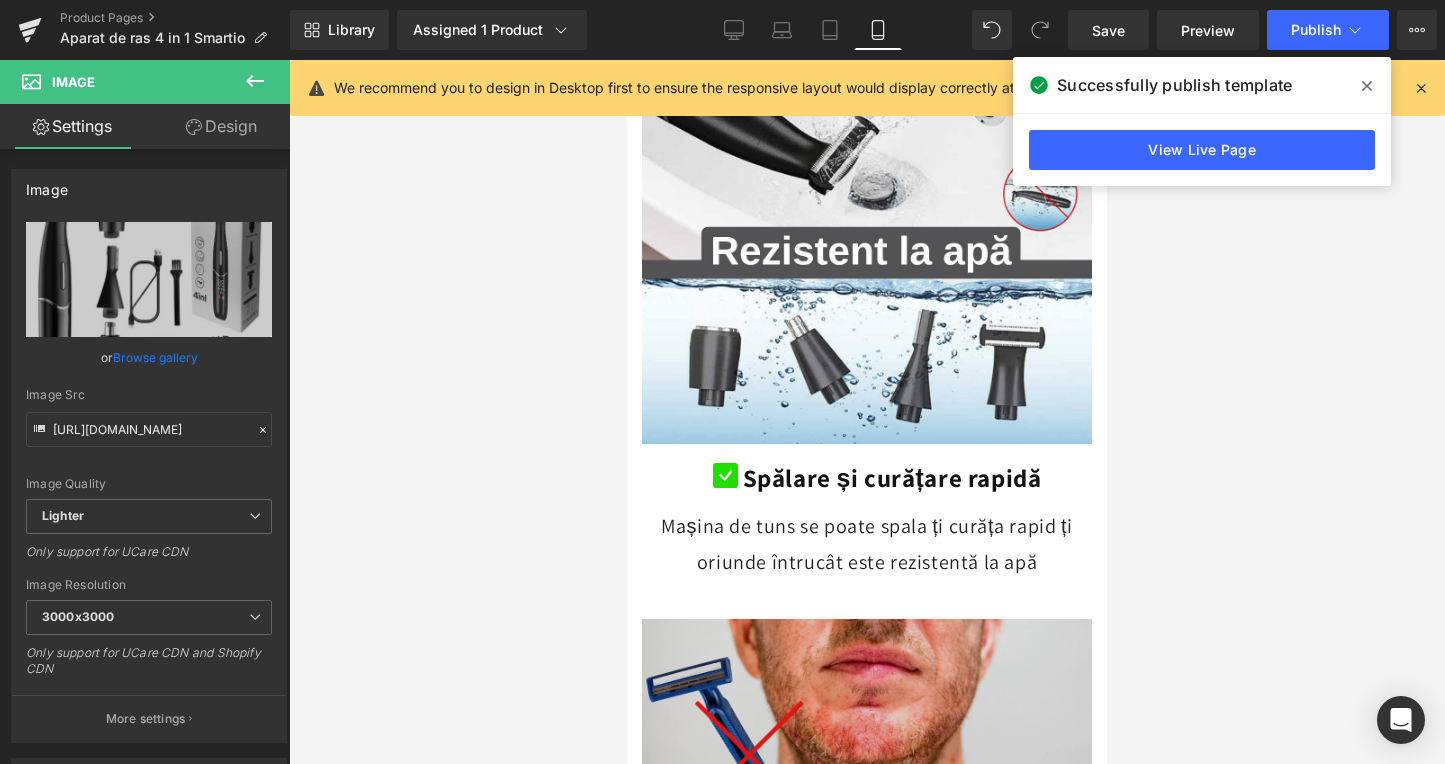 scroll, scrollTop: 4639, scrollLeft: 0, axis: vertical 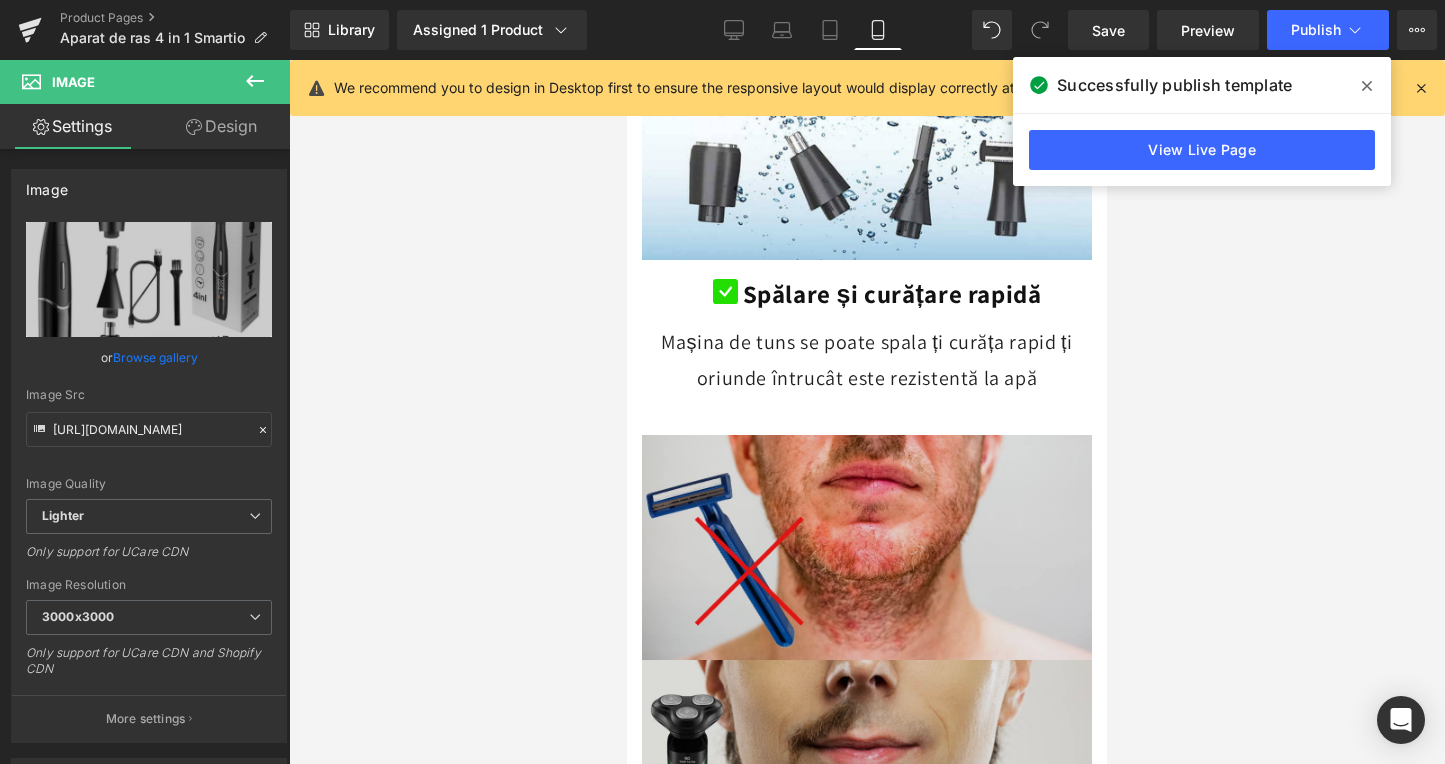 click at bounding box center [867, 660] 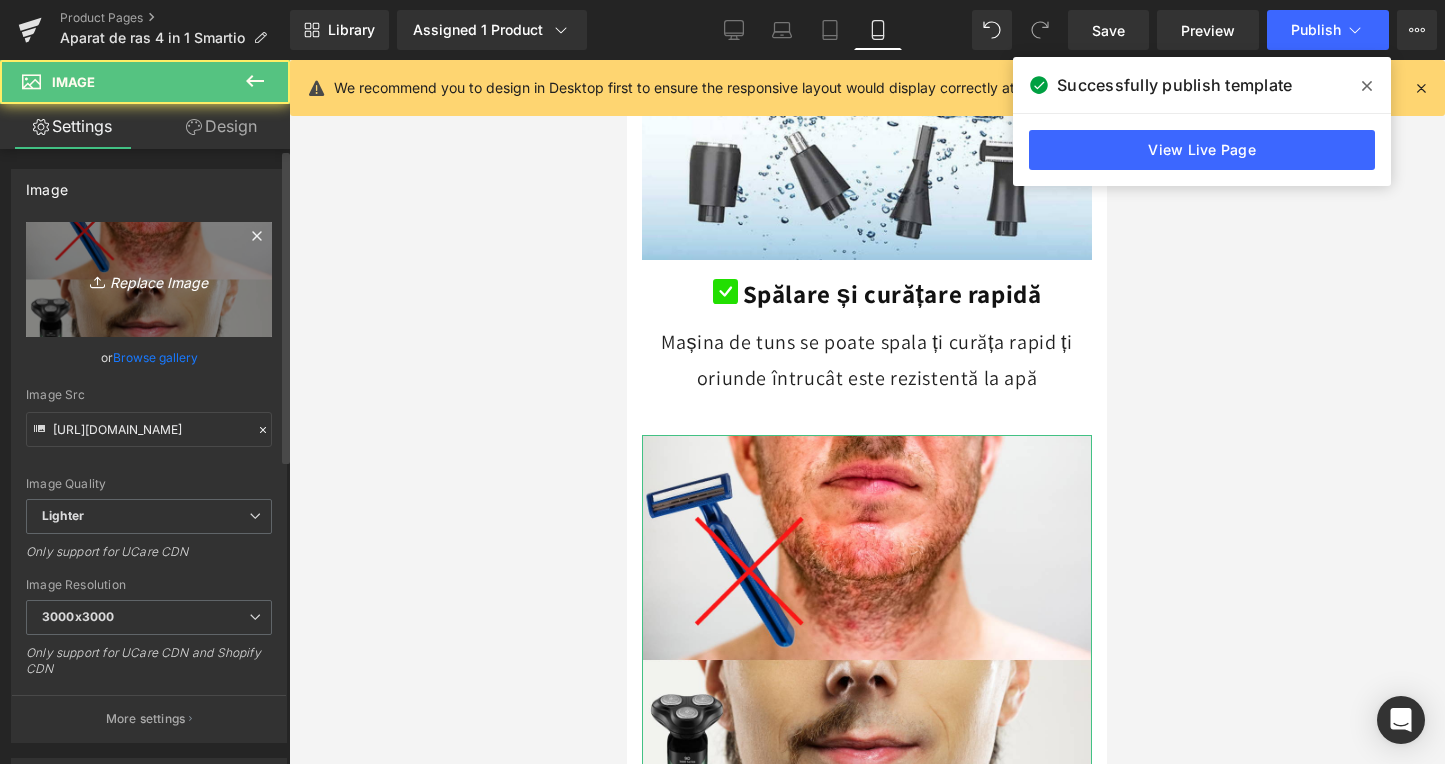 click on "Replace Image" at bounding box center [149, 279] 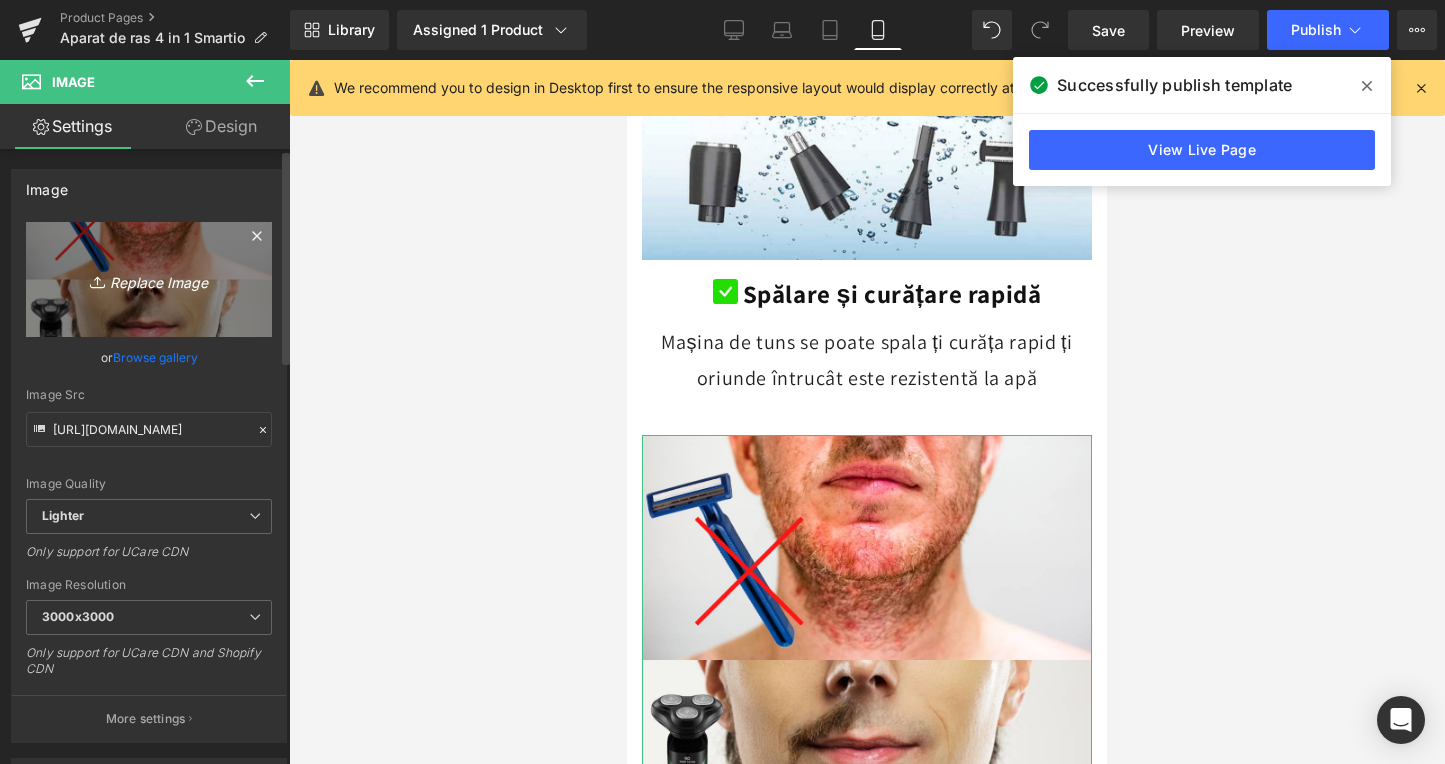 type on "C:\fakepath\Design fără titlu-153.png" 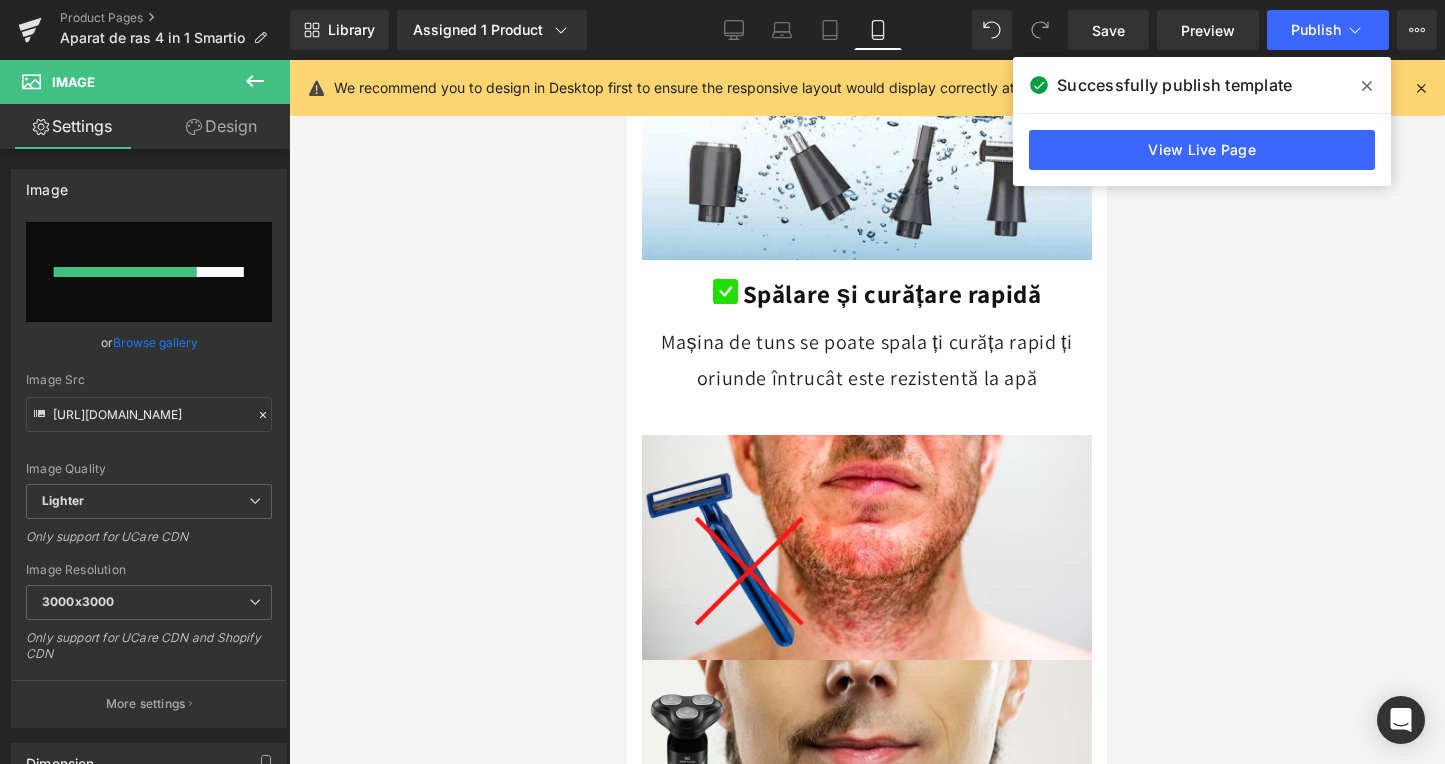 type 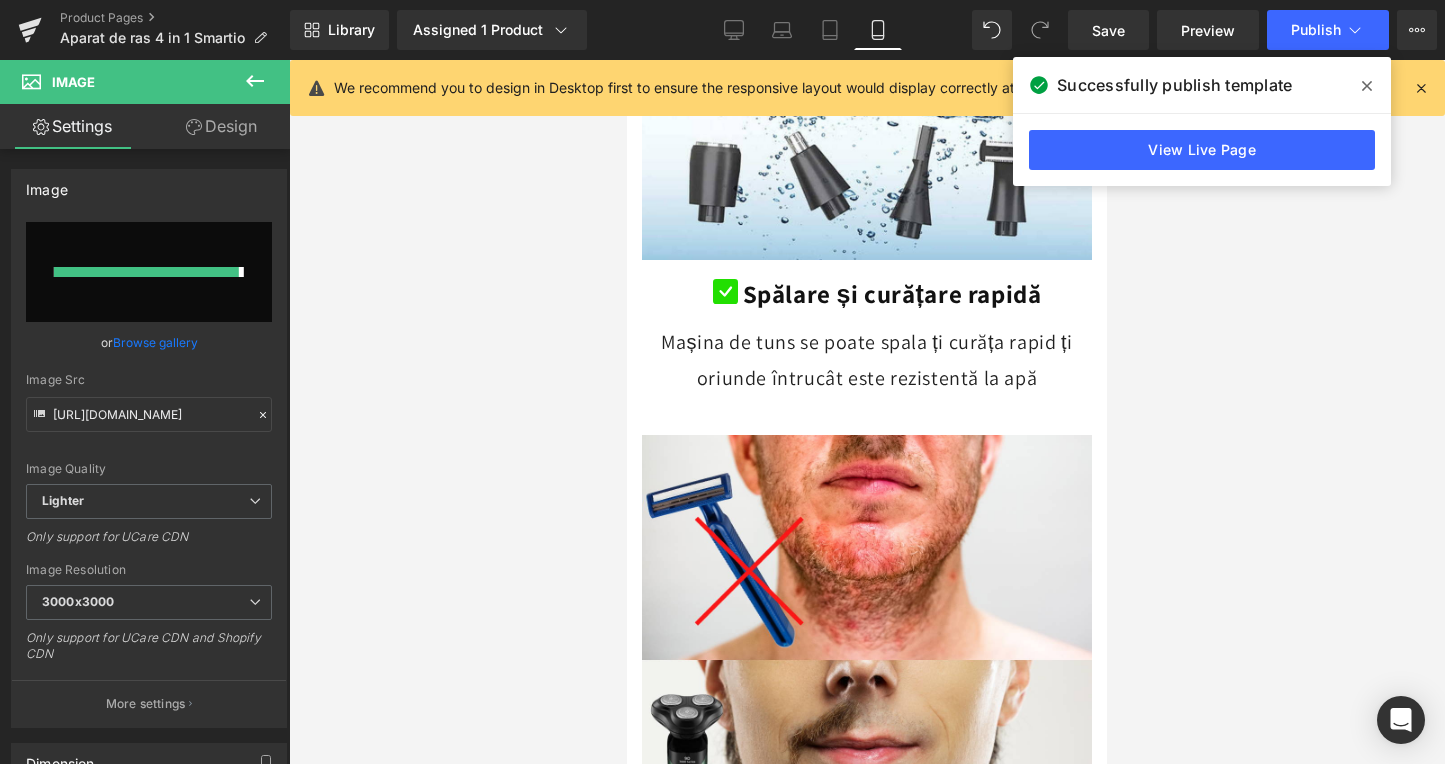 type on "[URL][DOMAIN_NAME]" 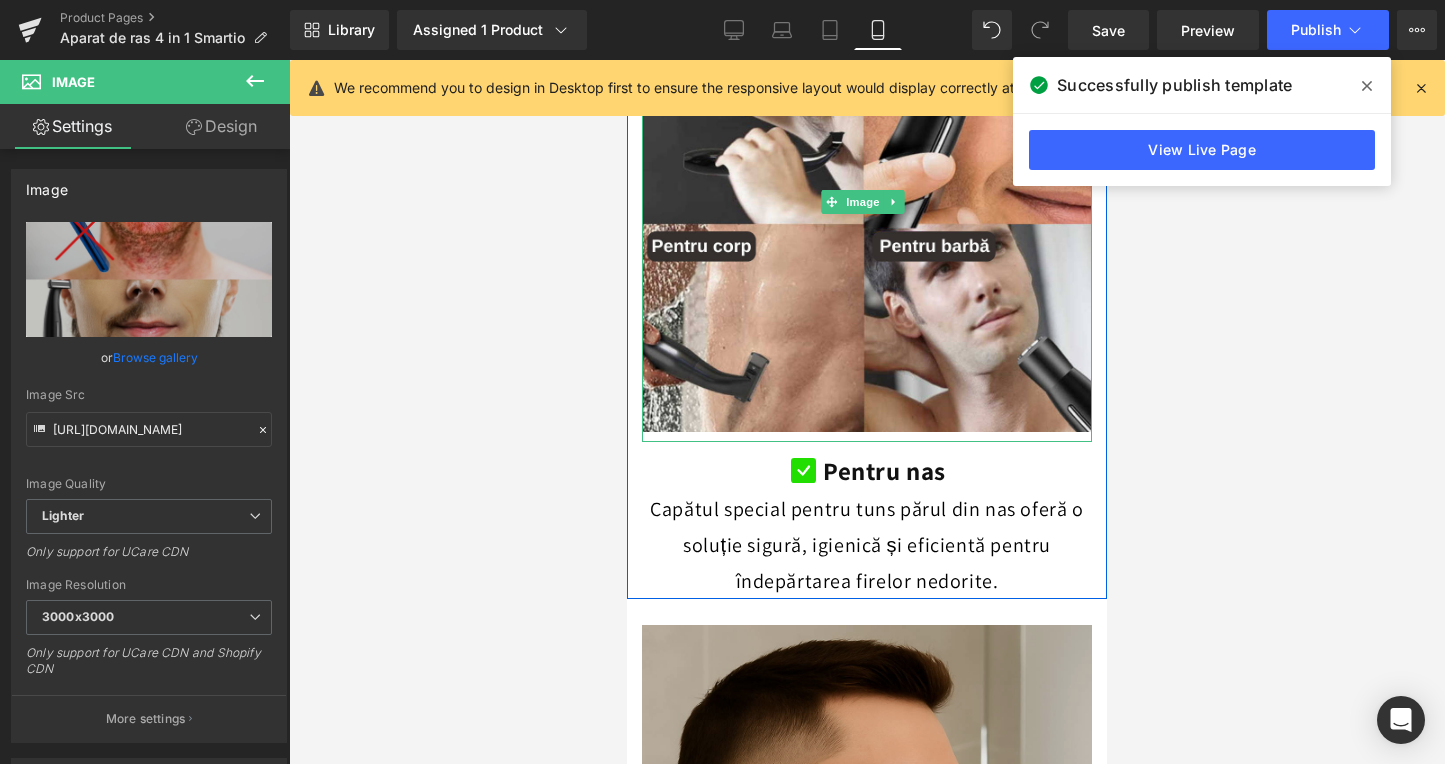 scroll, scrollTop: 3044, scrollLeft: 0, axis: vertical 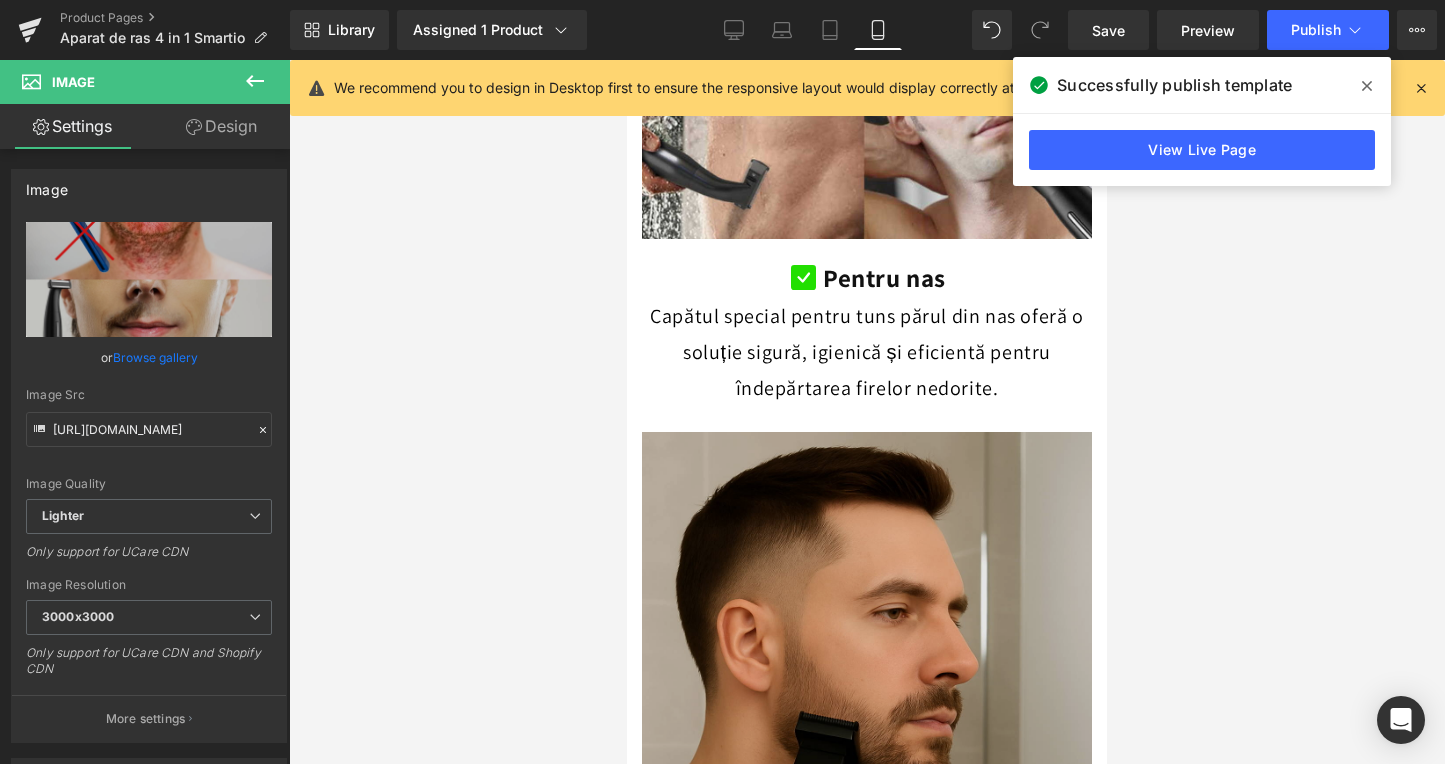 click at bounding box center [867, 769] 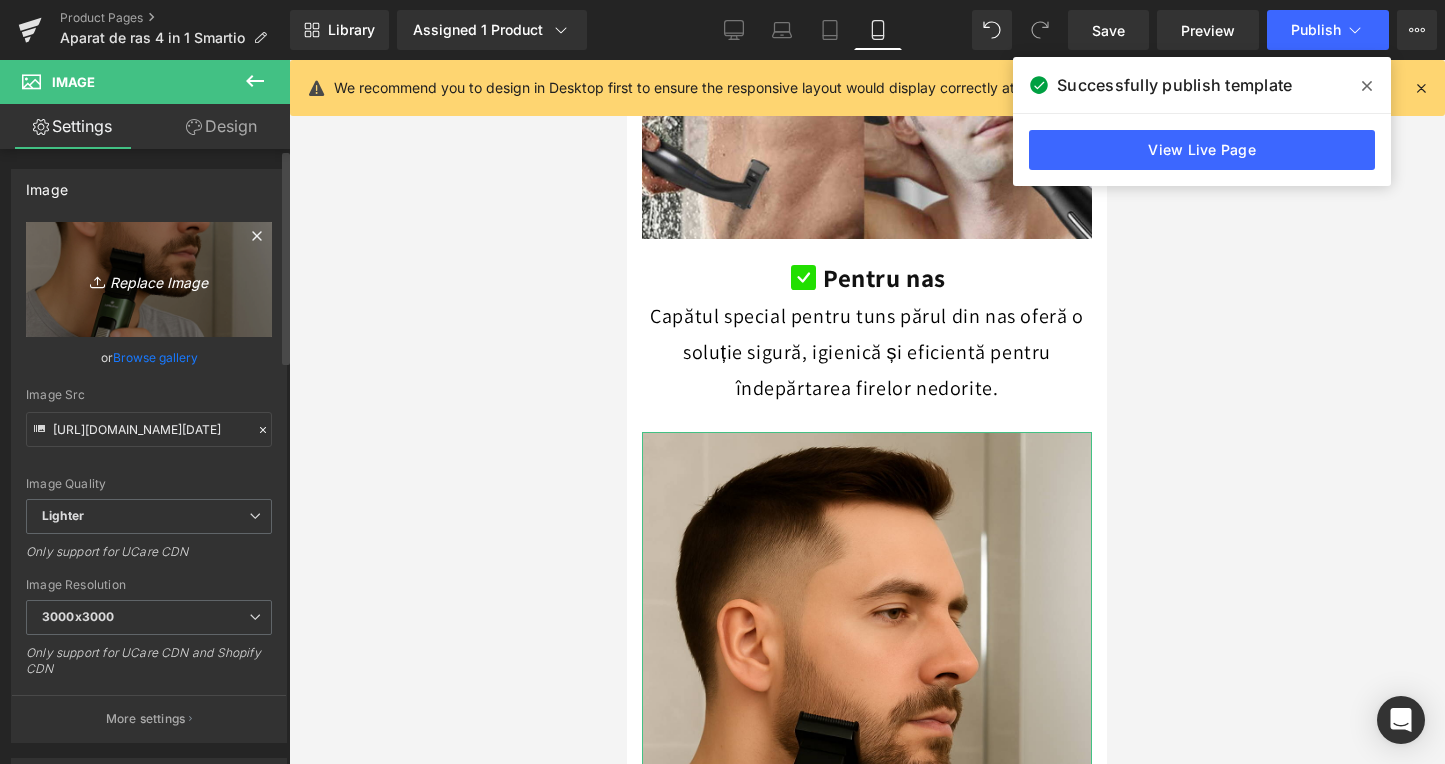 click on "Replace Image" at bounding box center [149, 279] 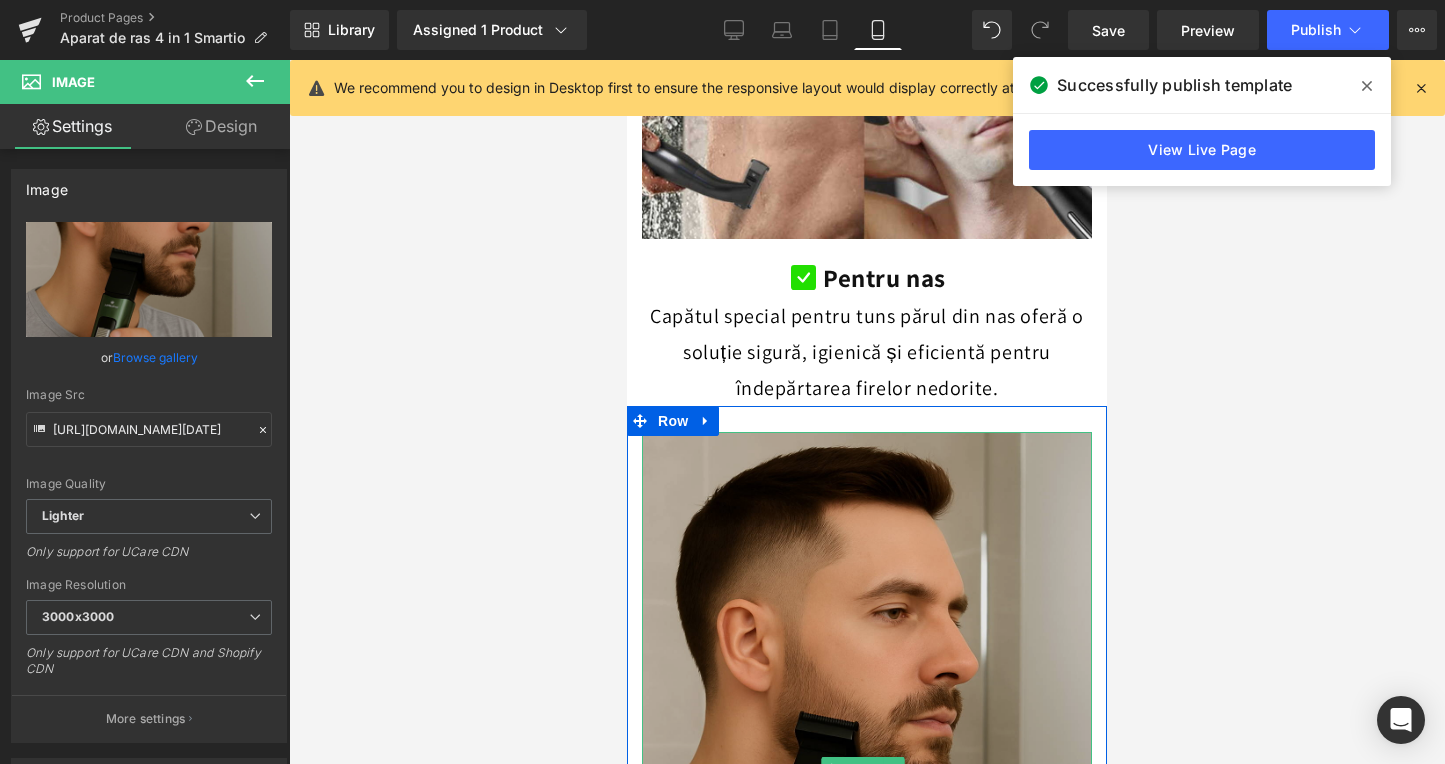 click at bounding box center (867, 769) 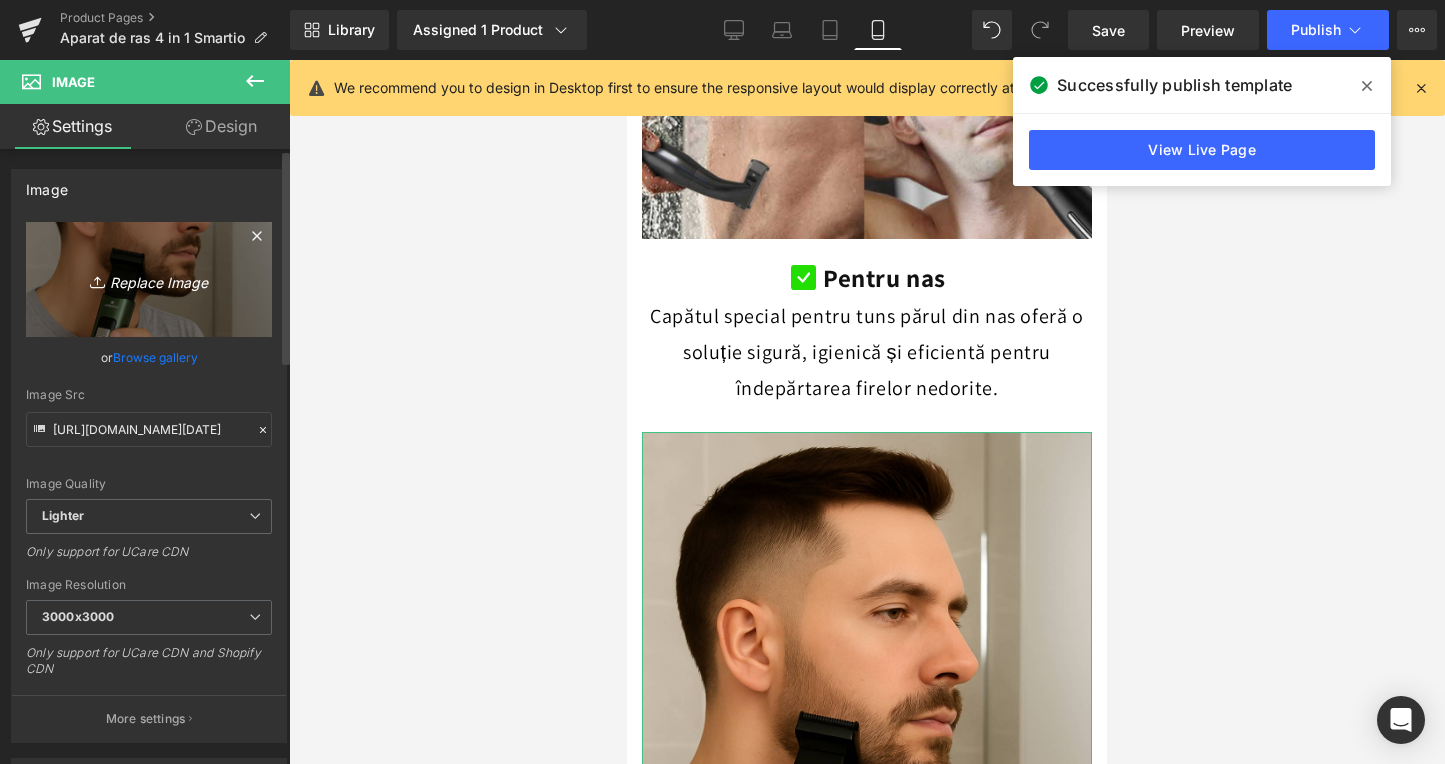 click on "Replace Image" at bounding box center [149, 279] 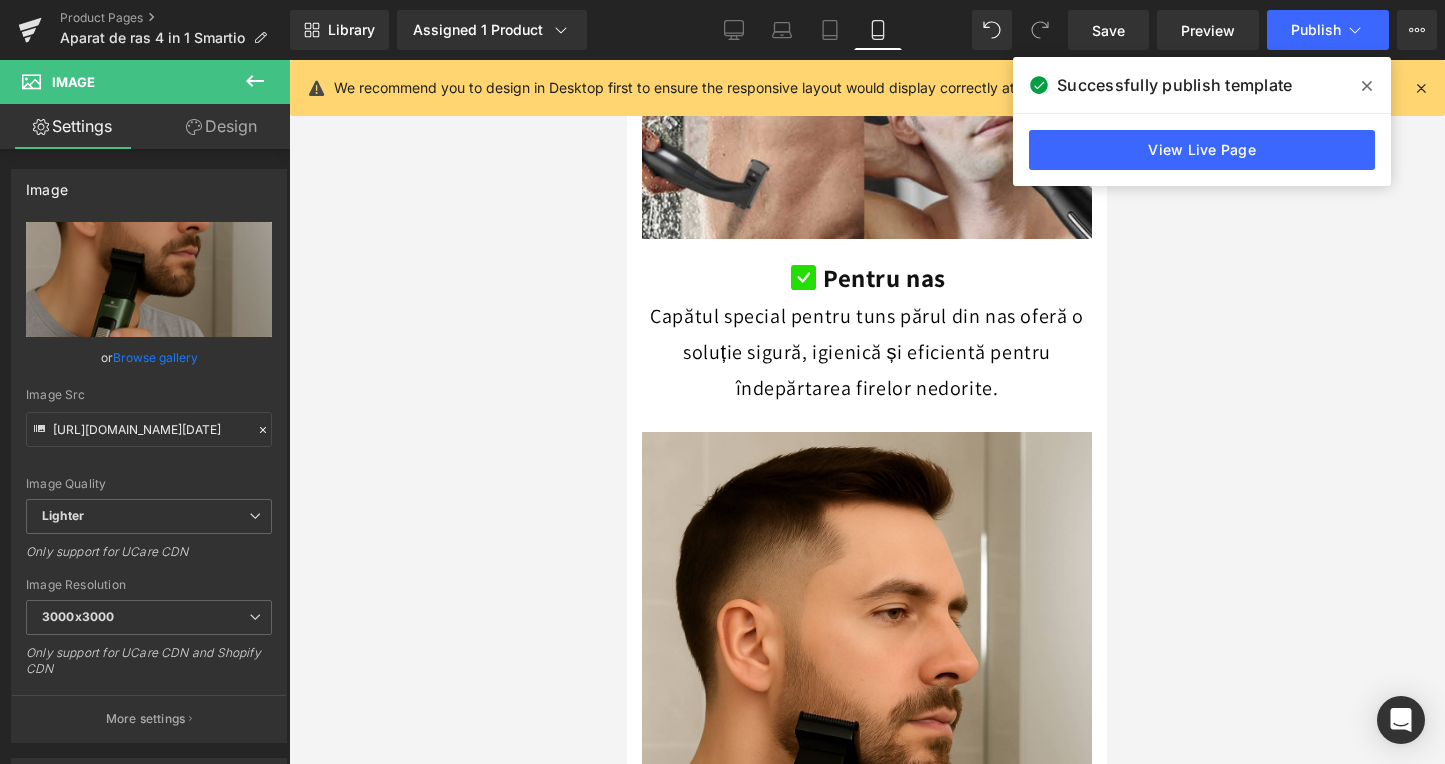 type on "C:\fakepath\Dista țiere incluse.png" 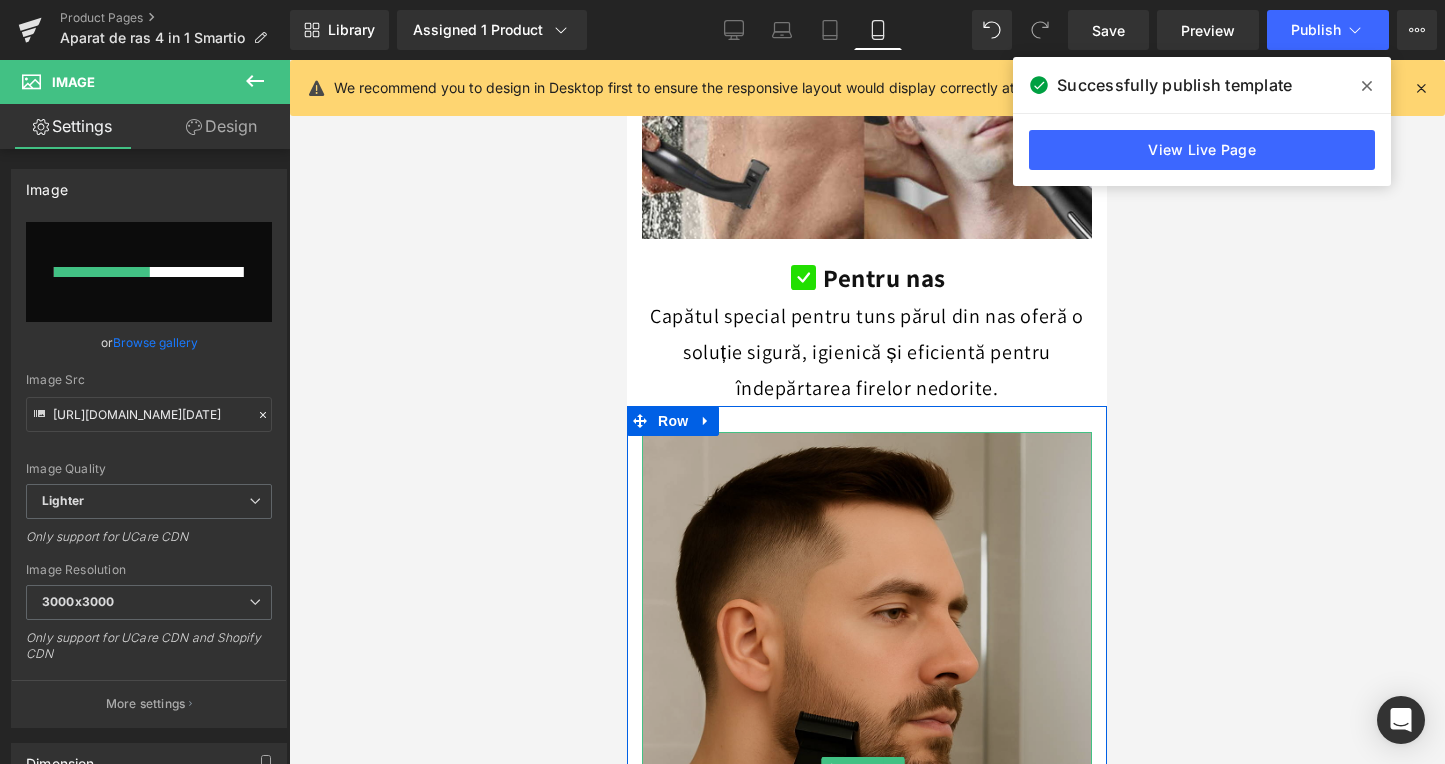 type 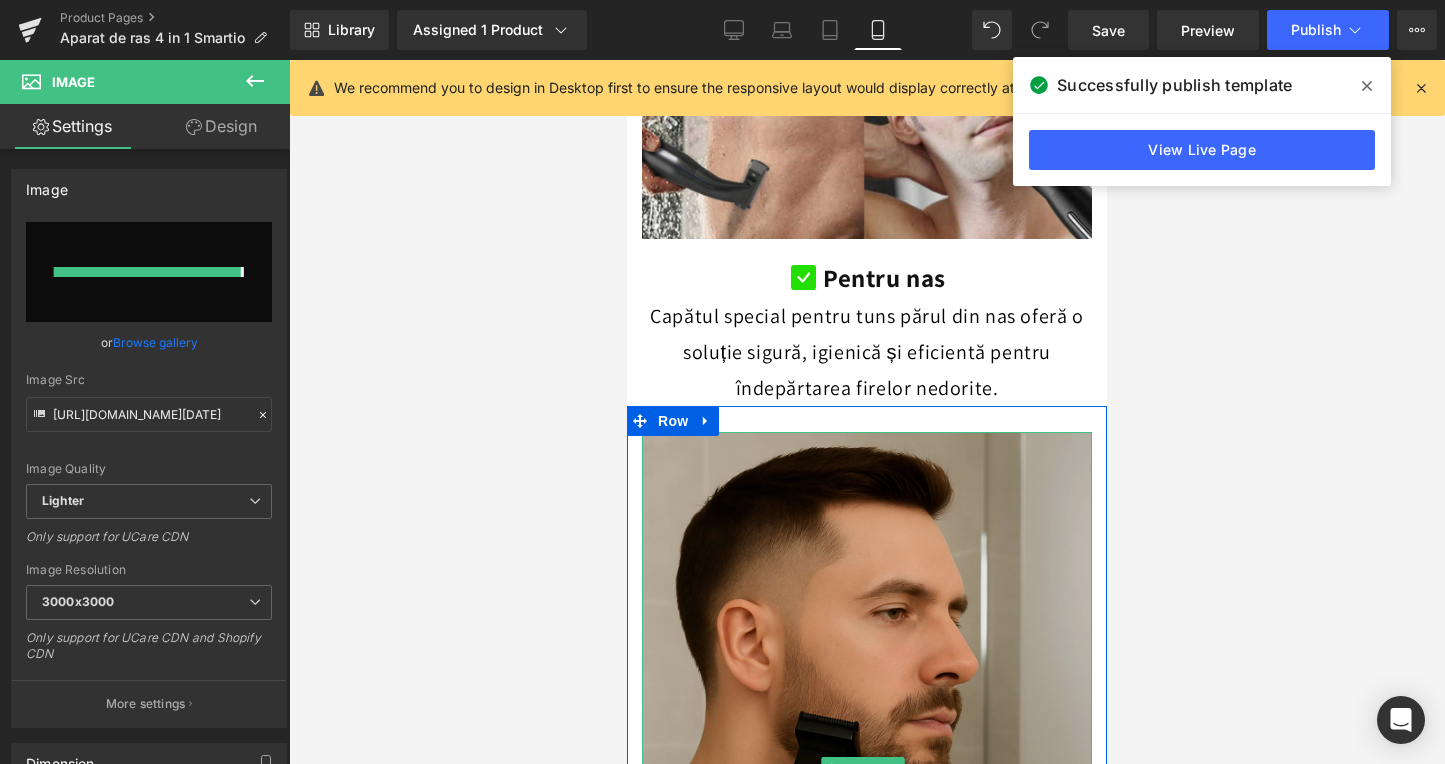 type on "[URL][DOMAIN_NAME]" 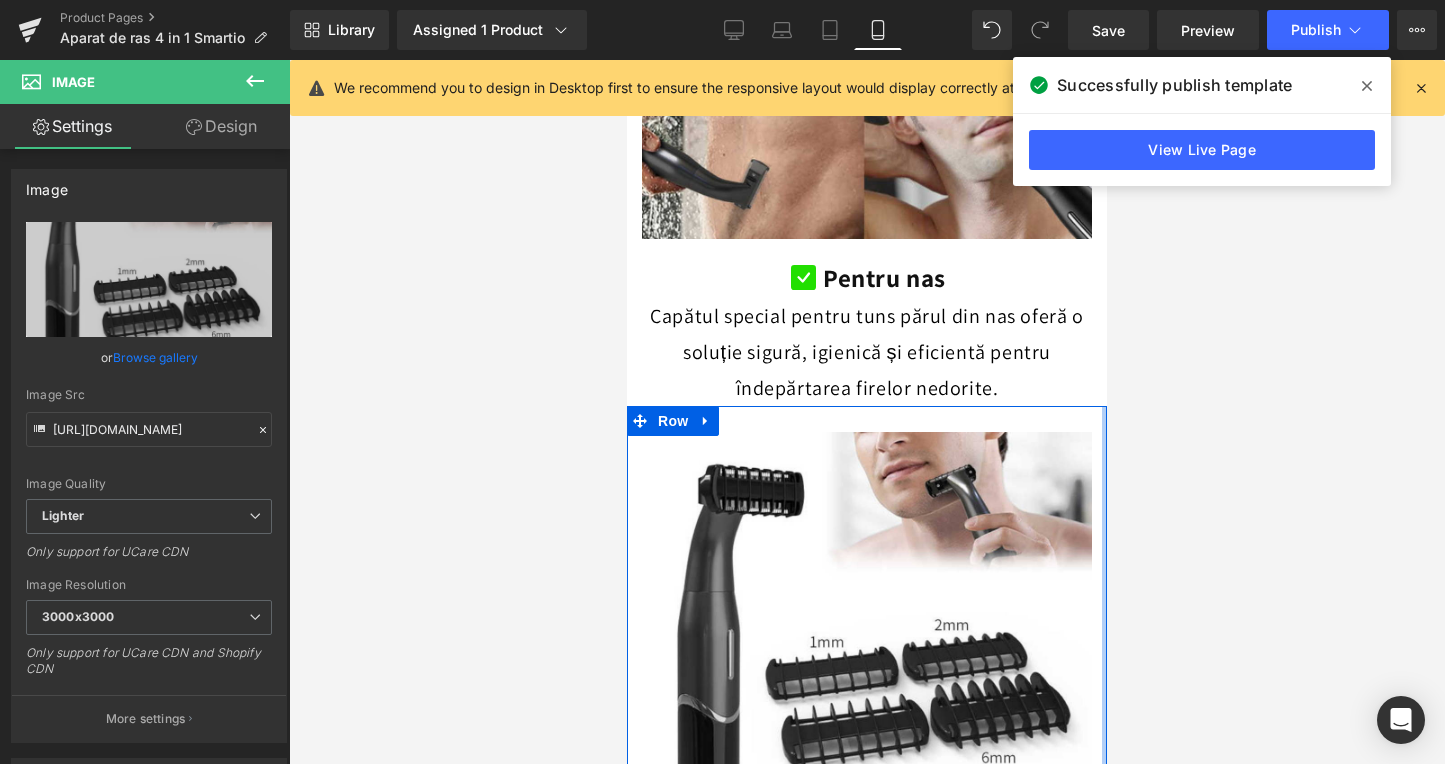 scroll, scrollTop: 3431, scrollLeft: 0, axis: vertical 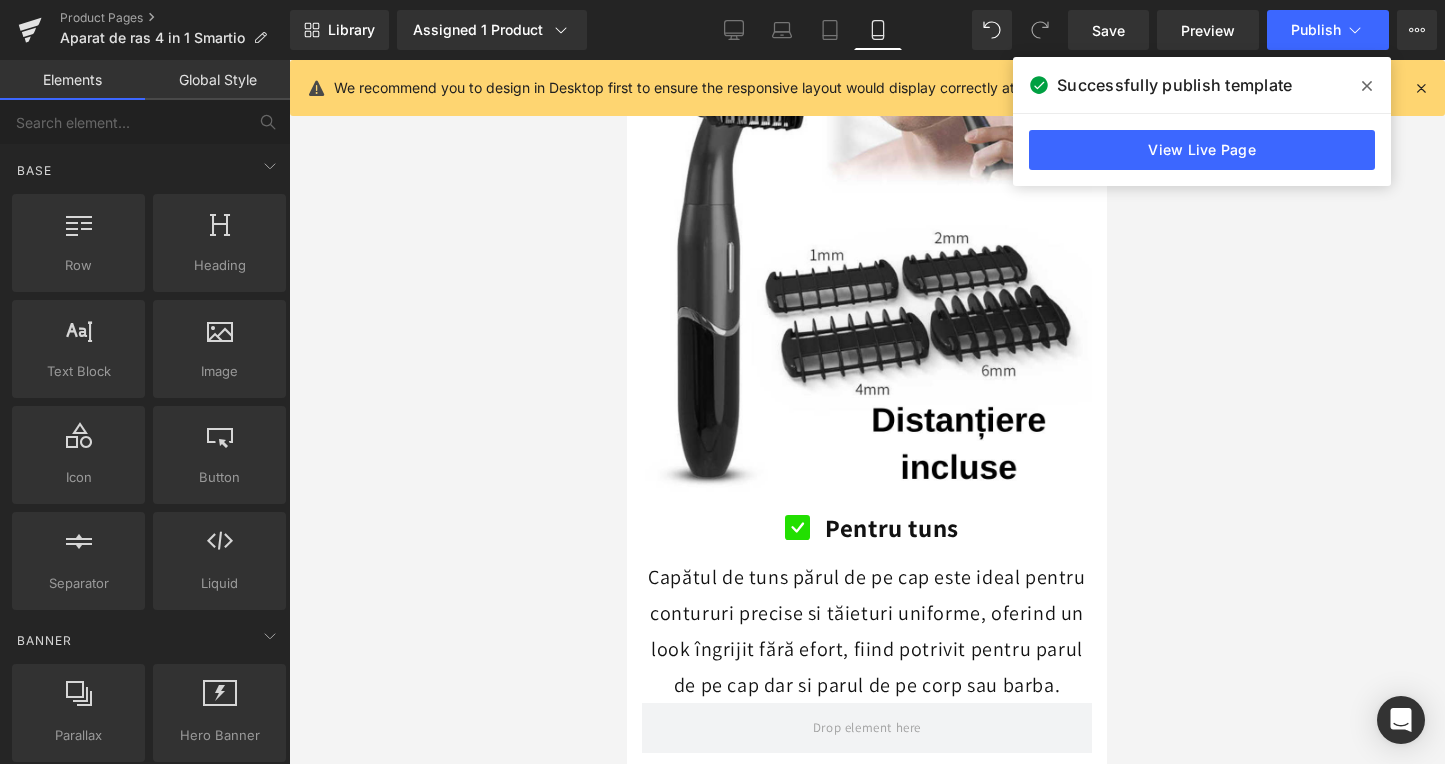 click at bounding box center [867, 412] 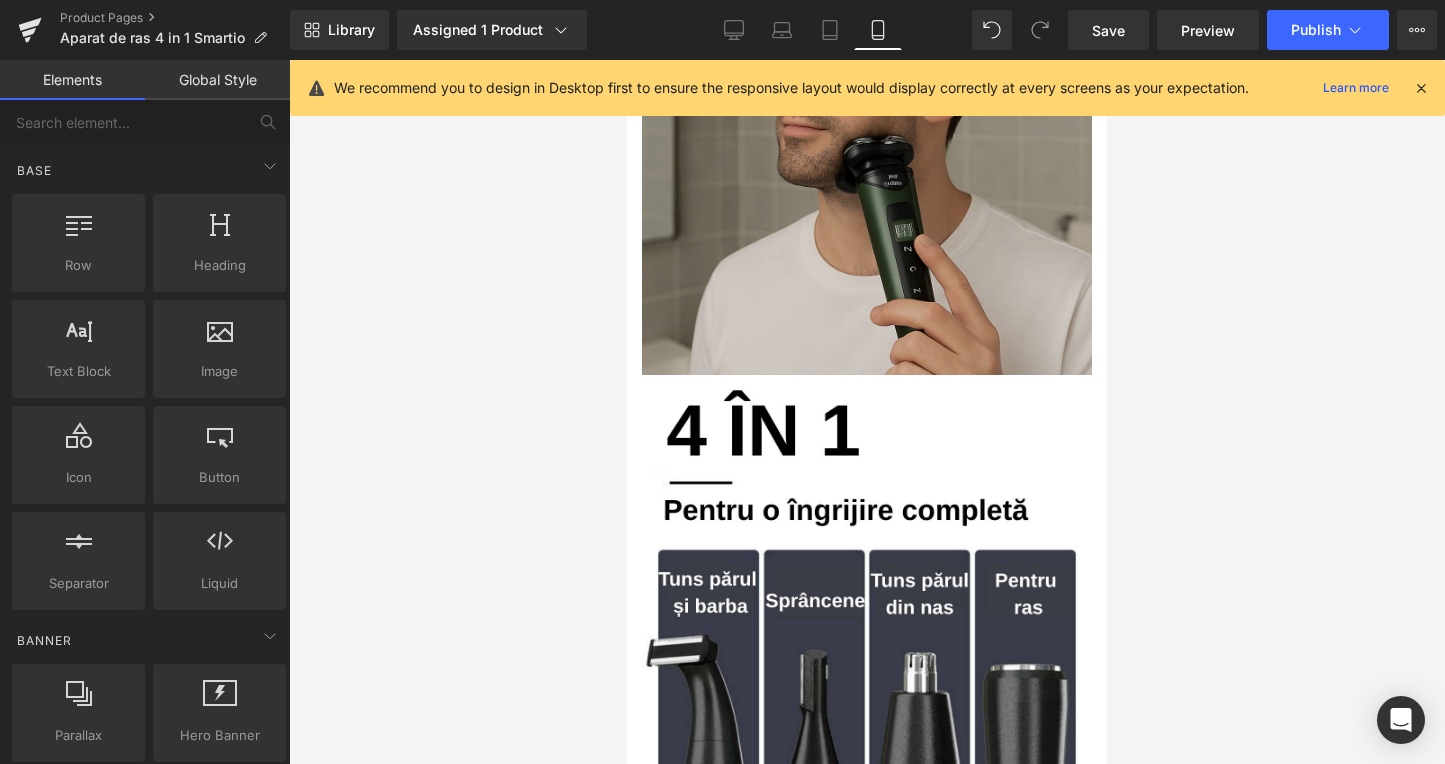 scroll, scrollTop: 1446, scrollLeft: 0, axis: vertical 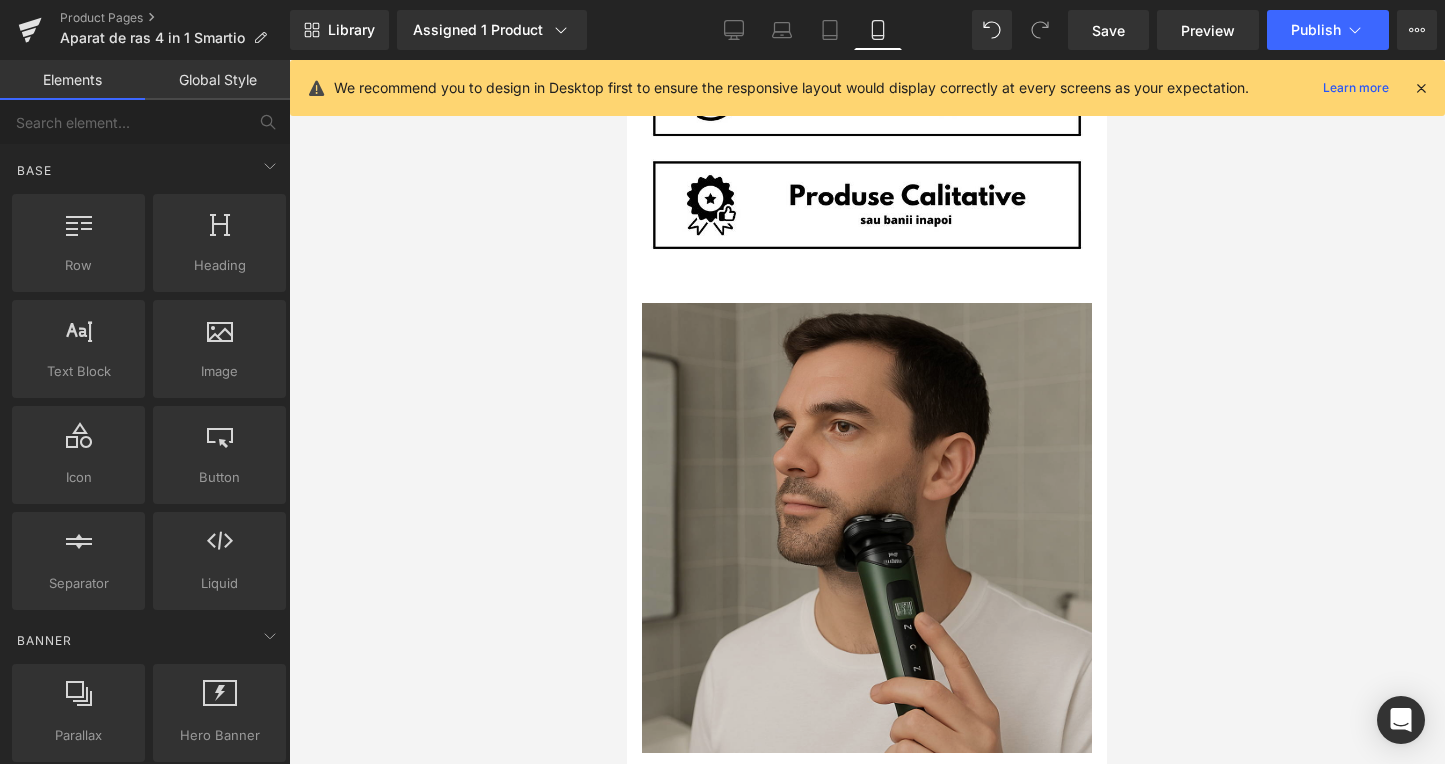 click at bounding box center [867, 528] 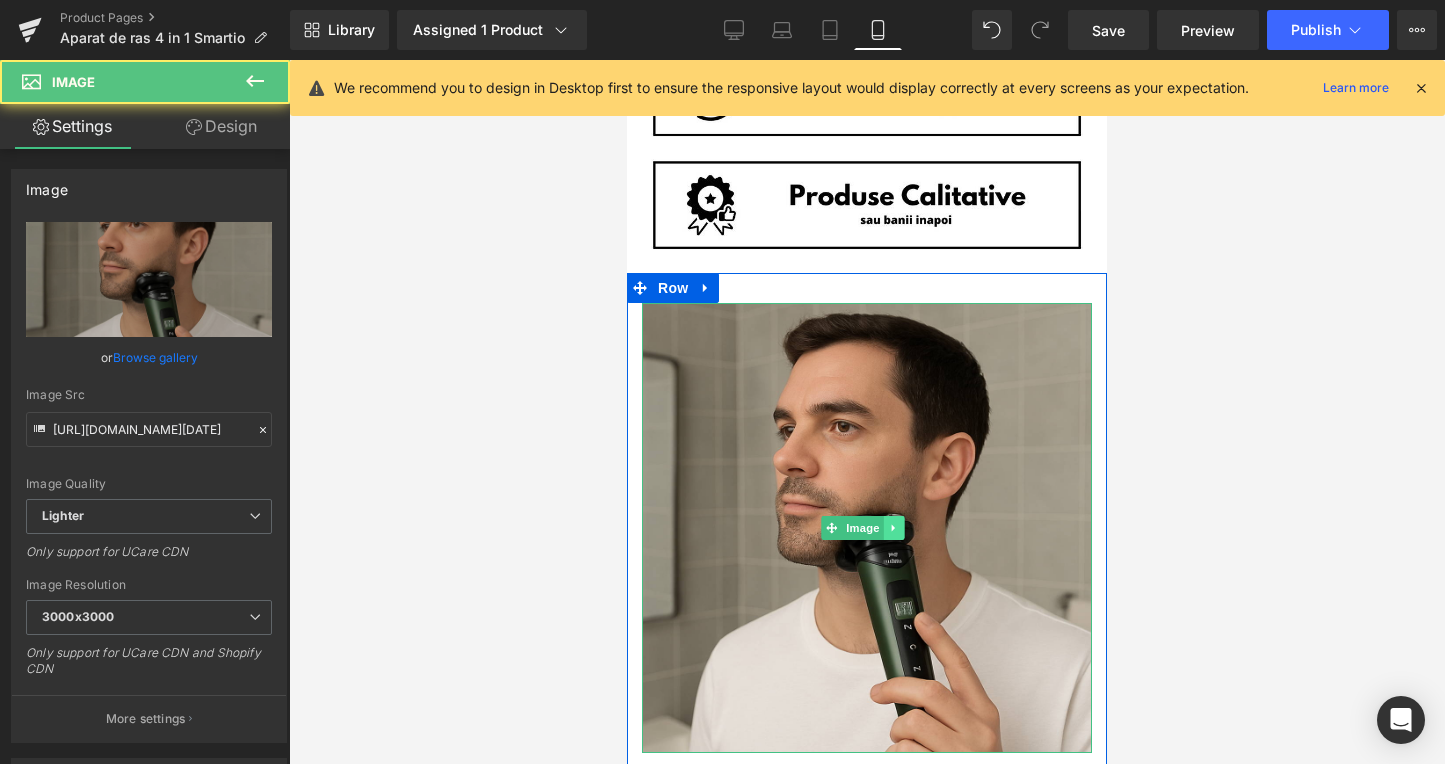 click at bounding box center [894, 528] 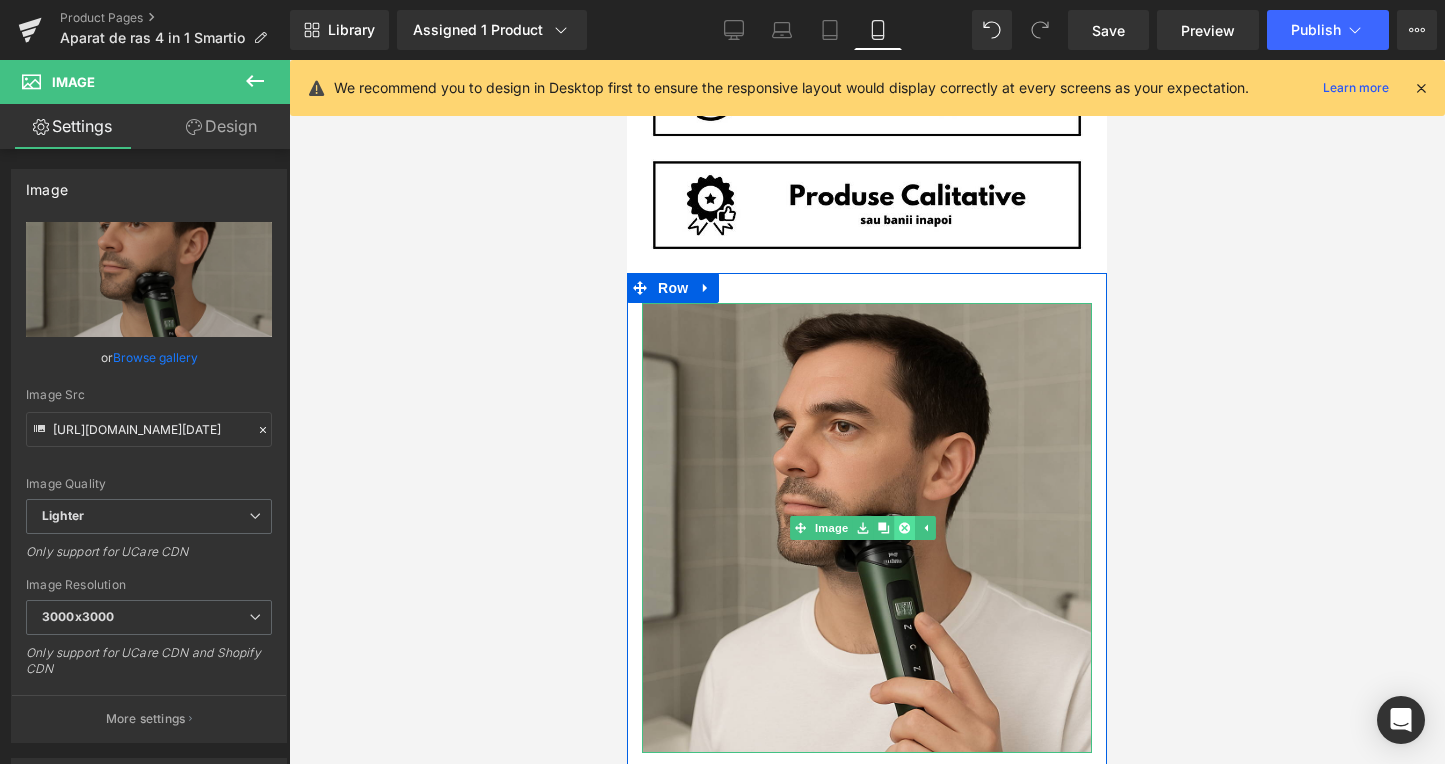 click 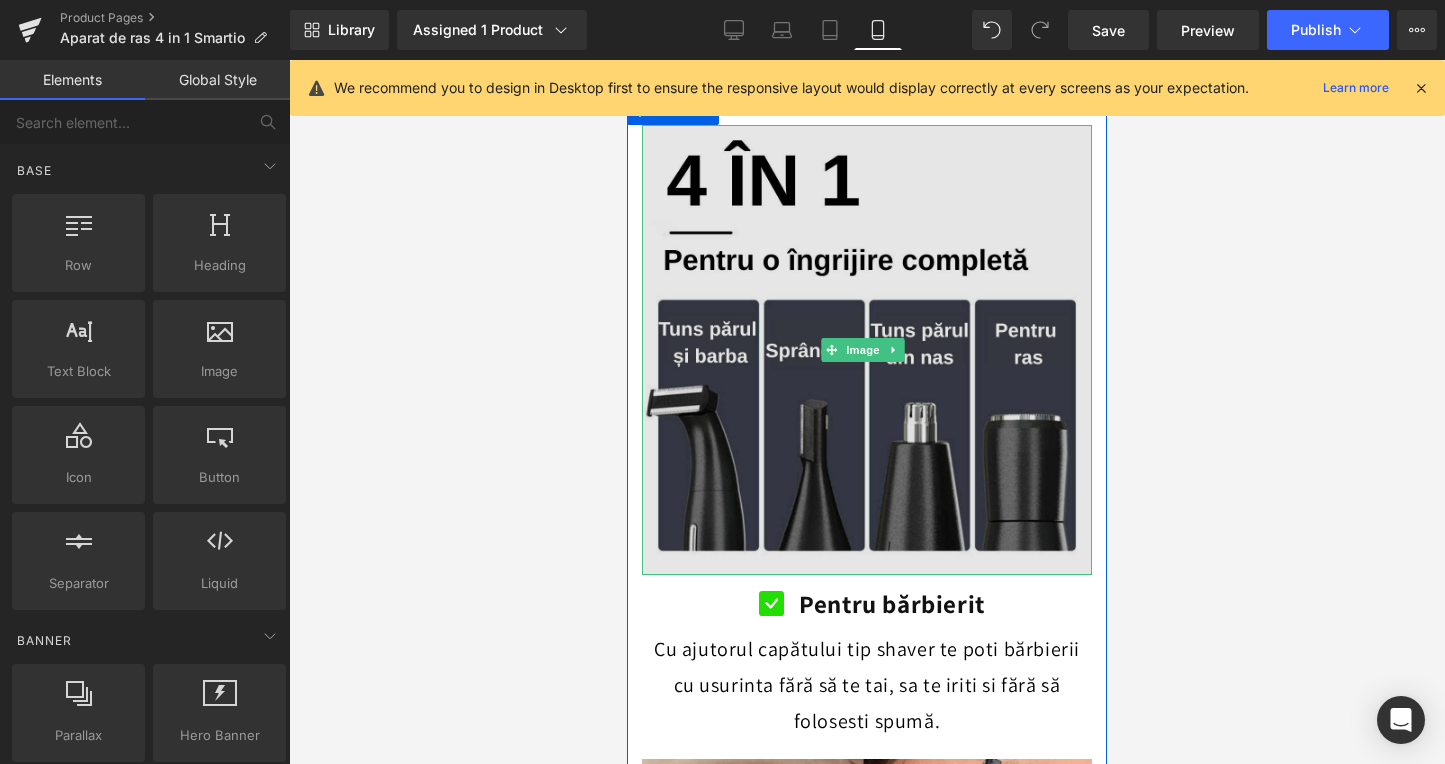 scroll, scrollTop: 1790, scrollLeft: 0, axis: vertical 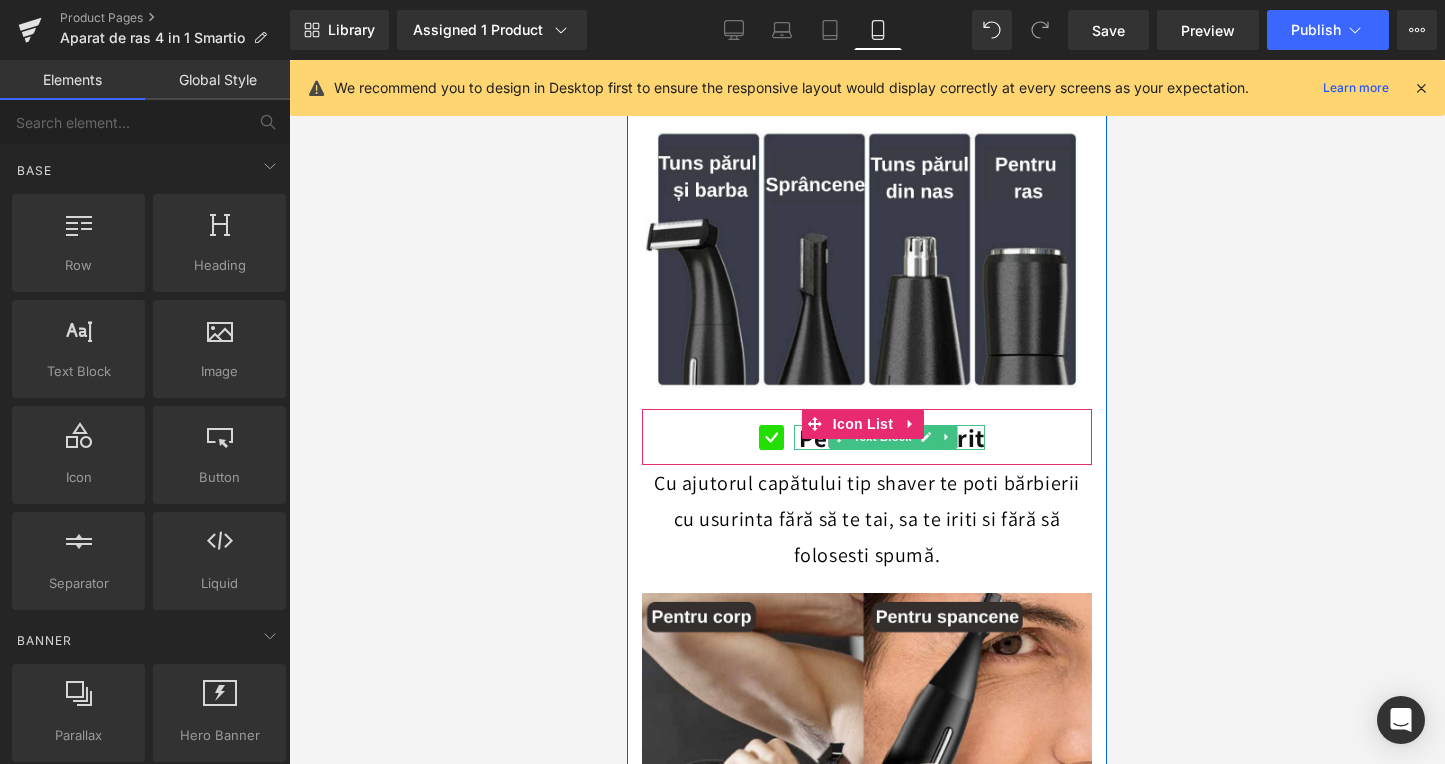 click on "Pentru bărbierit" at bounding box center [892, 437] 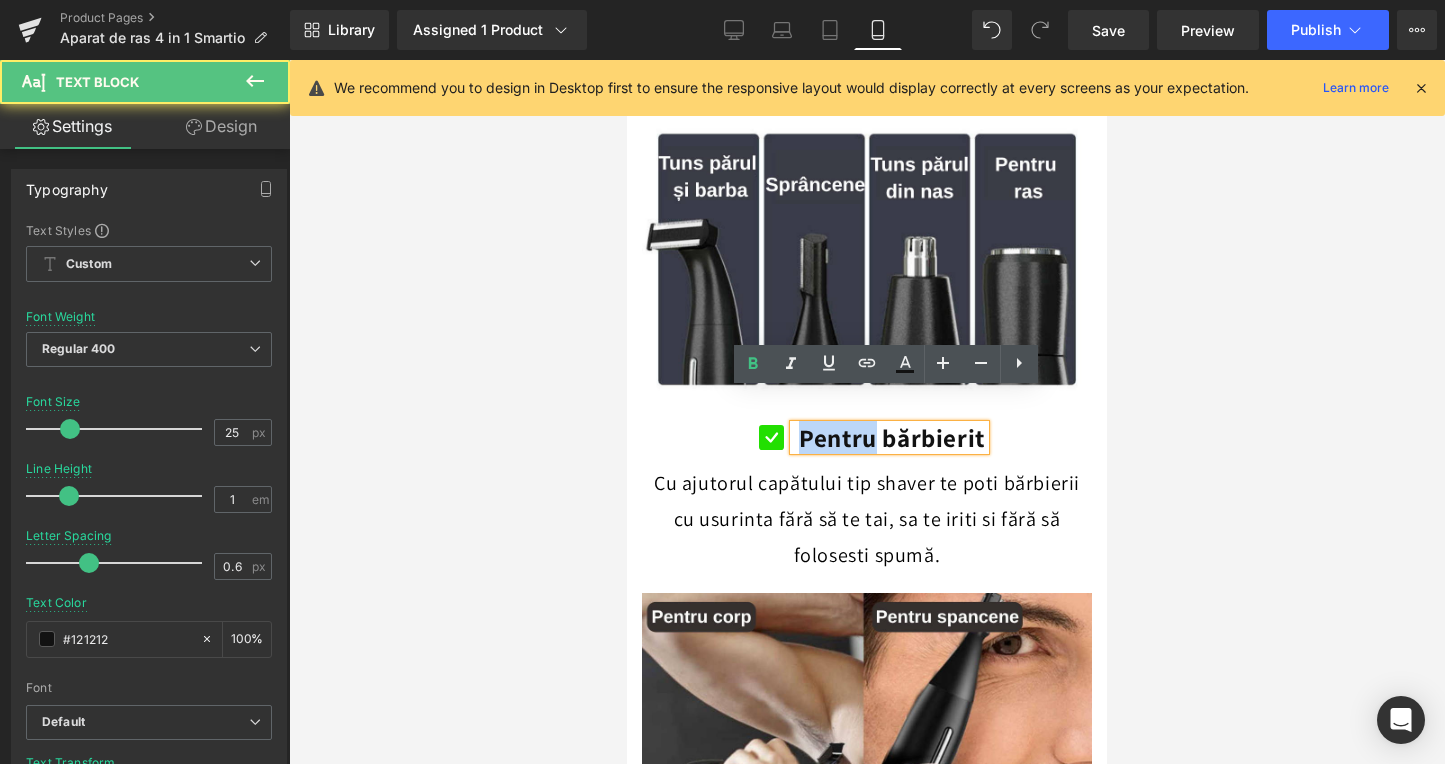 click on "Pentru bărbierit" at bounding box center (892, 437) 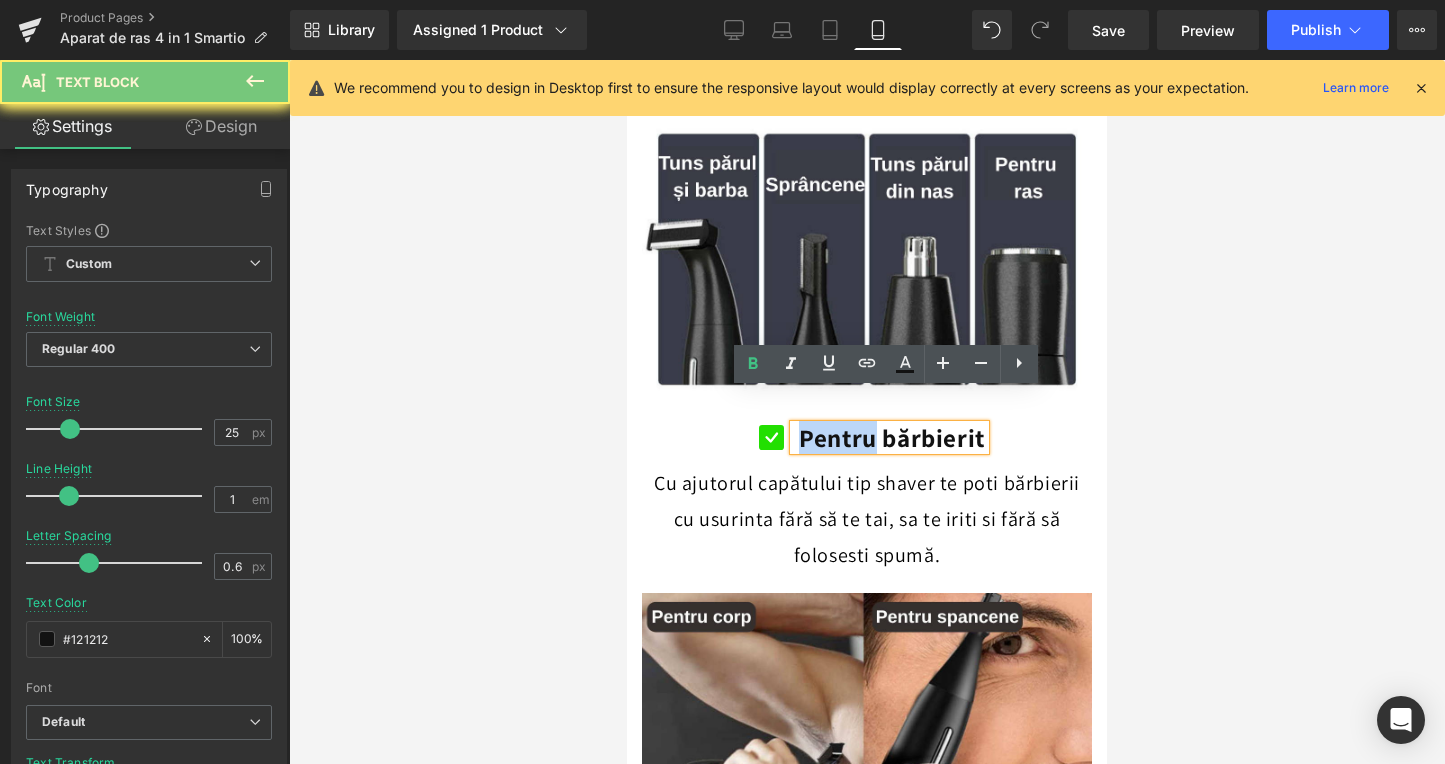 click on "Pentru bărbierit" at bounding box center [892, 437] 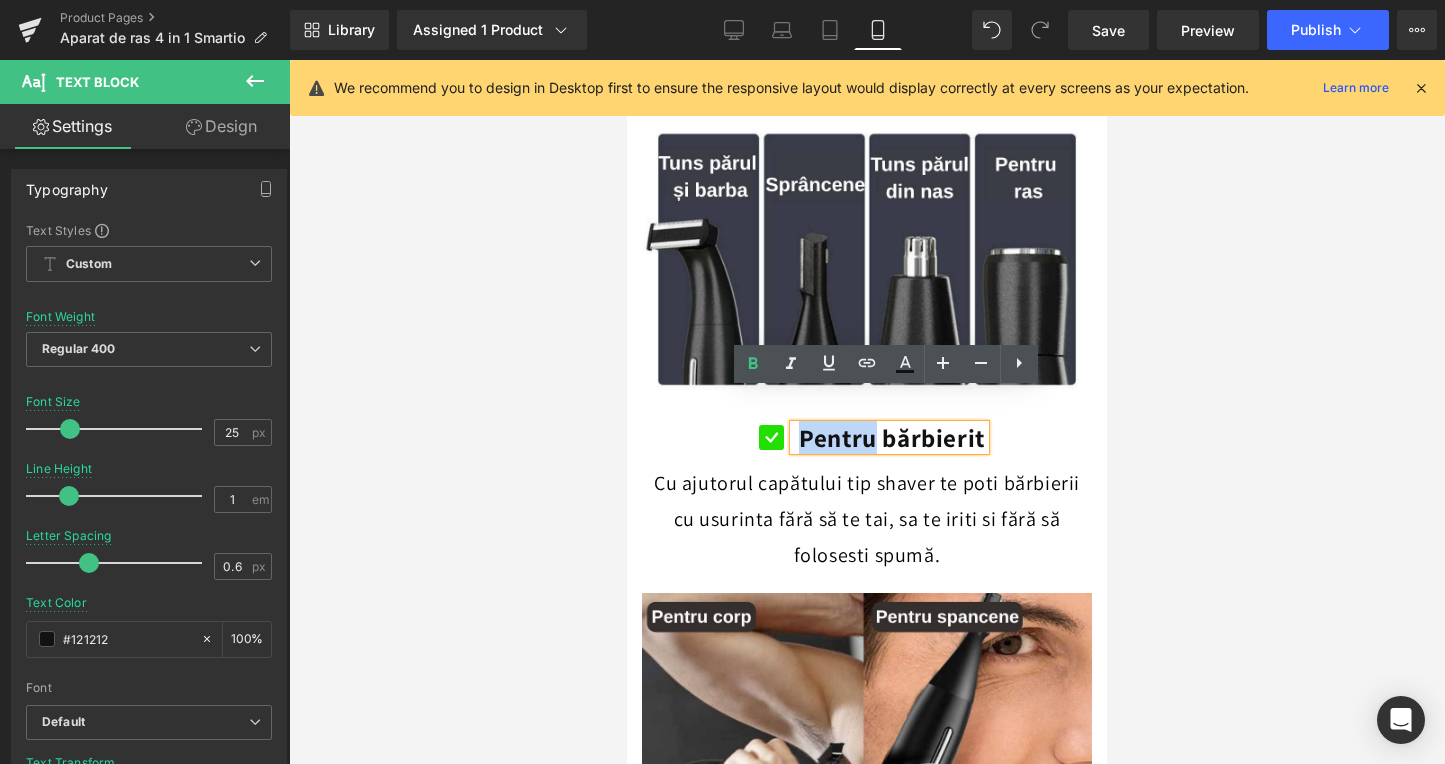 type 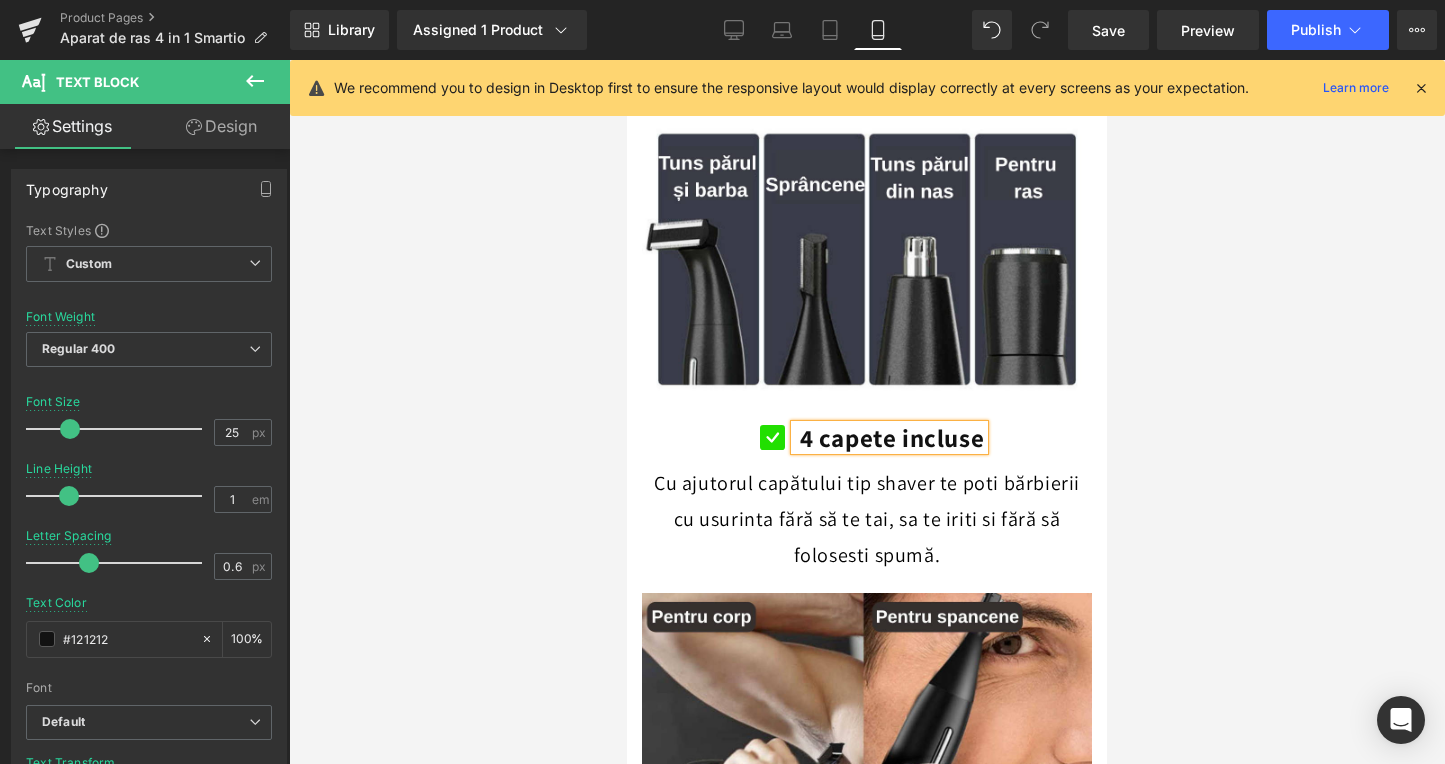 click on "4 capete incluse" at bounding box center (892, 437) 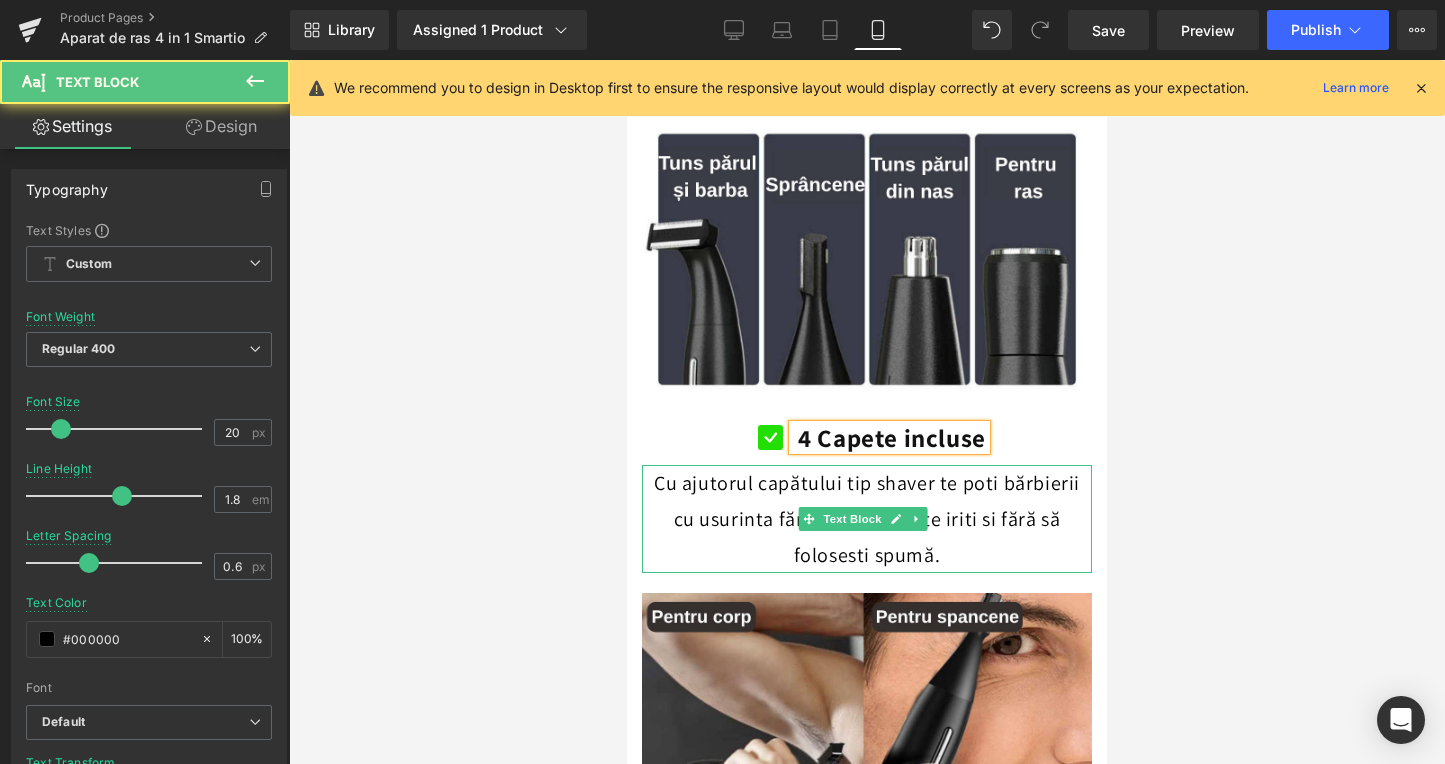 click on "Cu ajutorul capătului tip shaver te poti bărbierii cu usurinta fără să te tai, sa te iriti si fără să folosesti spumă." at bounding box center (867, 519) 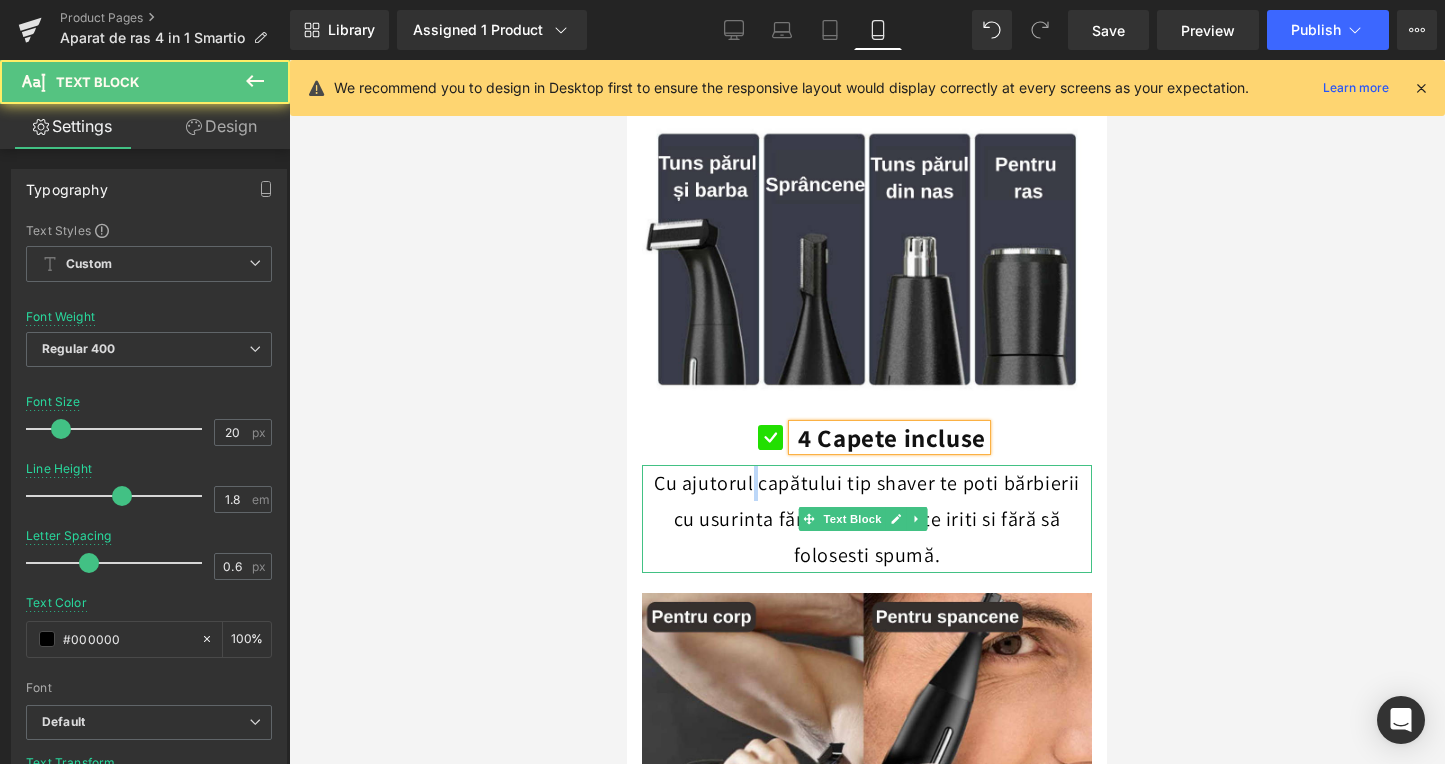 click on "Cu ajutorul capătului tip shaver te poti bărbierii cu usurinta fără să te tai, sa te iriti si fără să folosesti spumă." at bounding box center (867, 519) 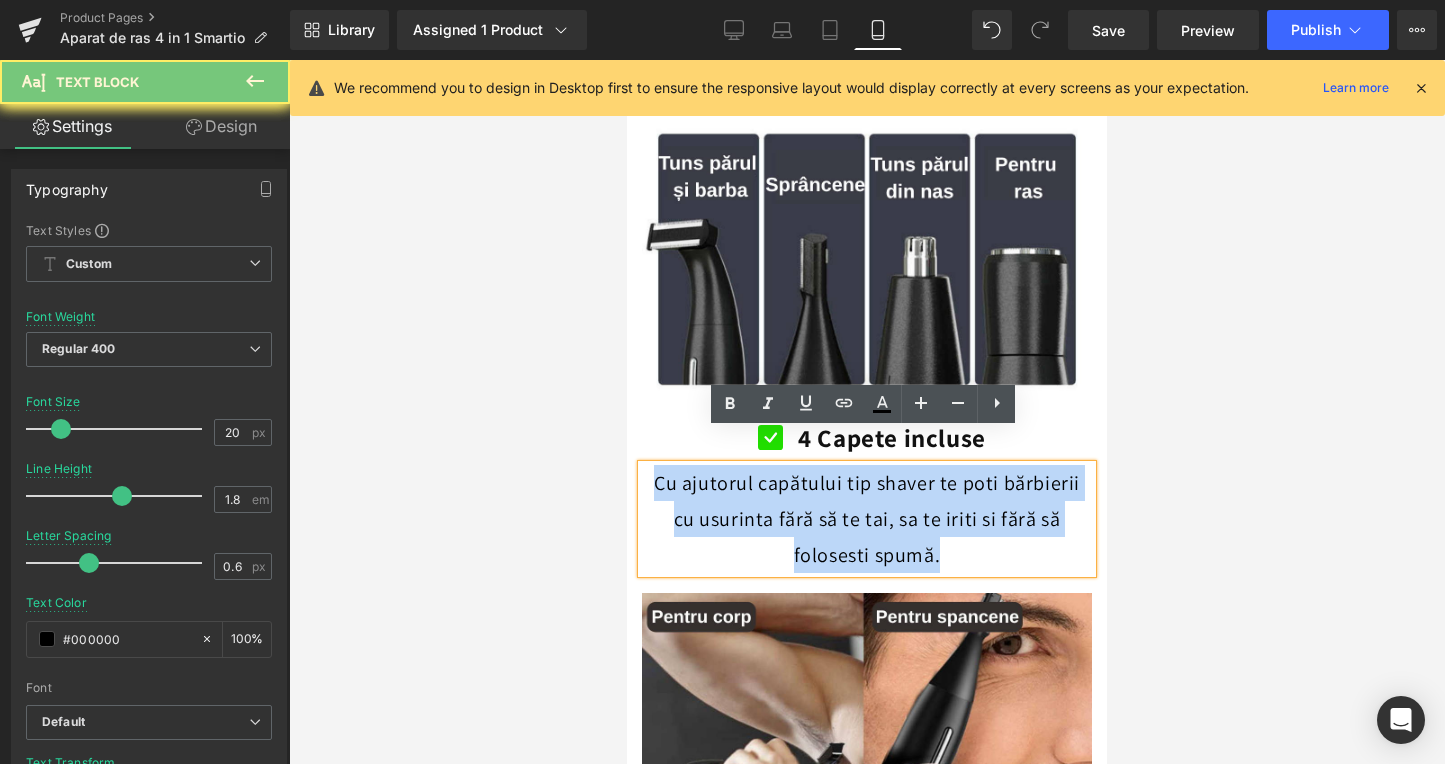 click on "Cu ajutorul capătului tip shaver te poti bărbierii cu usurinta fără să te tai, sa te iriti si fără să folosesti spumă." at bounding box center [867, 519] 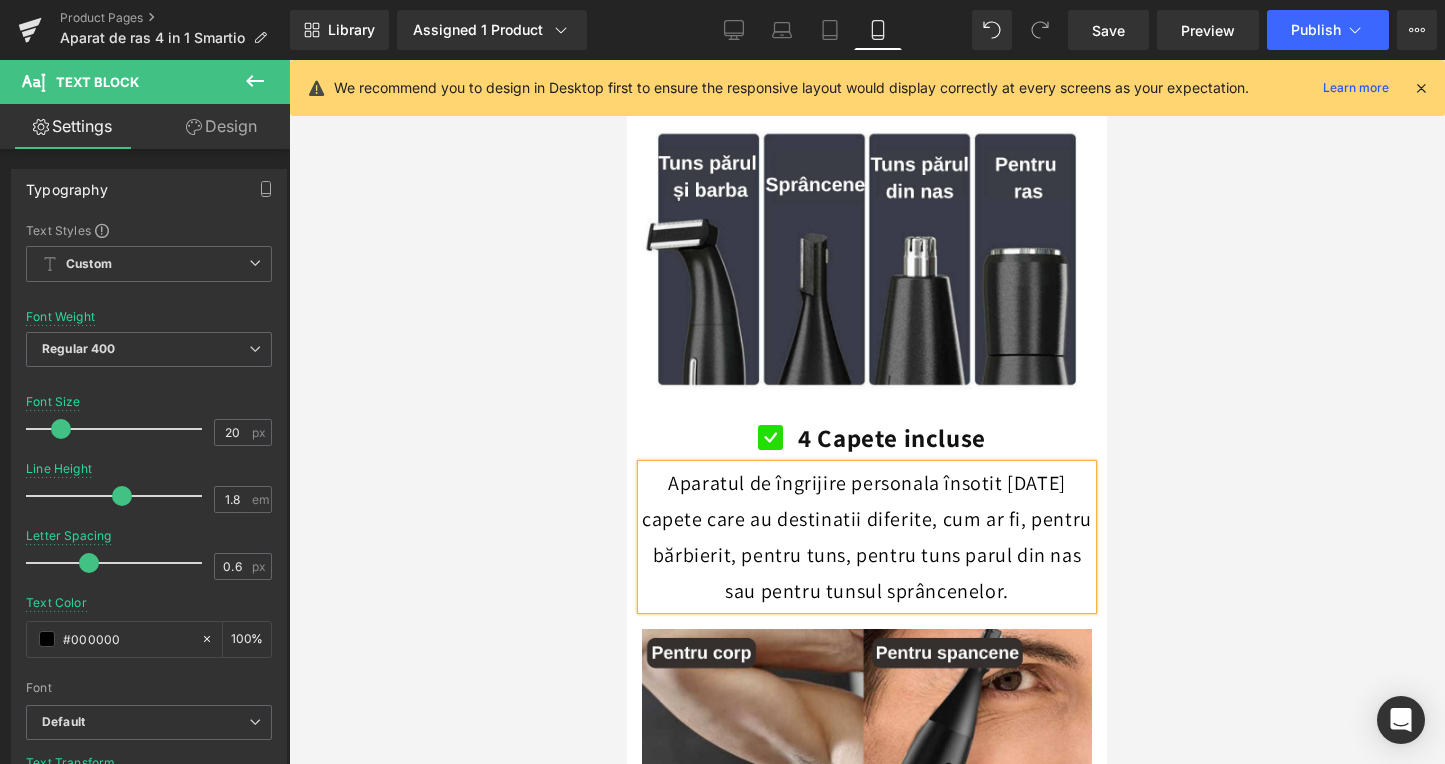 click on "Aparatul de îngrijire personala însotit [DATE] capete care au destinatii diferite, cum ar fi, pentru bărbierit, pentru tuns, pentru tuns parul din nas sau pentru tunsul sprâncenelor." at bounding box center [867, 537] 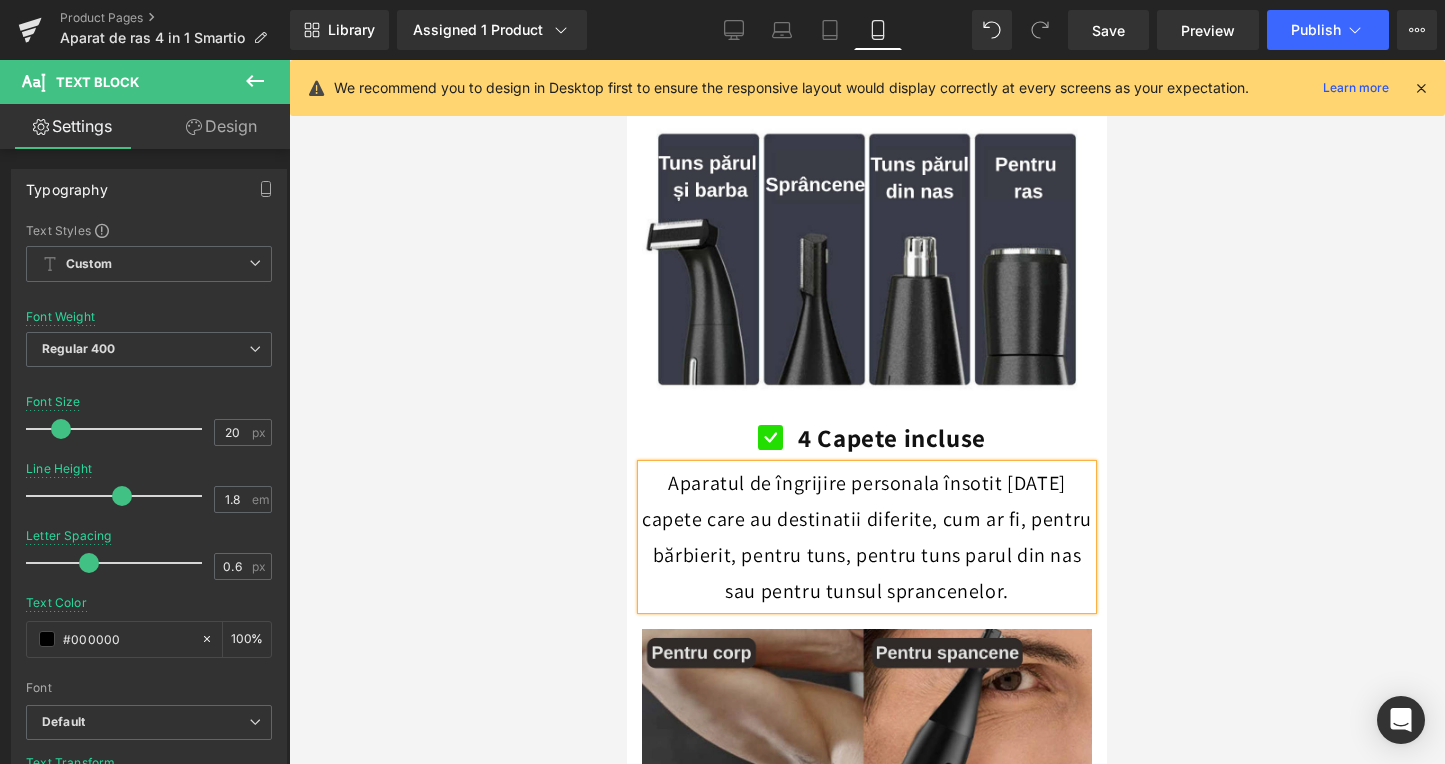 scroll, scrollTop: 2200, scrollLeft: 0, axis: vertical 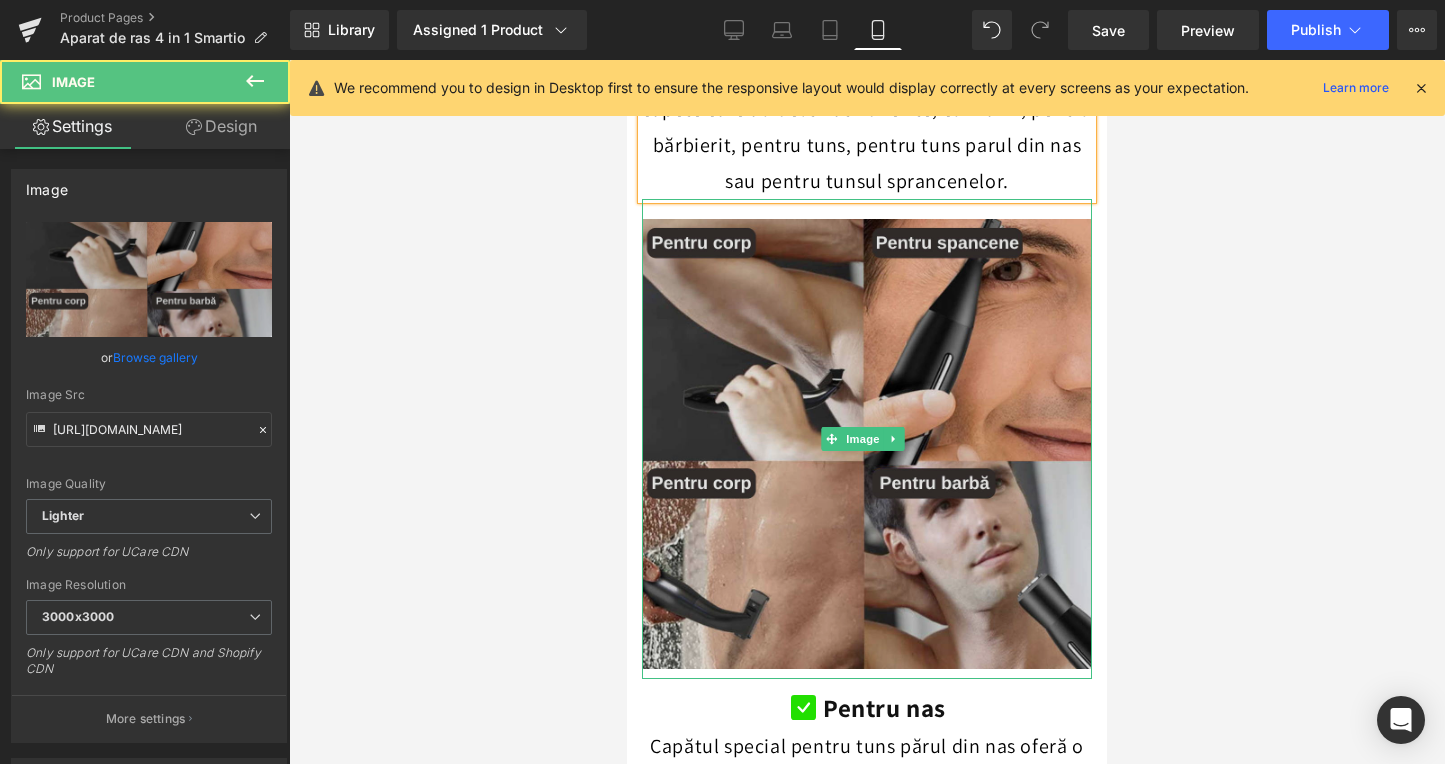 click at bounding box center [867, 439] 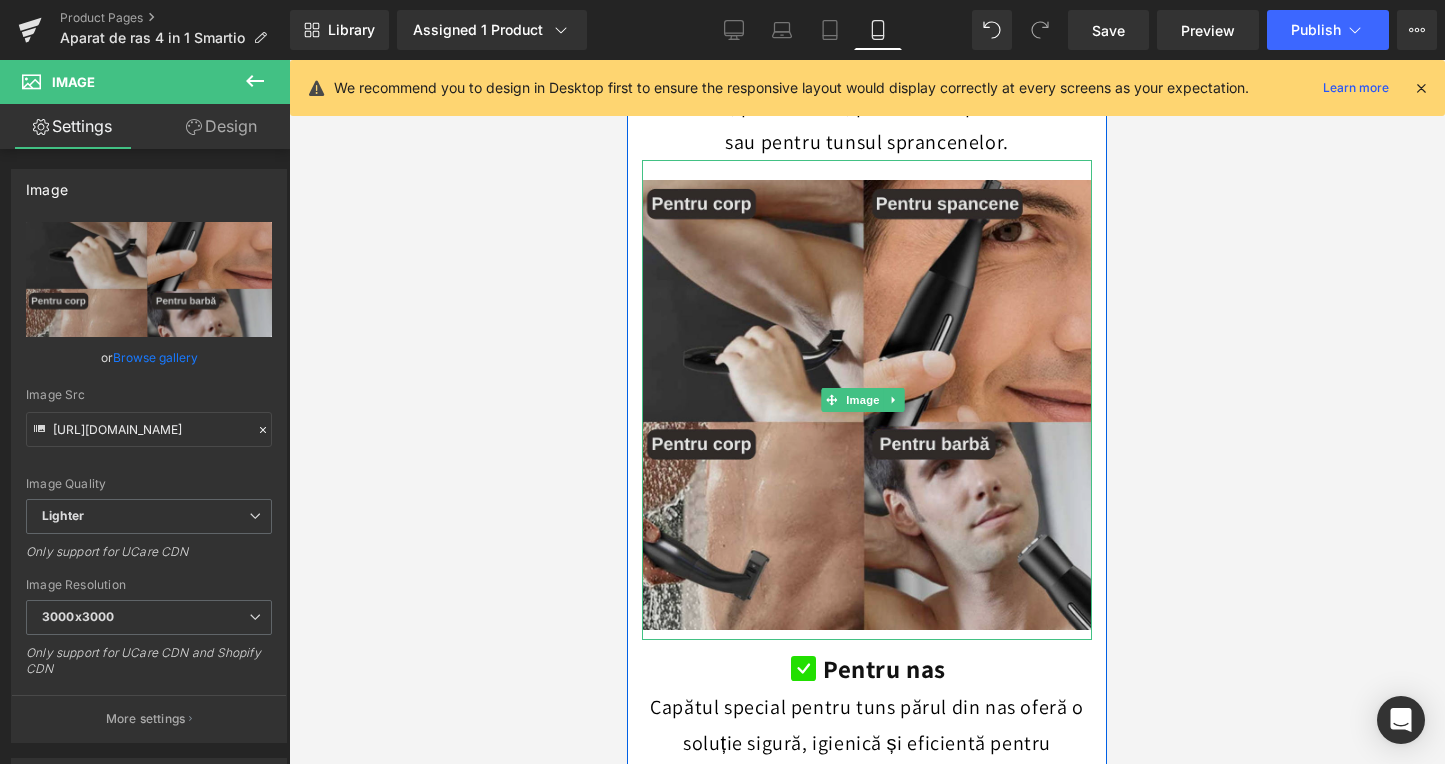 scroll, scrollTop: 2271, scrollLeft: 0, axis: vertical 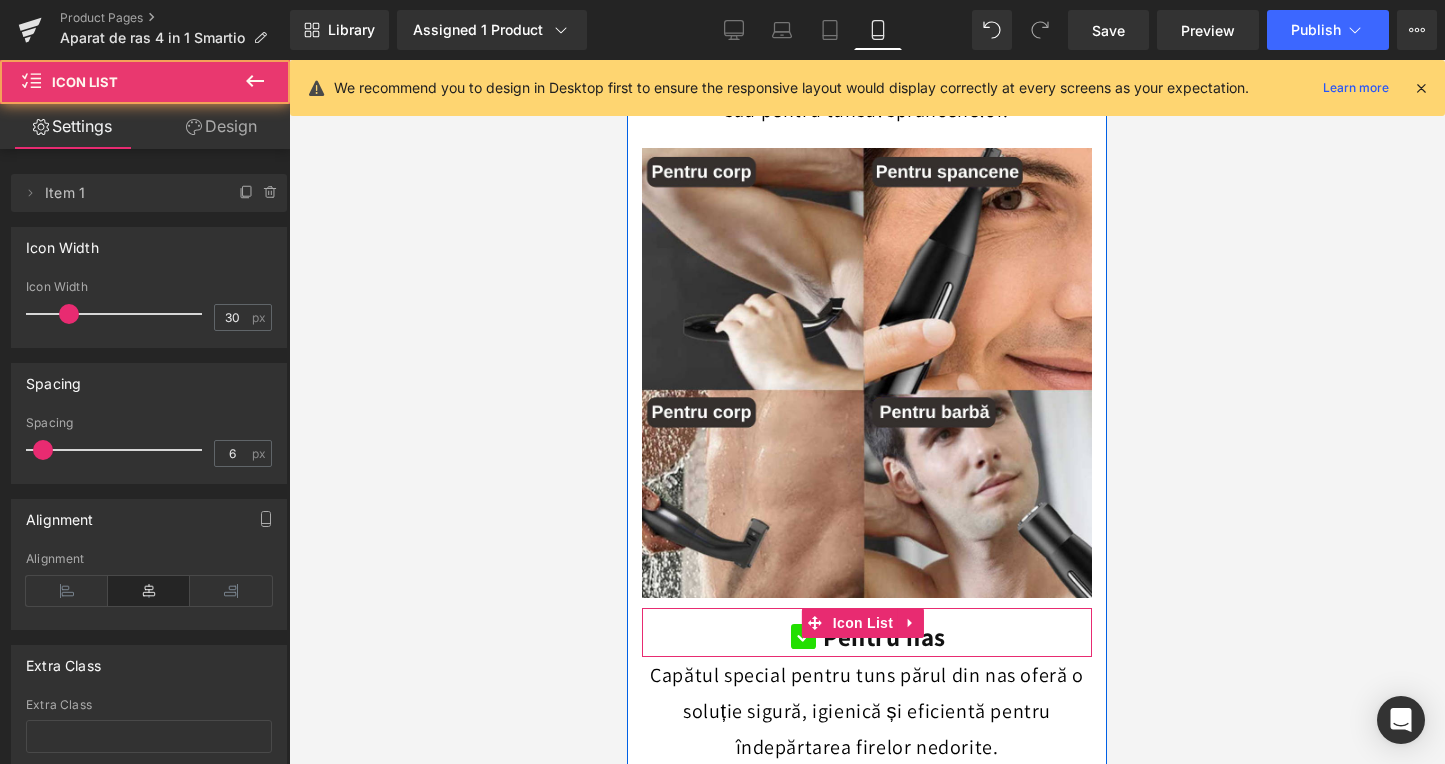 drag, startPoint x: 963, startPoint y: 589, endPoint x: 933, endPoint y: 592, distance: 30.149628 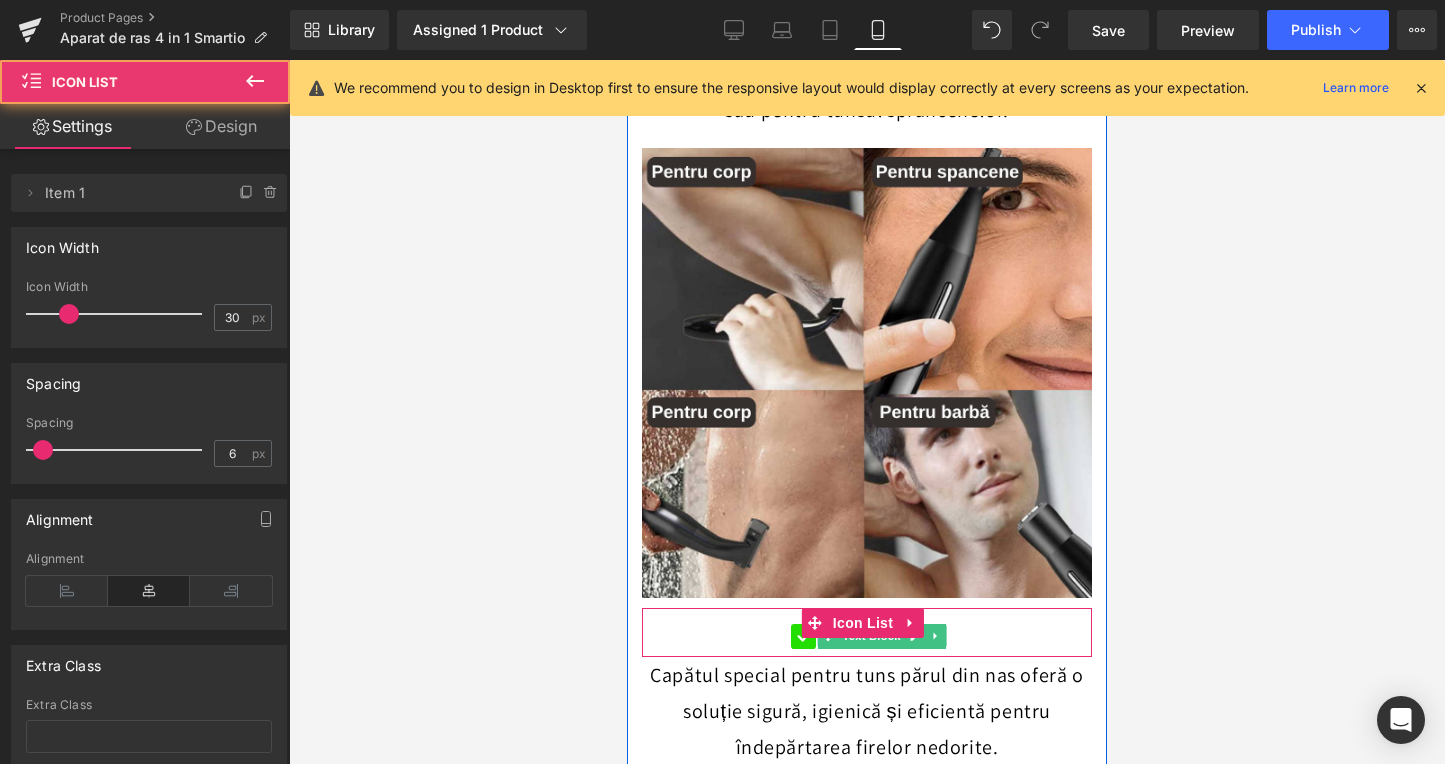click 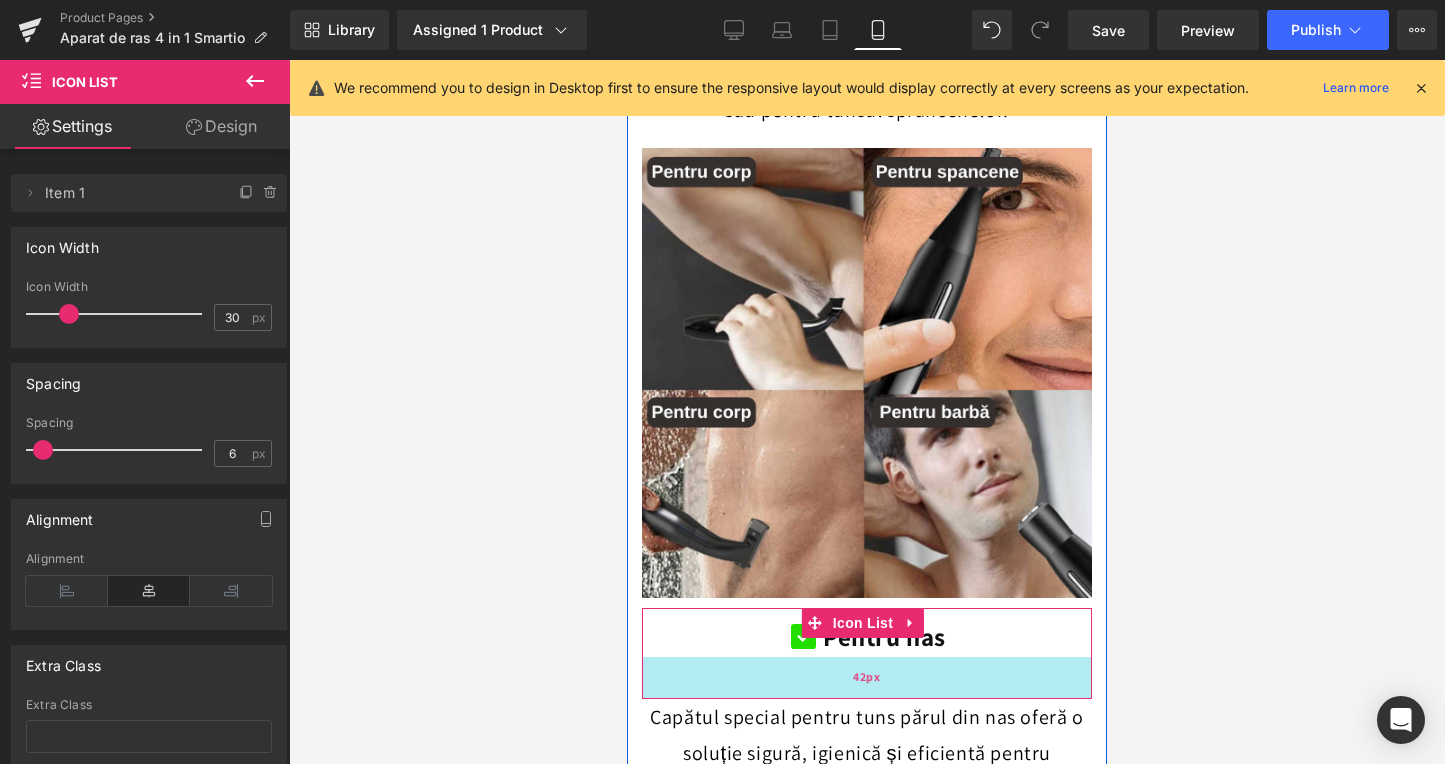 drag, startPoint x: 974, startPoint y: 607, endPoint x: 968, endPoint y: 649, distance: 42.426407 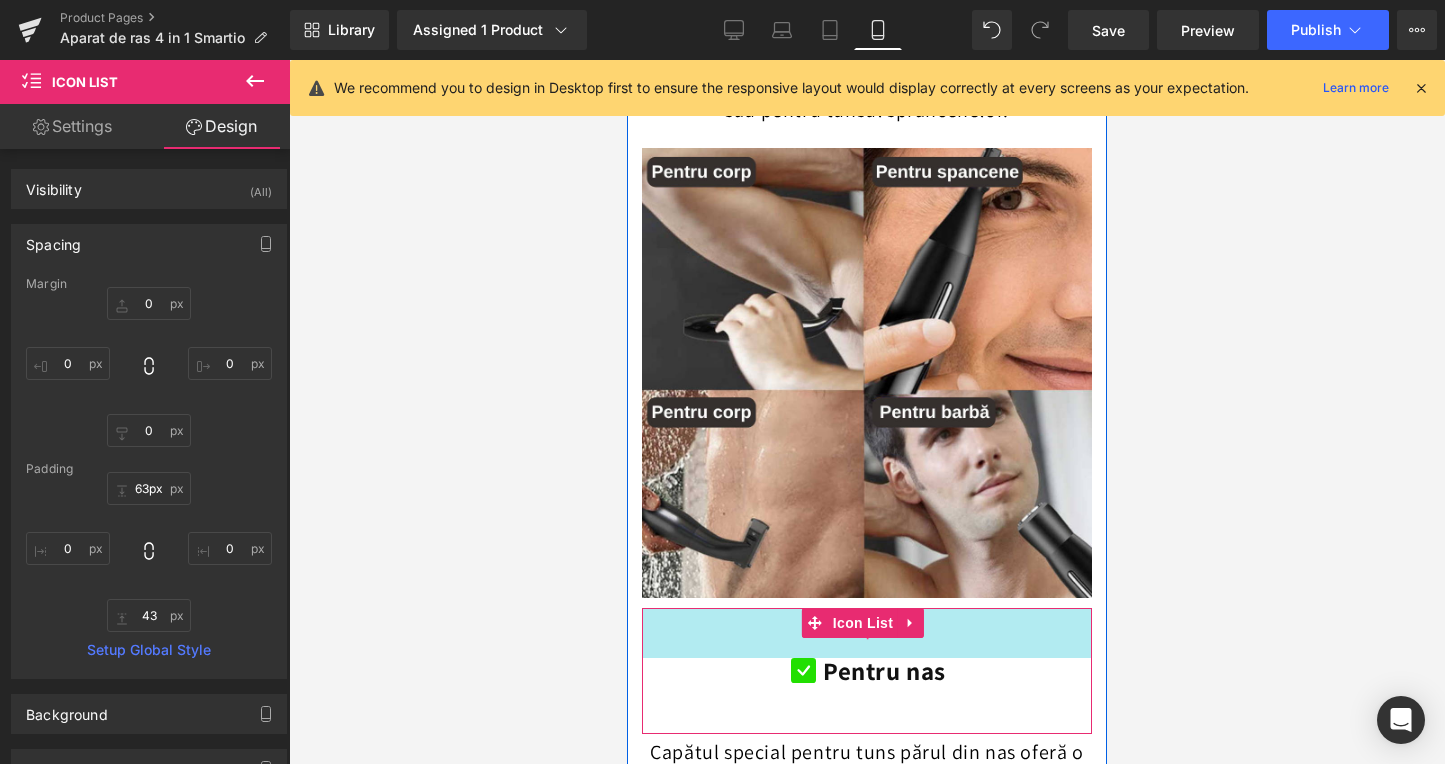 type on "64px" 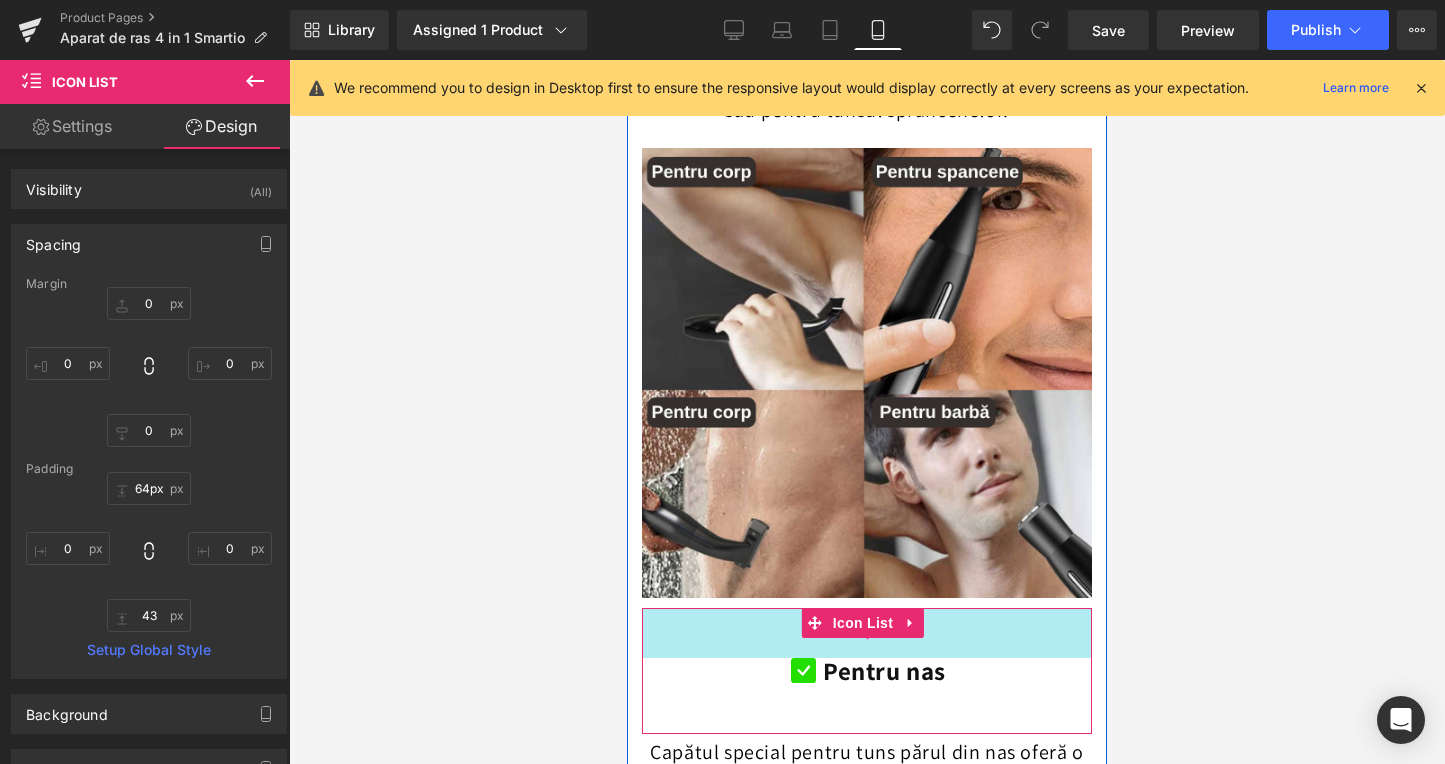drag, startPoint x: 958, startPoint y: 567, endPoint x: 953, endPoint y: 615, distance: 48.259712 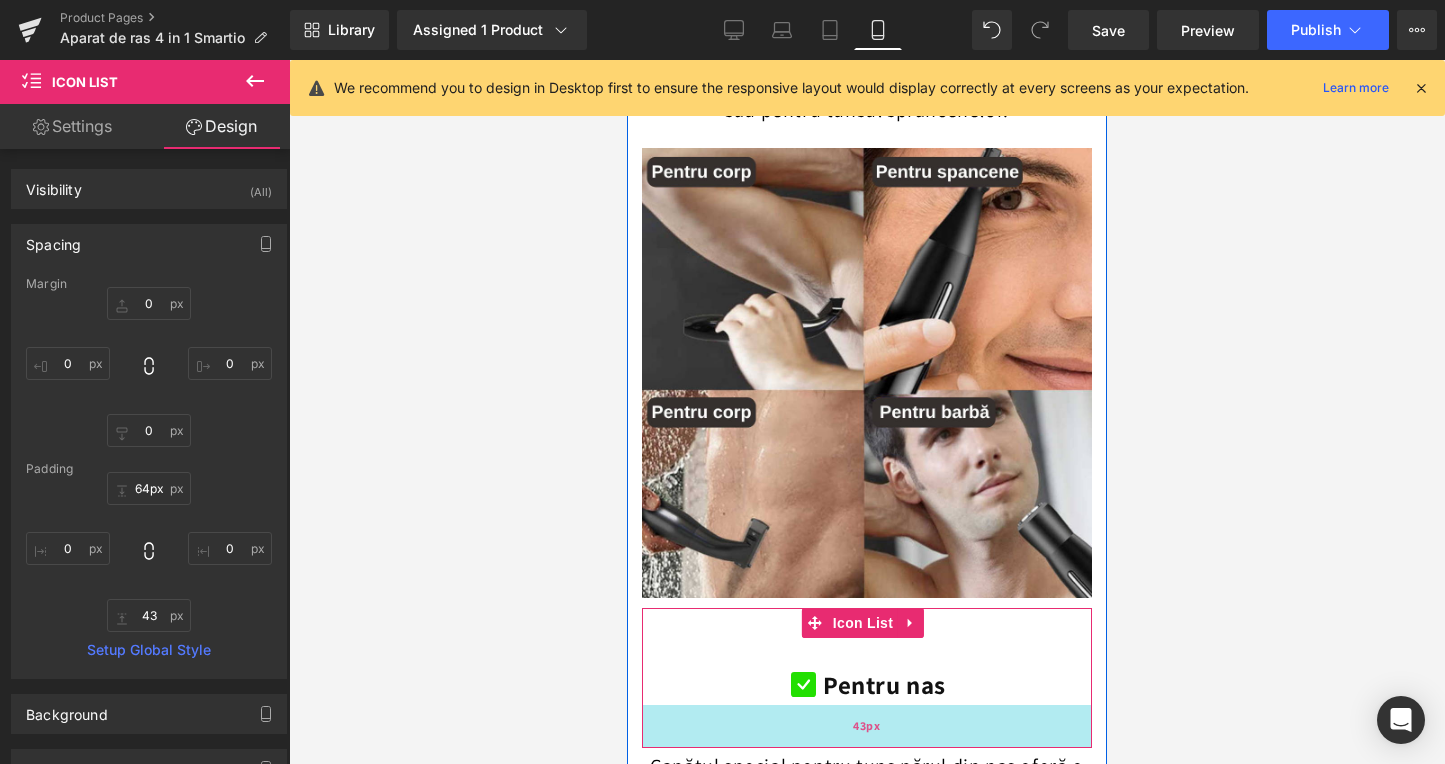 type on "44px" 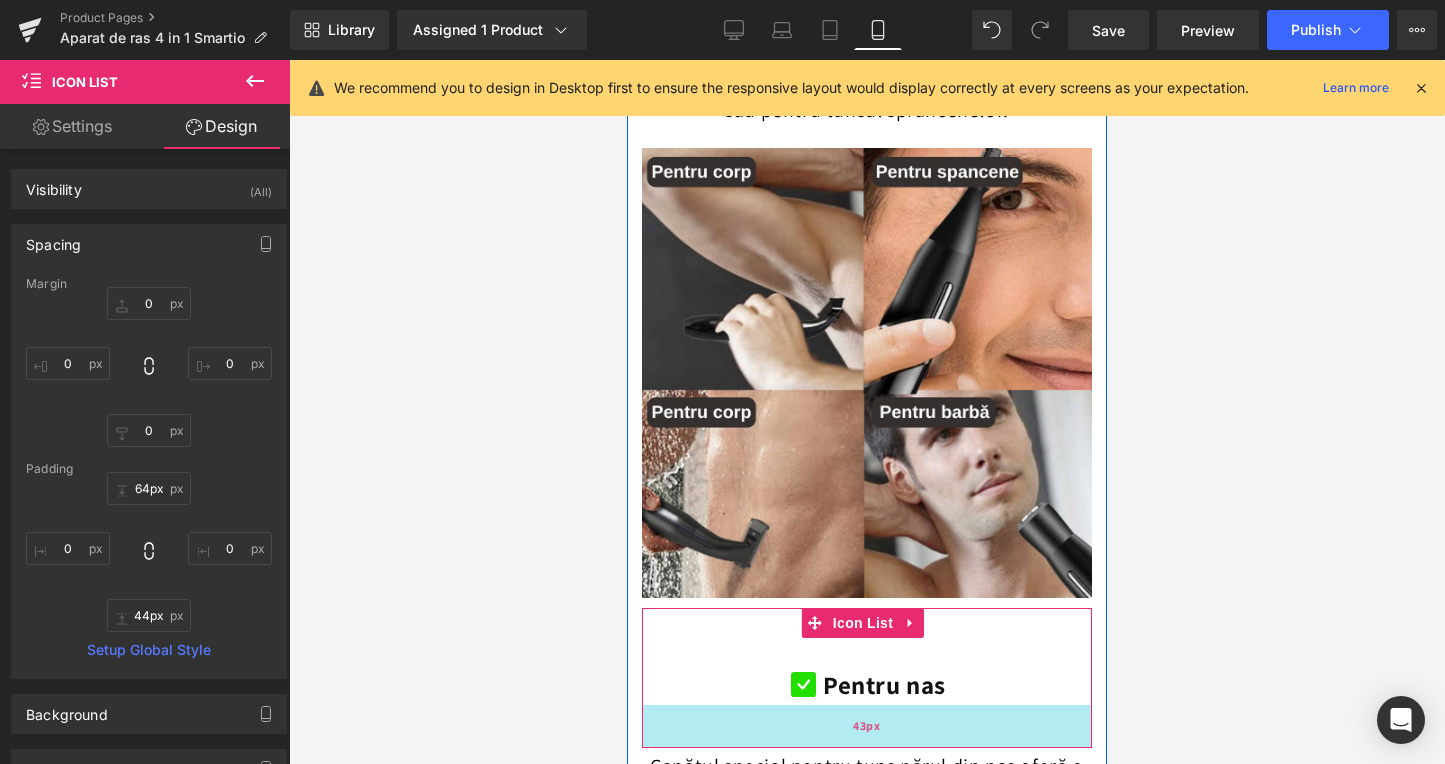 click on "43px" at bounding box center [867, 726] 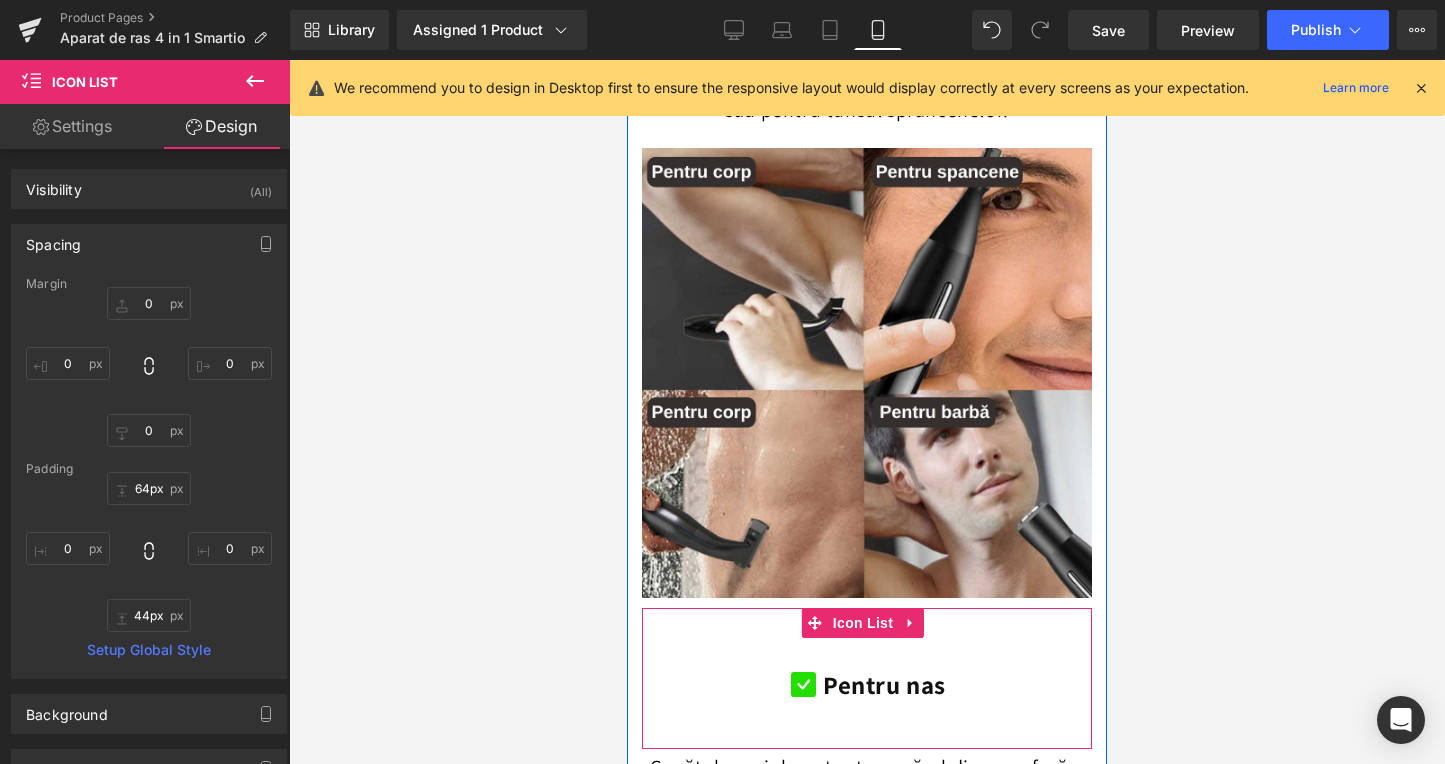 click on "Icon
Pentru nas
Text Block" at bounding box center (867, 688) 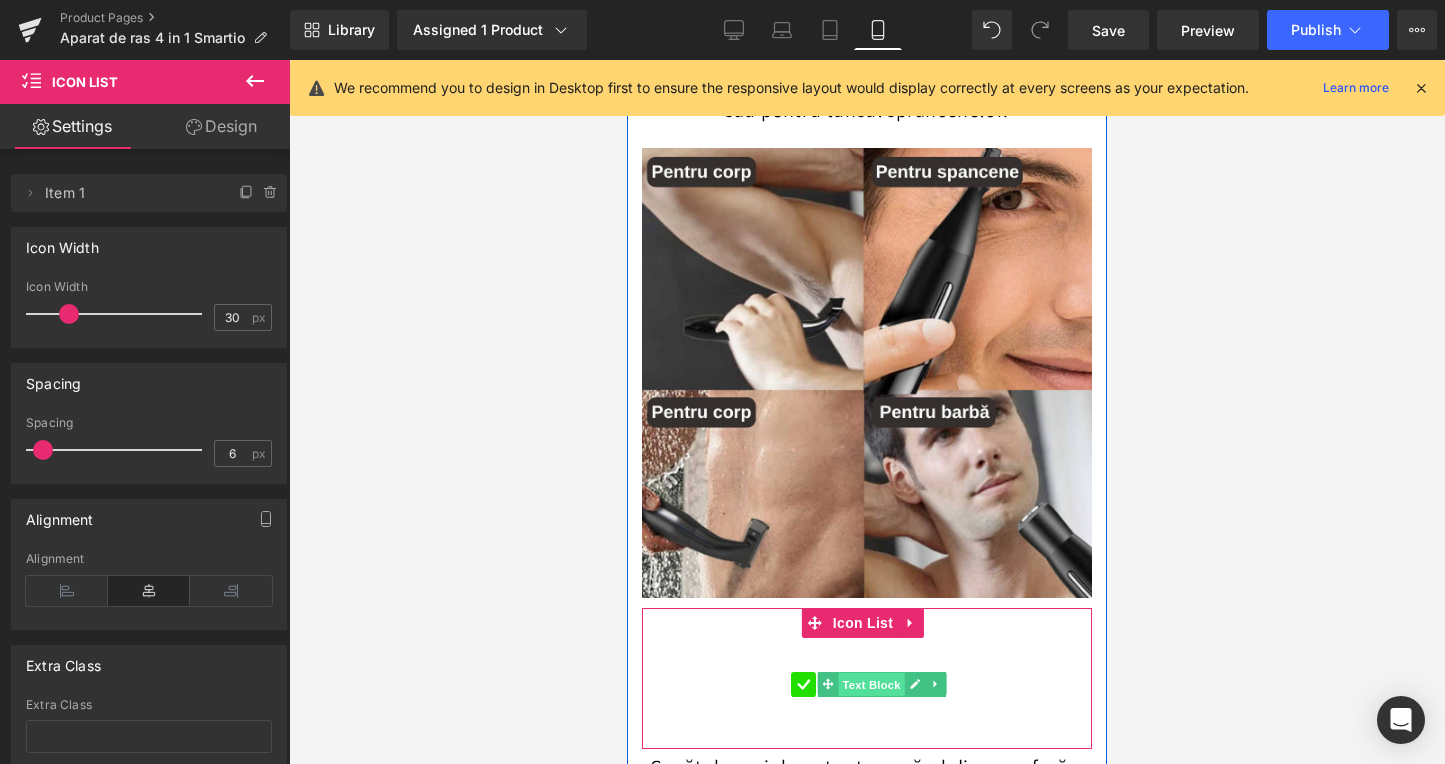 click on "Text Block" at bounding box center (872, 685) 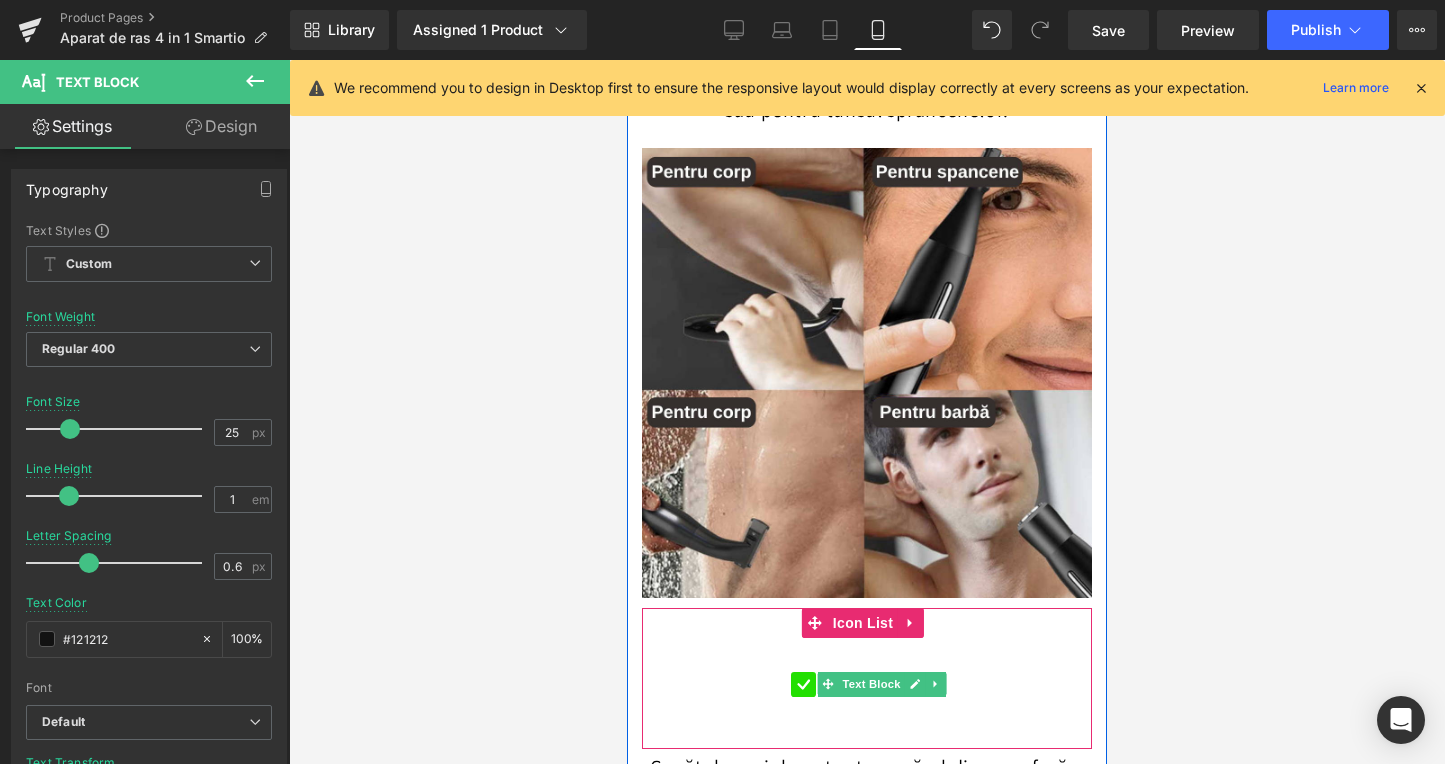 click at bounding box center [915, 684] 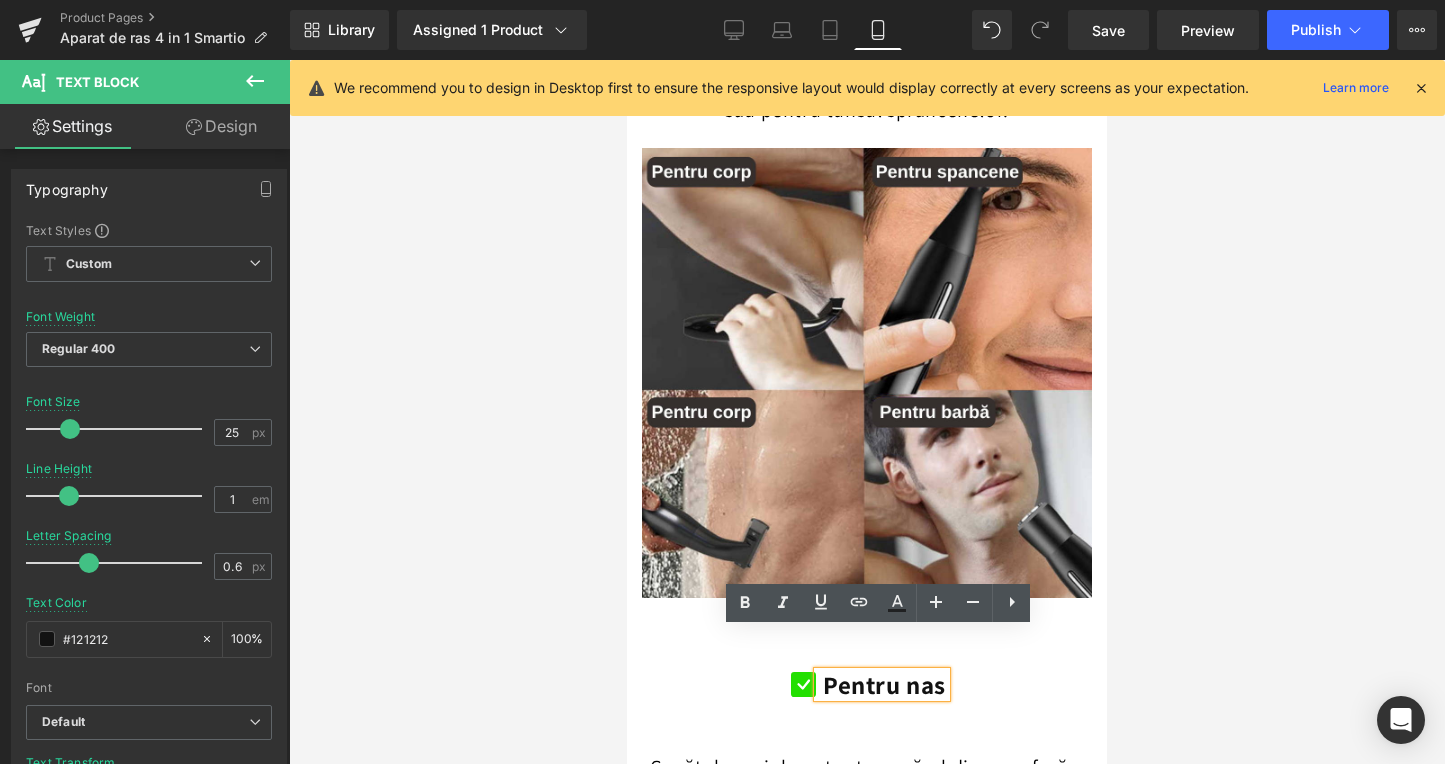 click on "Pentru nas" at bounding box center (884, 684) 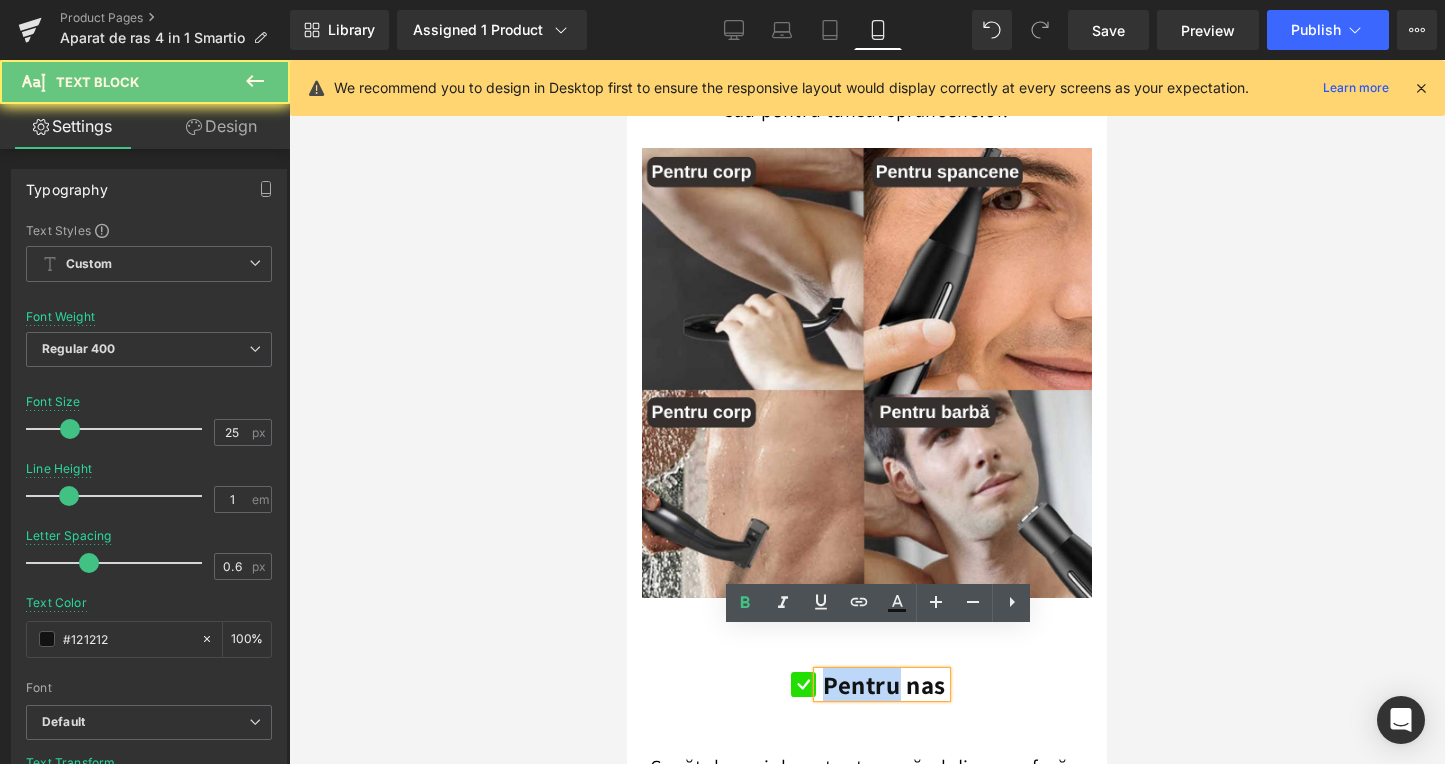 click on "Pentru nas" at bounding box center [884, 684] 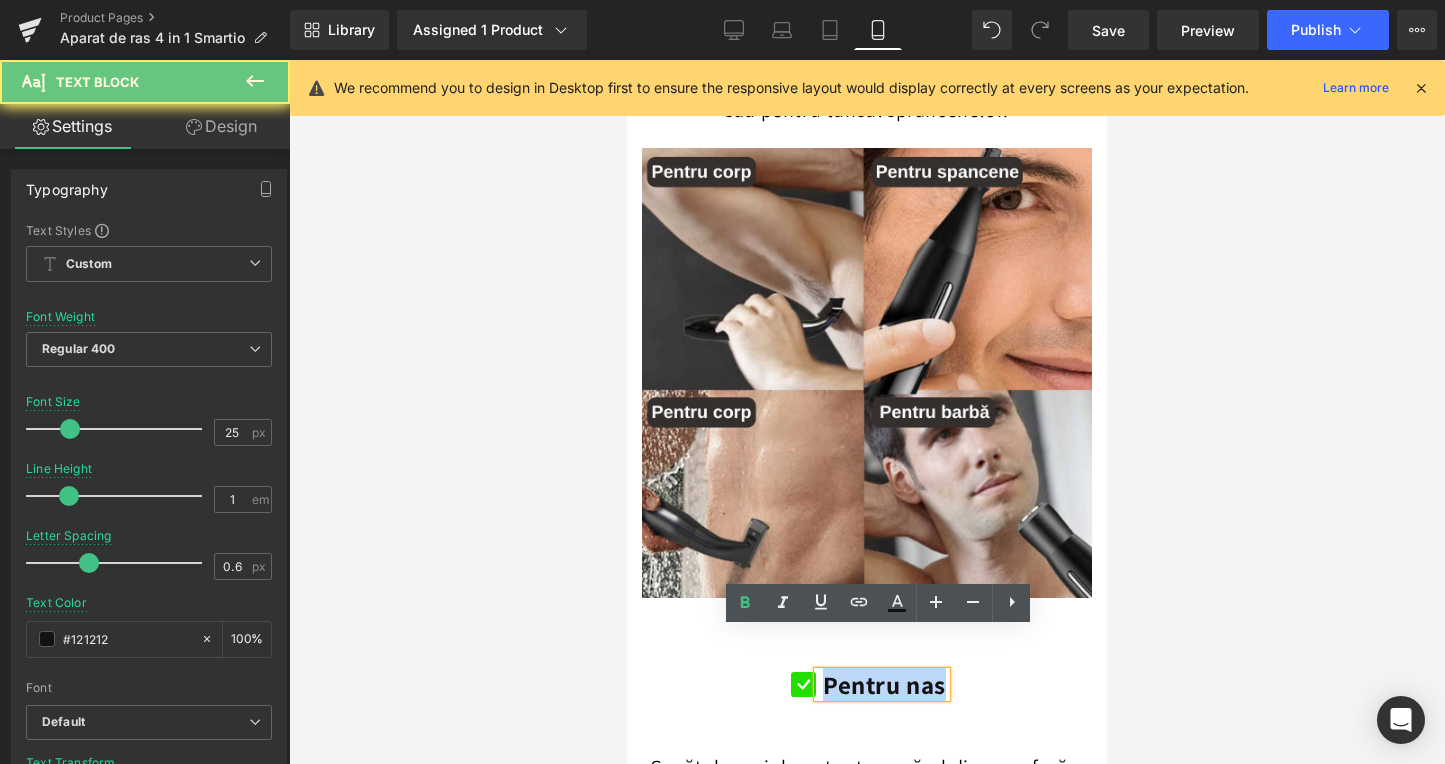 click on "Pentru nas" at bounding box center [884, 684] 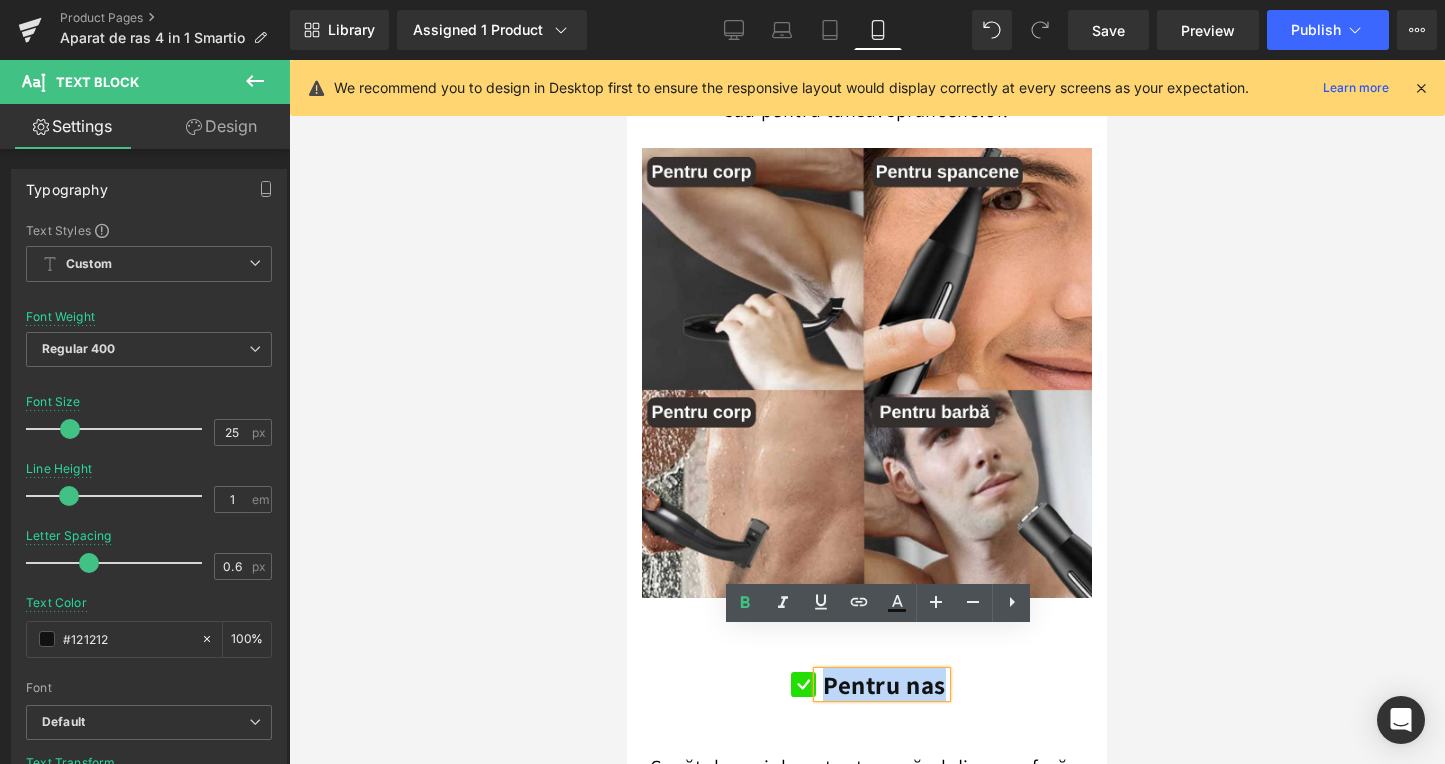 type 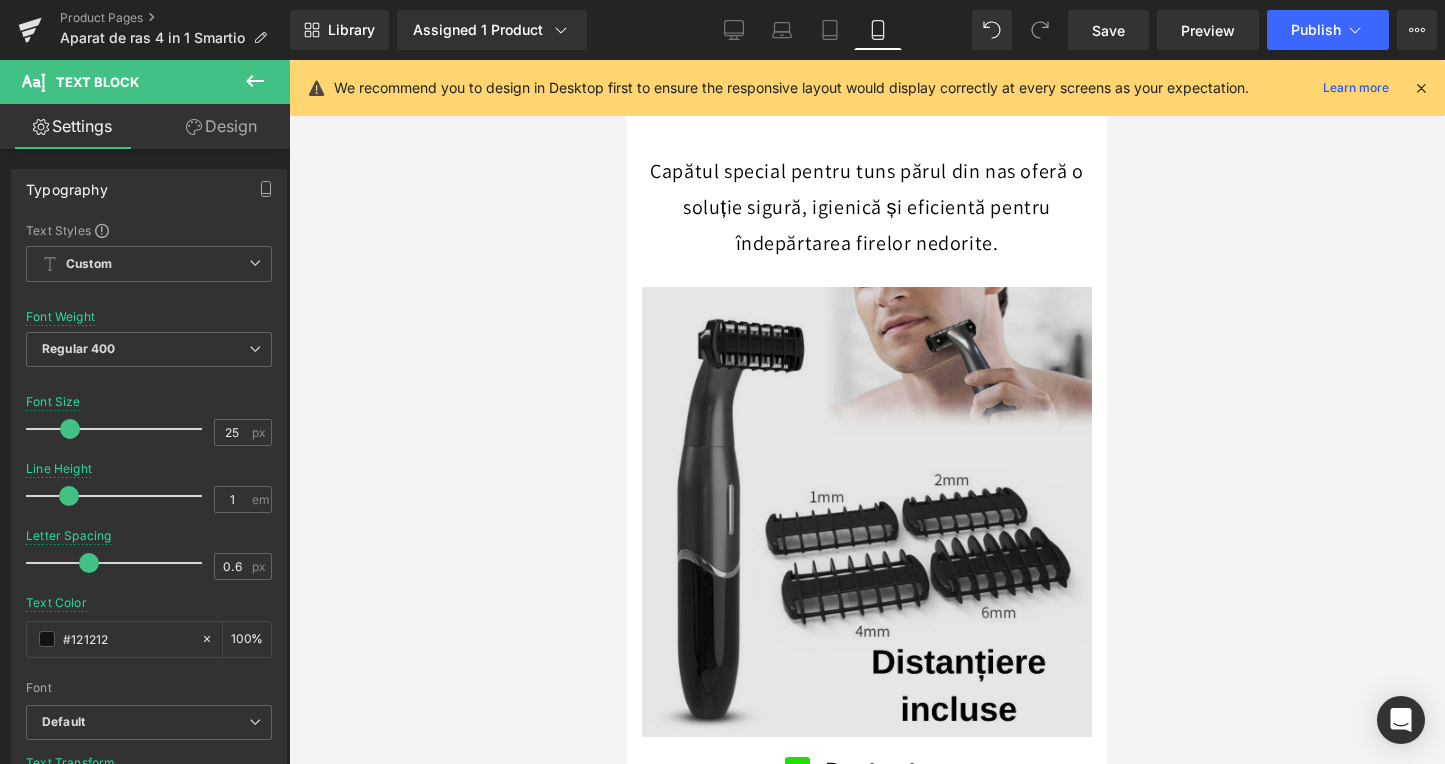 scroll, scrollTop: 2716, scrollLeft: 0, axis: vertical 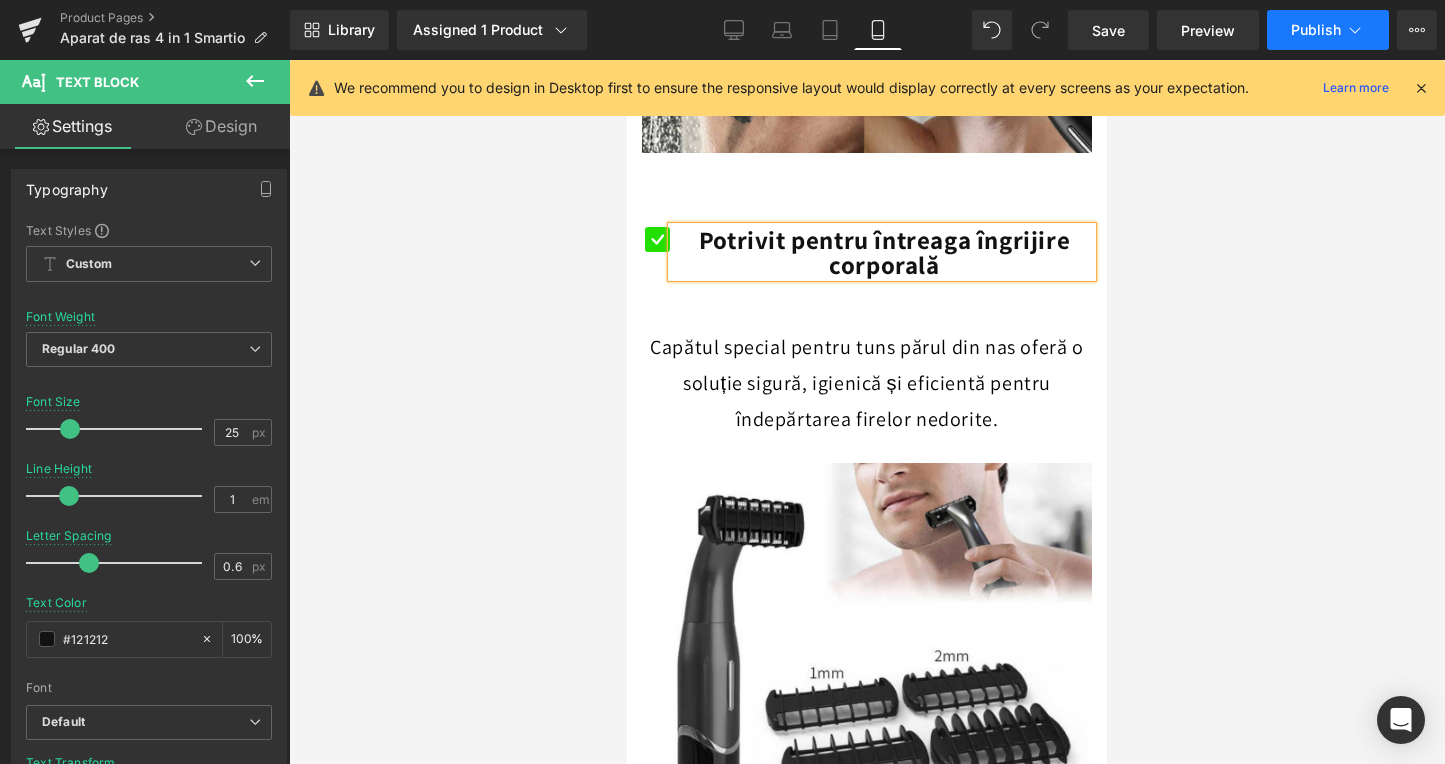 click on "Publish" at bounding box center (1316, 30) 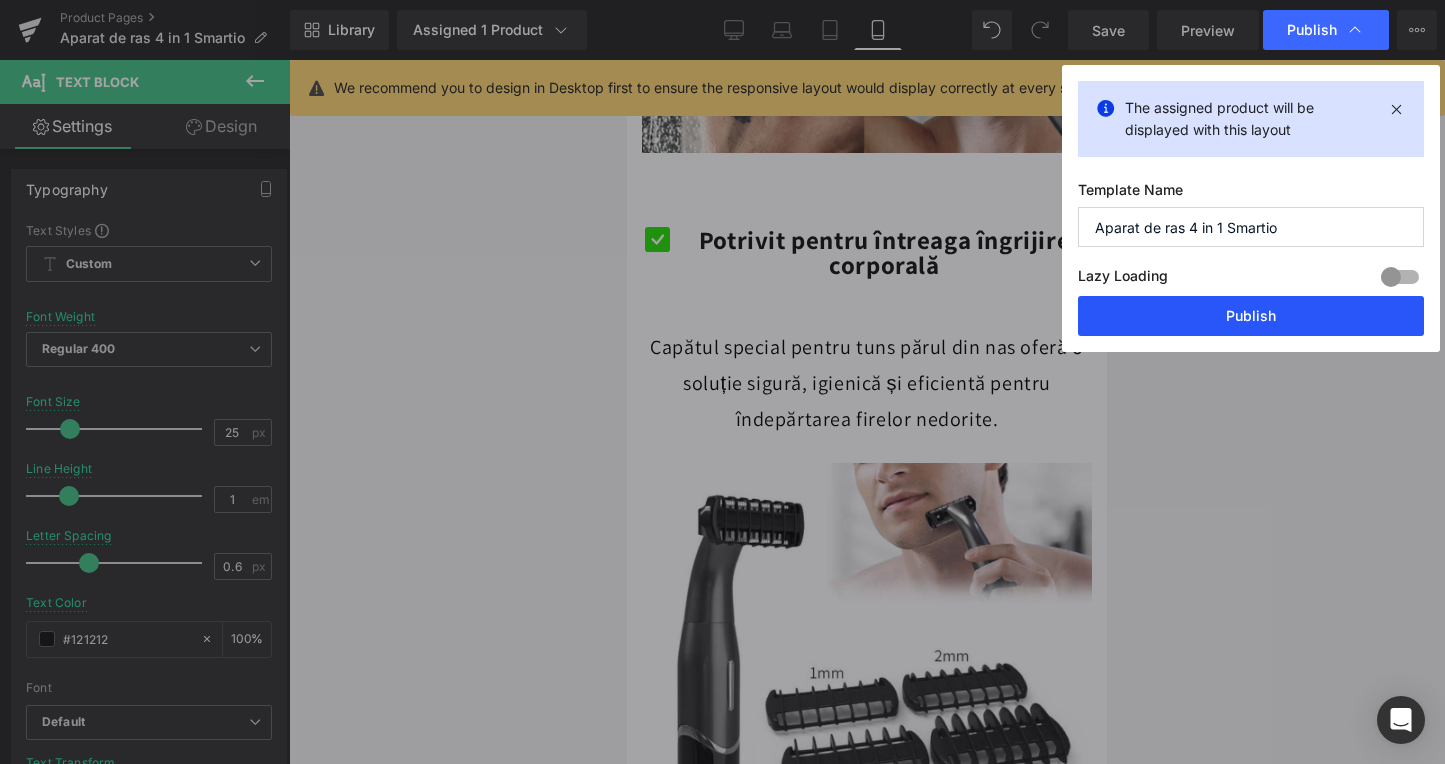 click on "Publish" at bounding box center [1251, 316] 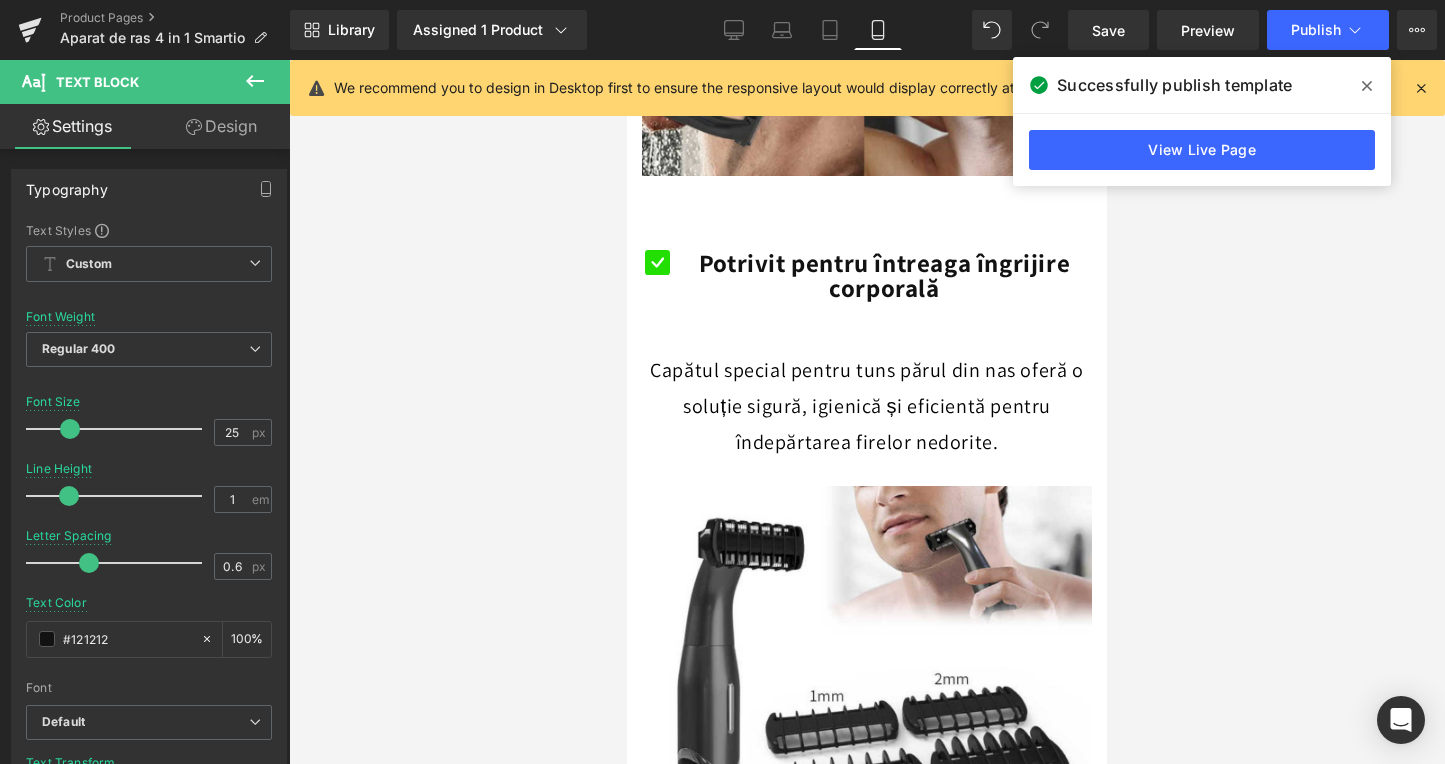 scroll, scrollTop: 2482, scrollLeft: 0, axis: vertical 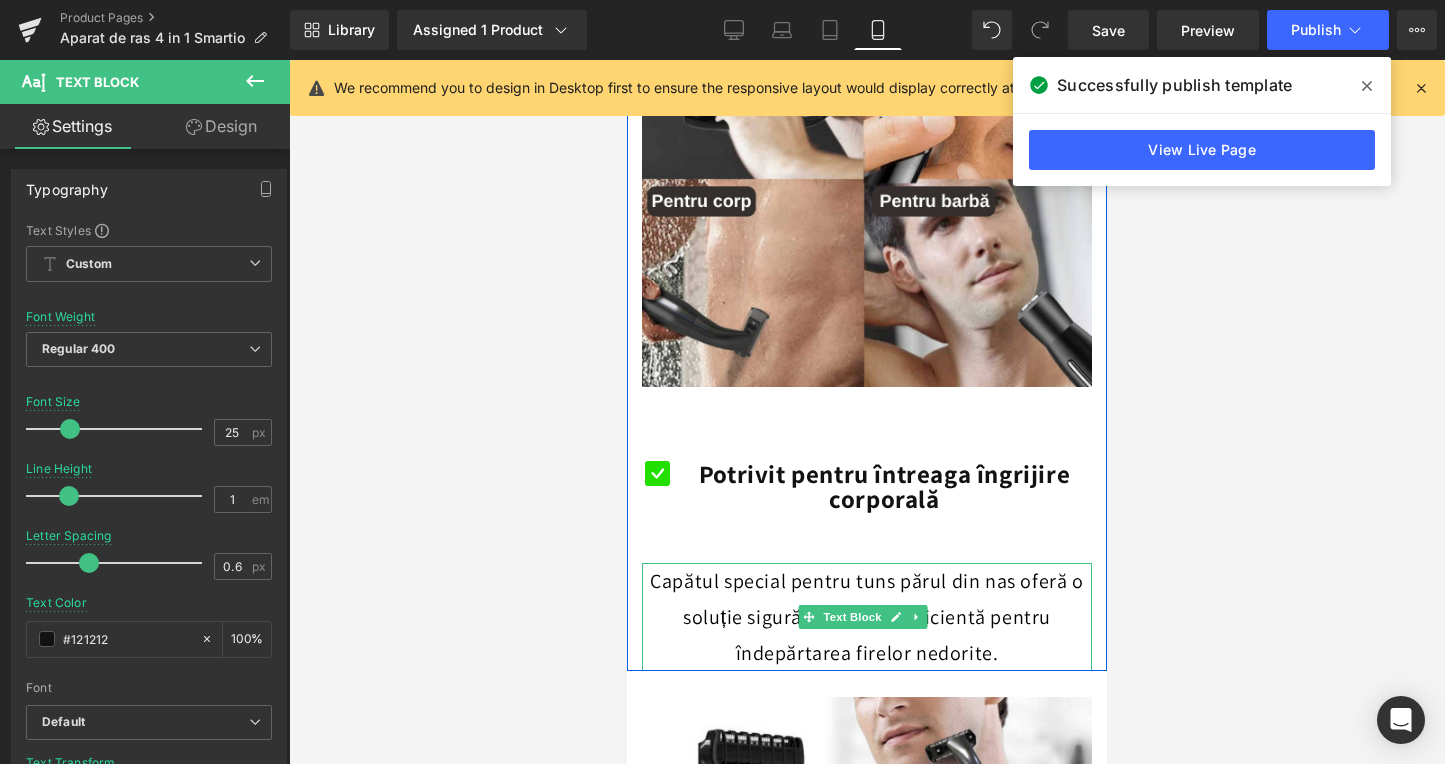 click on "Capătul special pentru tuns părul din nas oferă o soluție sigură, igienică și eficientă pentru îndepărtarea firelor nedorite." at bounding box center [867, 617] 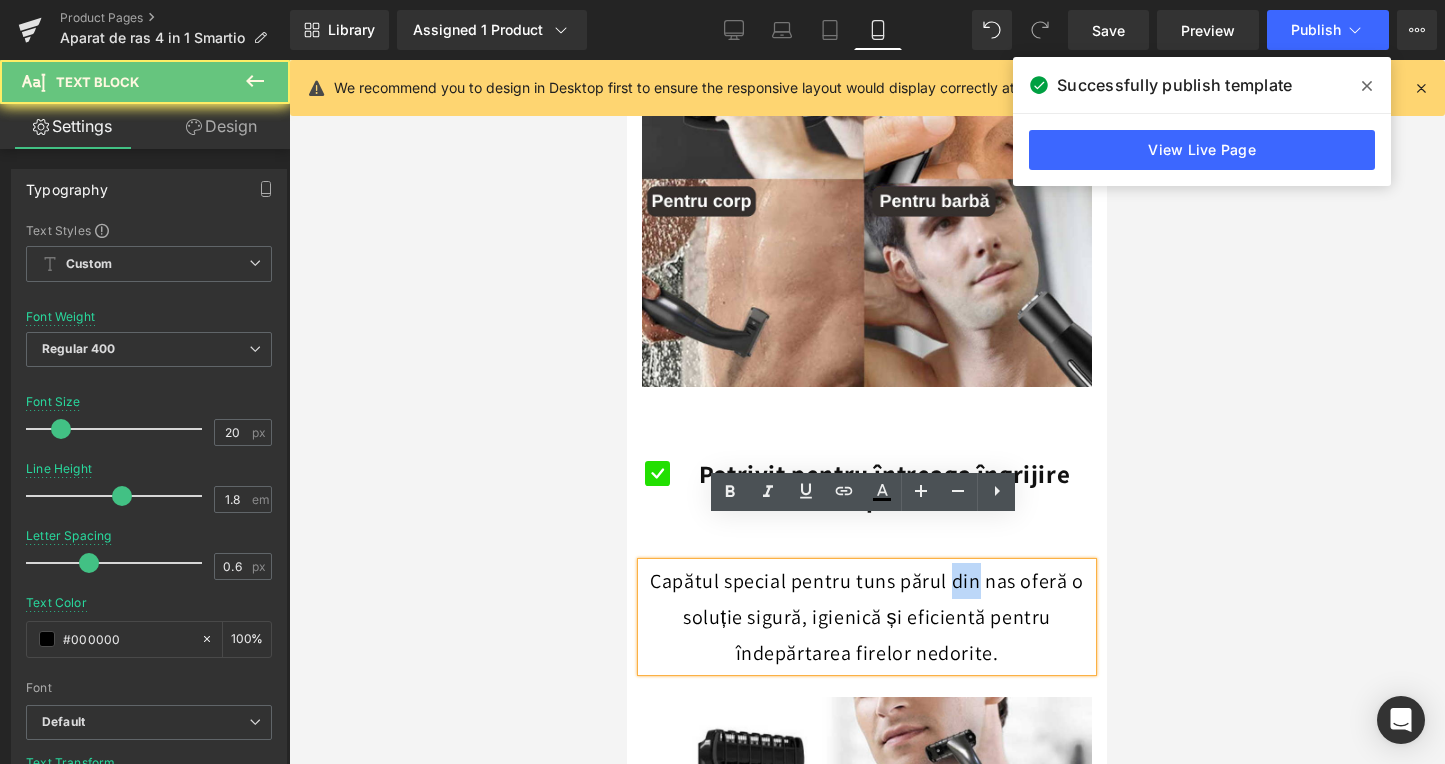 click on "Capătul special pentru tuns părul din nas oferă o soluție sigură, igienică și eficientă pentru îndepărtarea firelor nedorite." at bounding box center [867, 617] 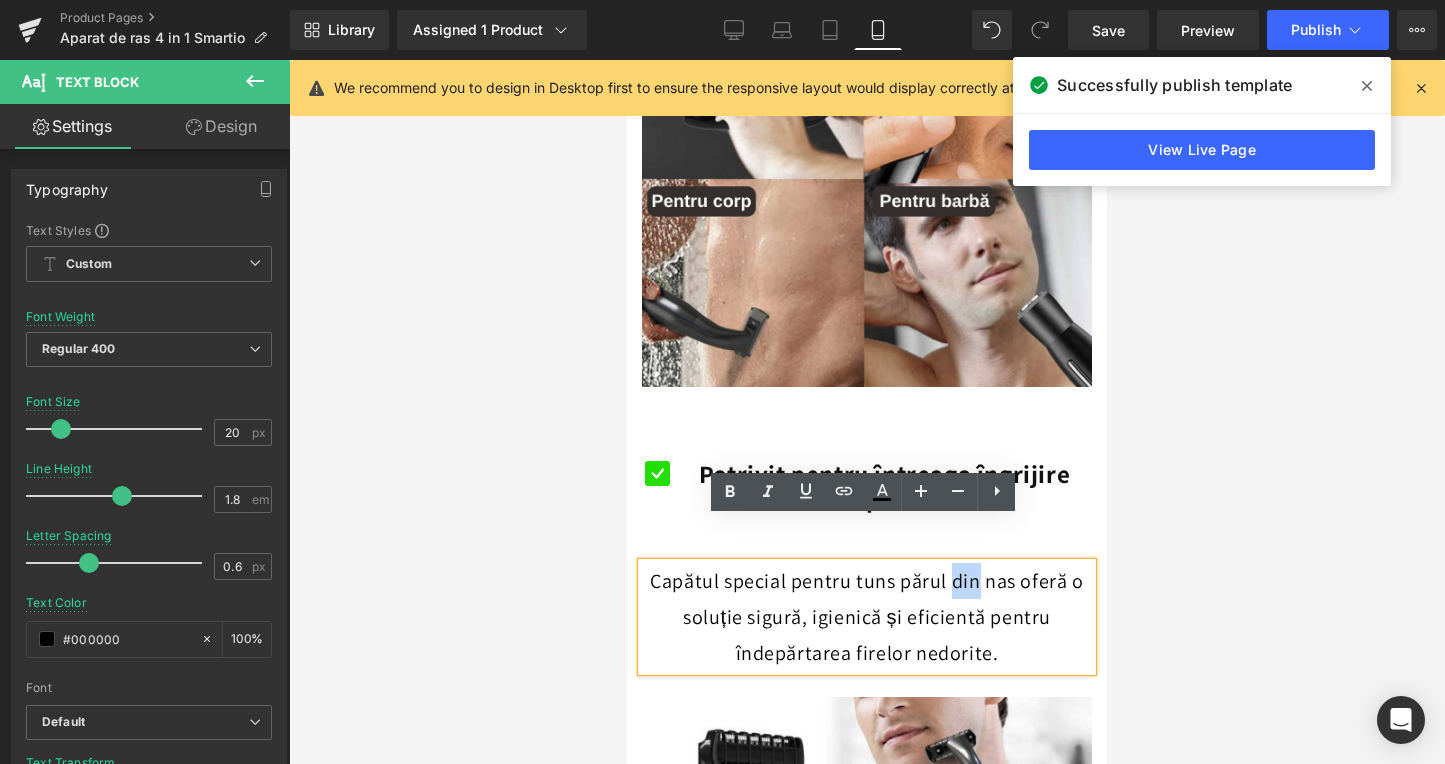 type 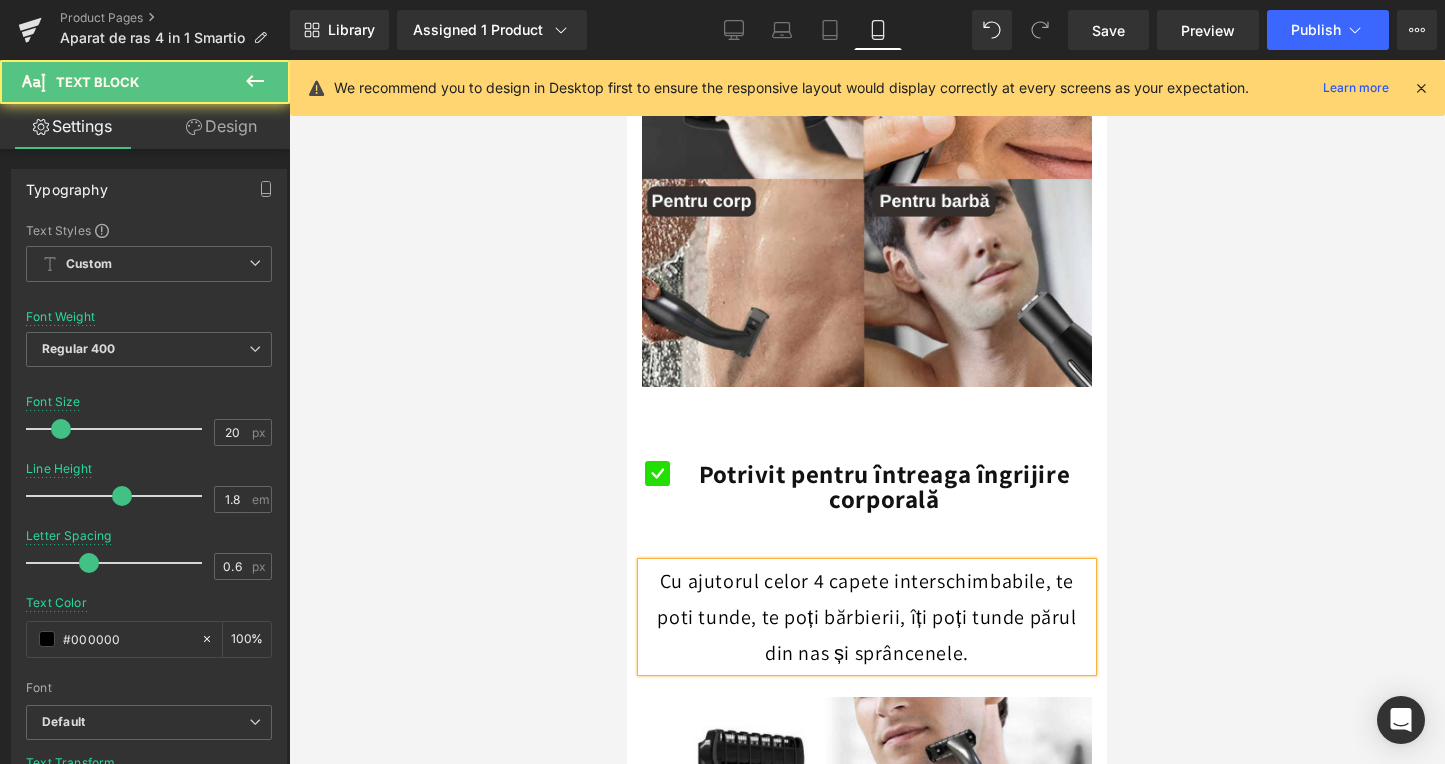 click on "Cu ajutorul celor 4 capete interschimbabile, te poti tunde, te poți bărbierii, îți poți tunde părul din nas și sprâncenele." at bounding box center (867, 617) 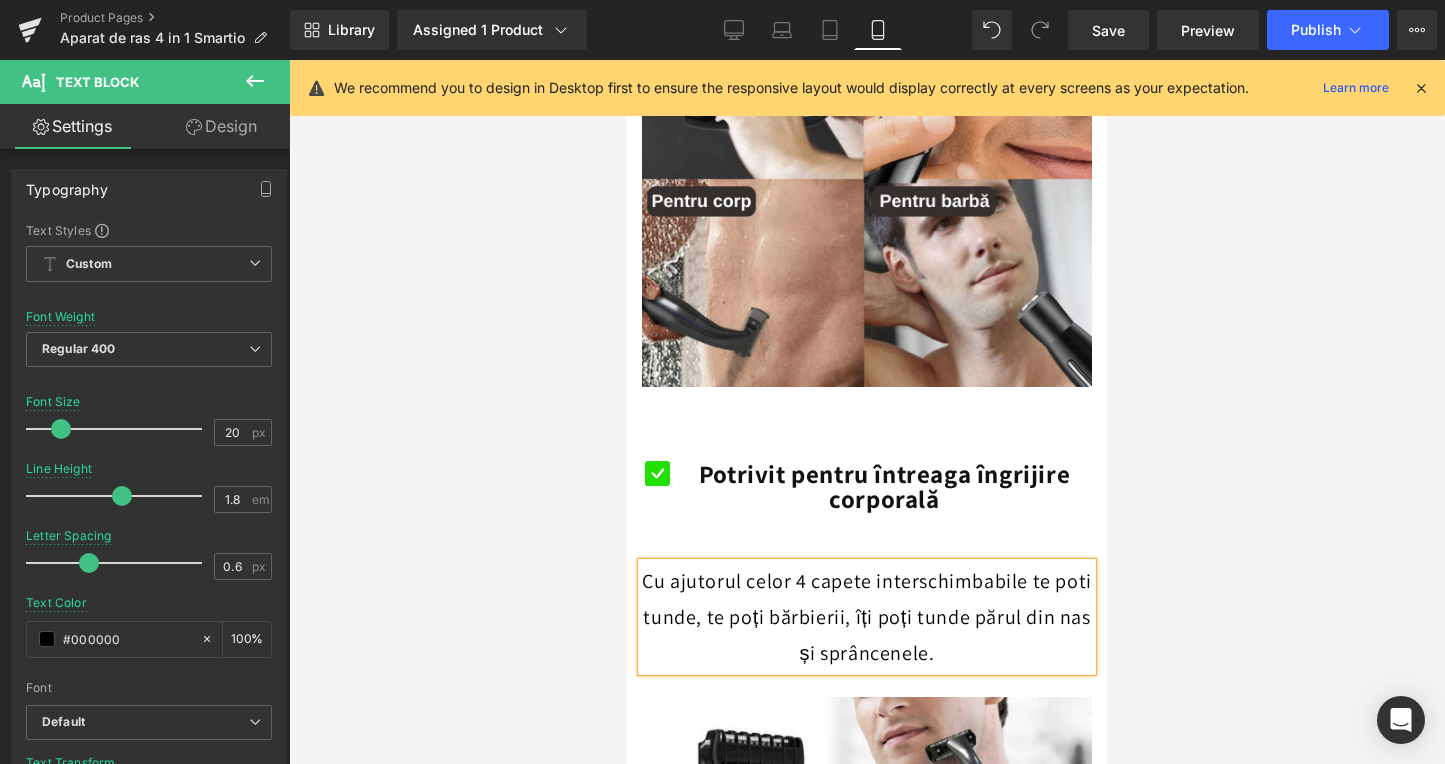 drag, startPoint x: 863, startPoint y: 573, endPoint x: 1761, endPoint y: 619, distance: 899.1774 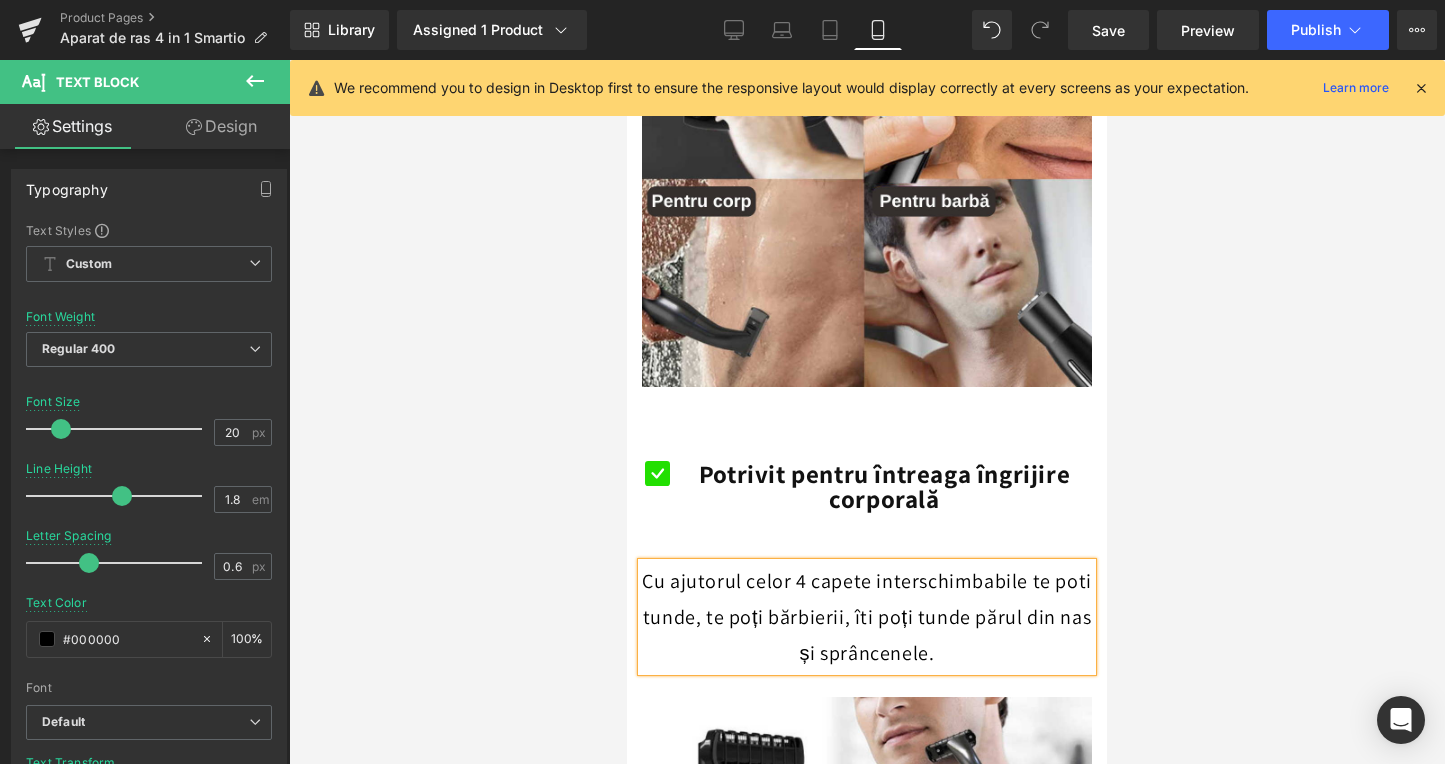 drag, startPoint x: 918, startPoint y: 568, endPoint x: 1743, endPoint y: 576, distance: 825.03876 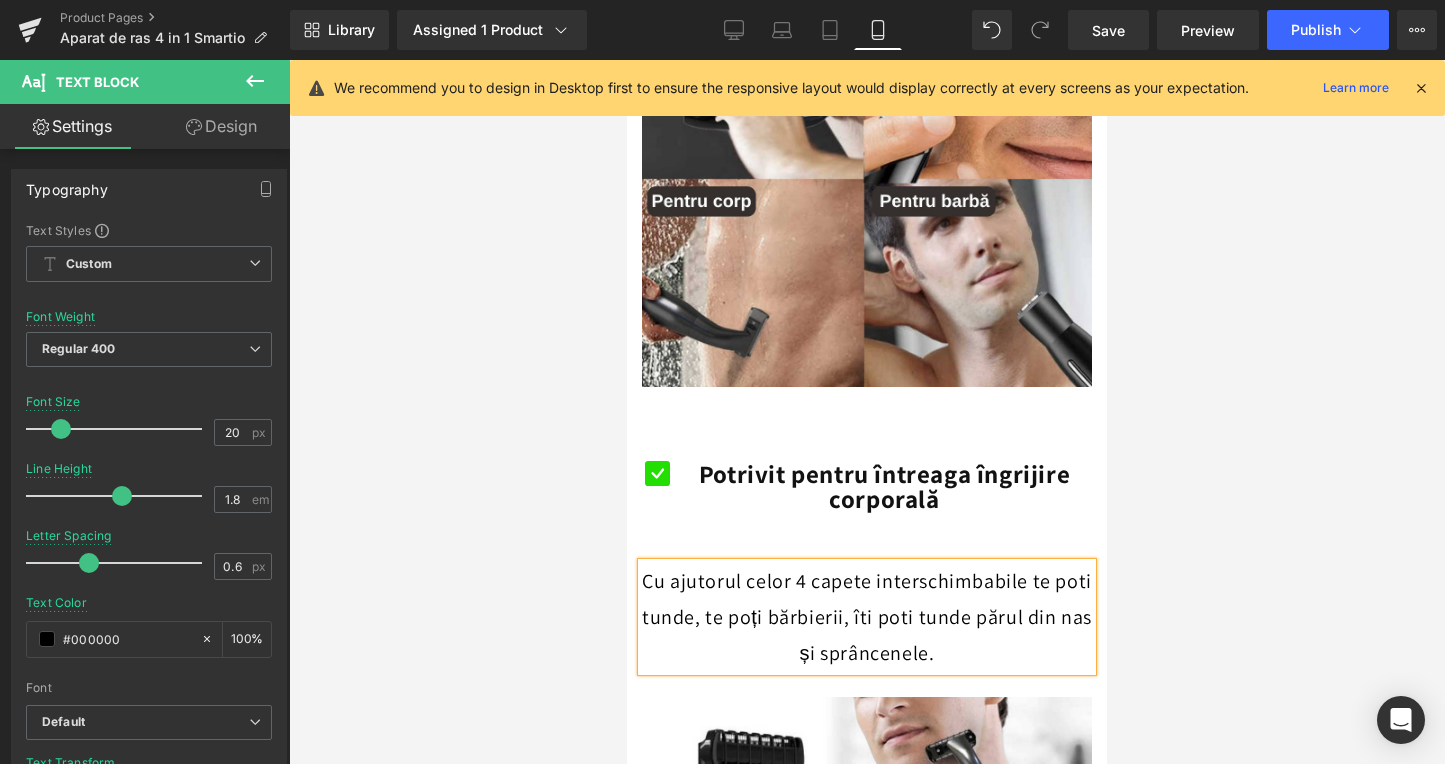 drag, startPoint x: 822, startPoint y: 613, endPoint x: 974, endPoint y: 543, distance: 167.34396 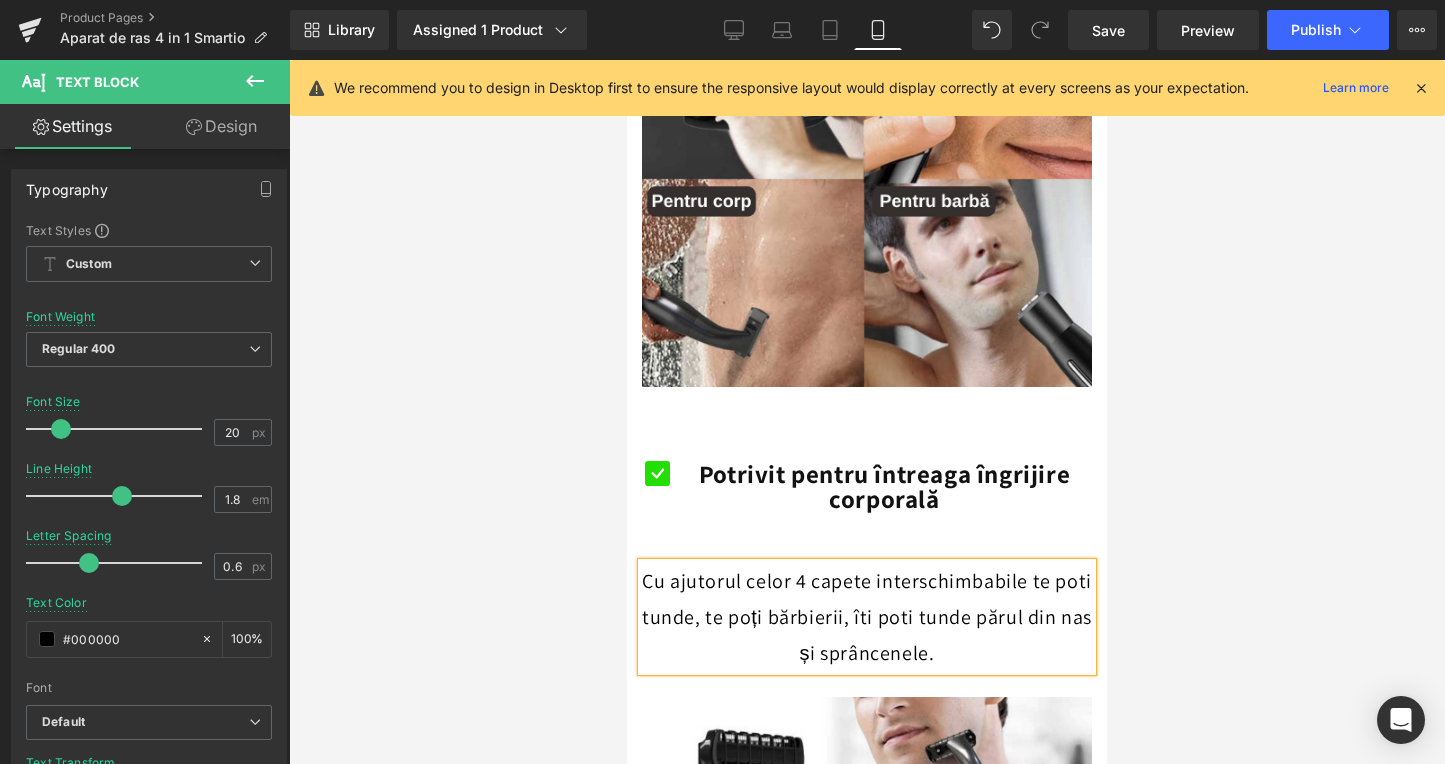 click on "Cu ajutorul celor 4 capete interschimbabile te poti tunde, te poți bărbierii, îti poti tunde părul din nas și sprâncenele." at bounding box center (867, 617) 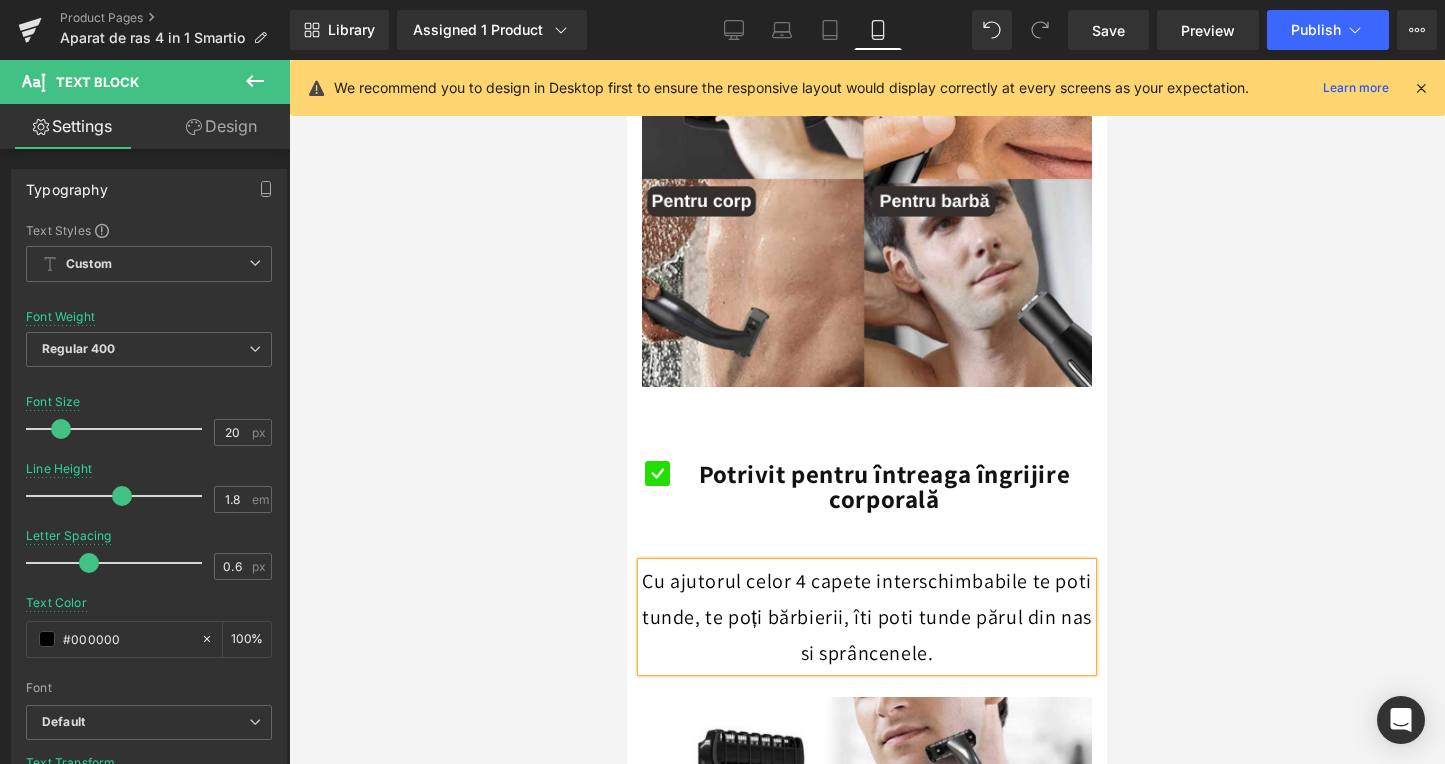 click at bounding box center (867, 412) 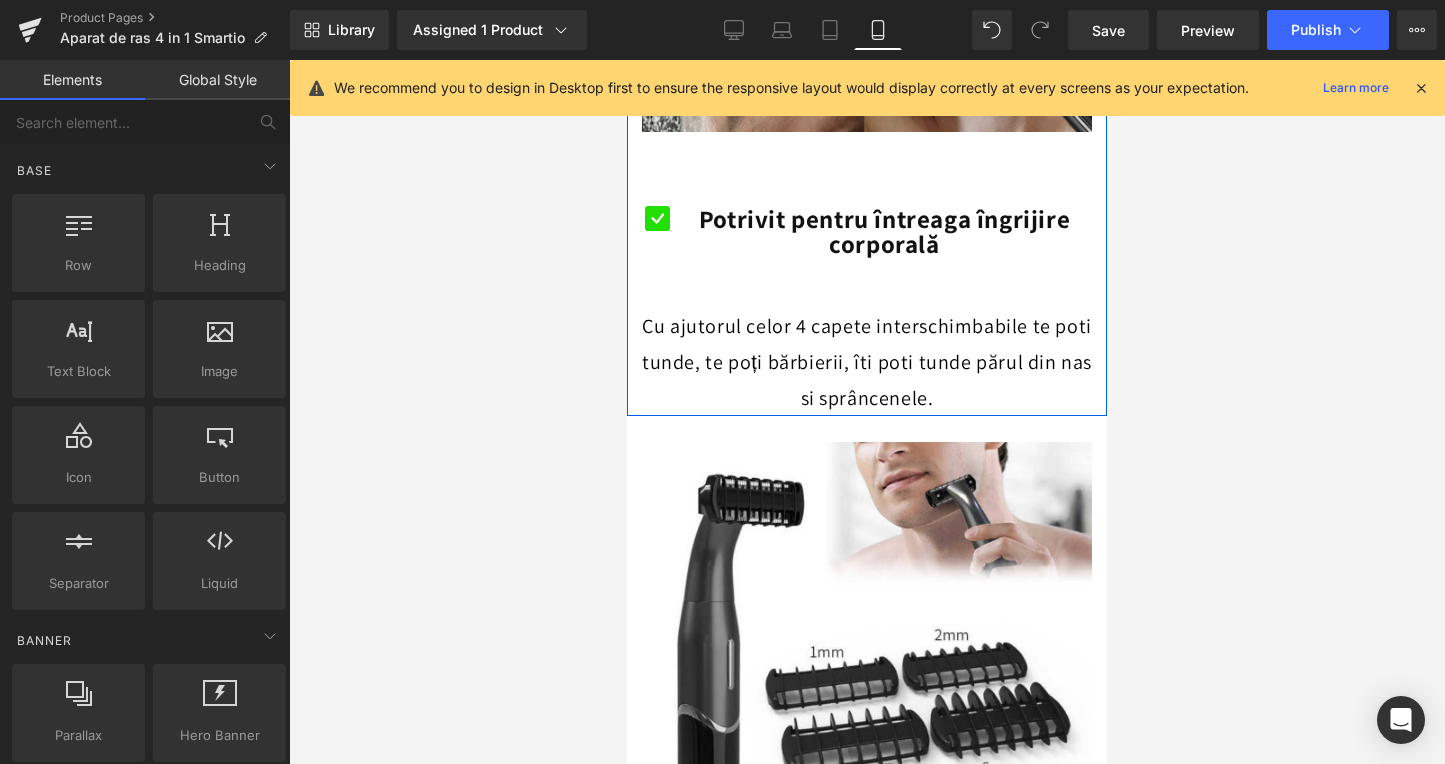 scroll, scrollTop: 2374, scrollLeft: 0, axis: vertical 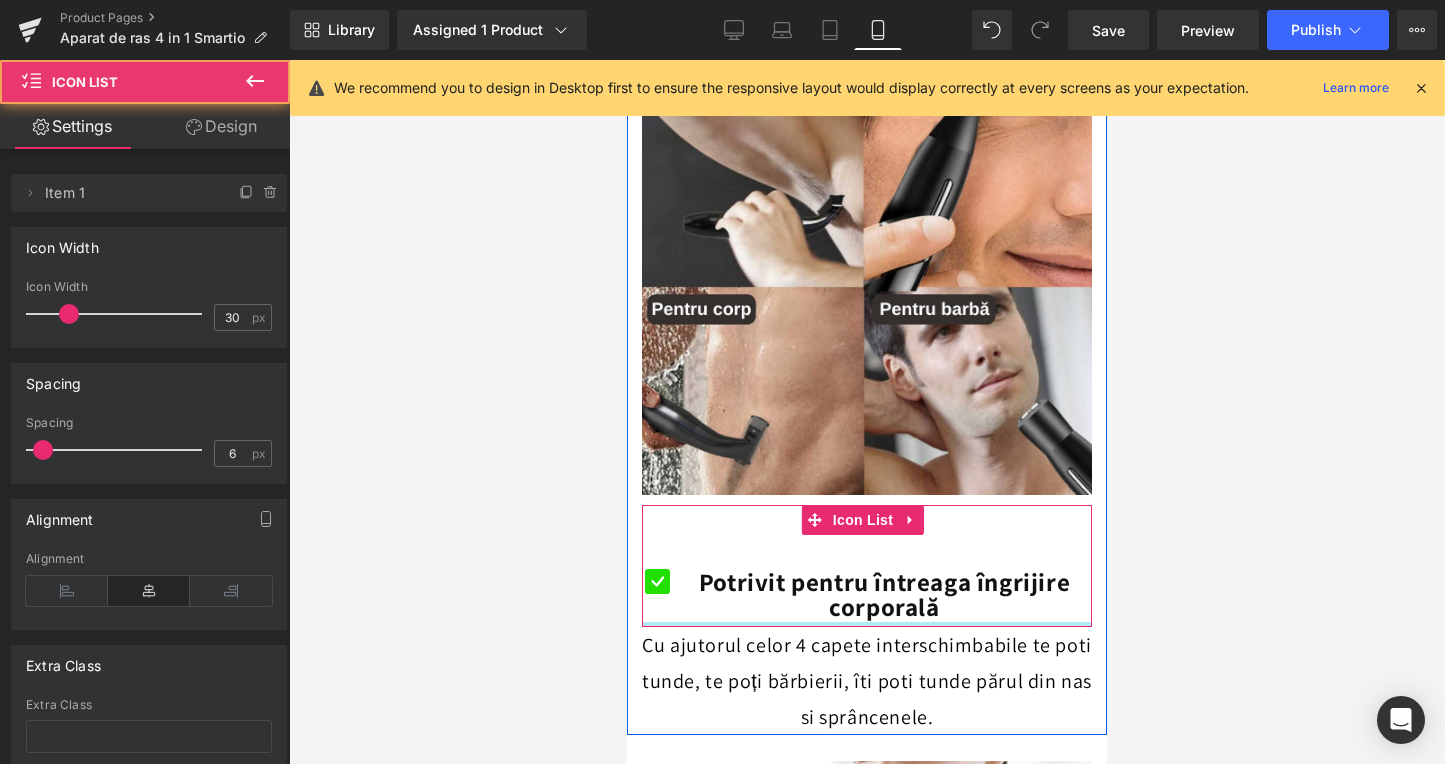 drag, startPoint x: 861, startPoint y: 614, endPoint x: 858, endPoint y: 547, distance: 67.06713 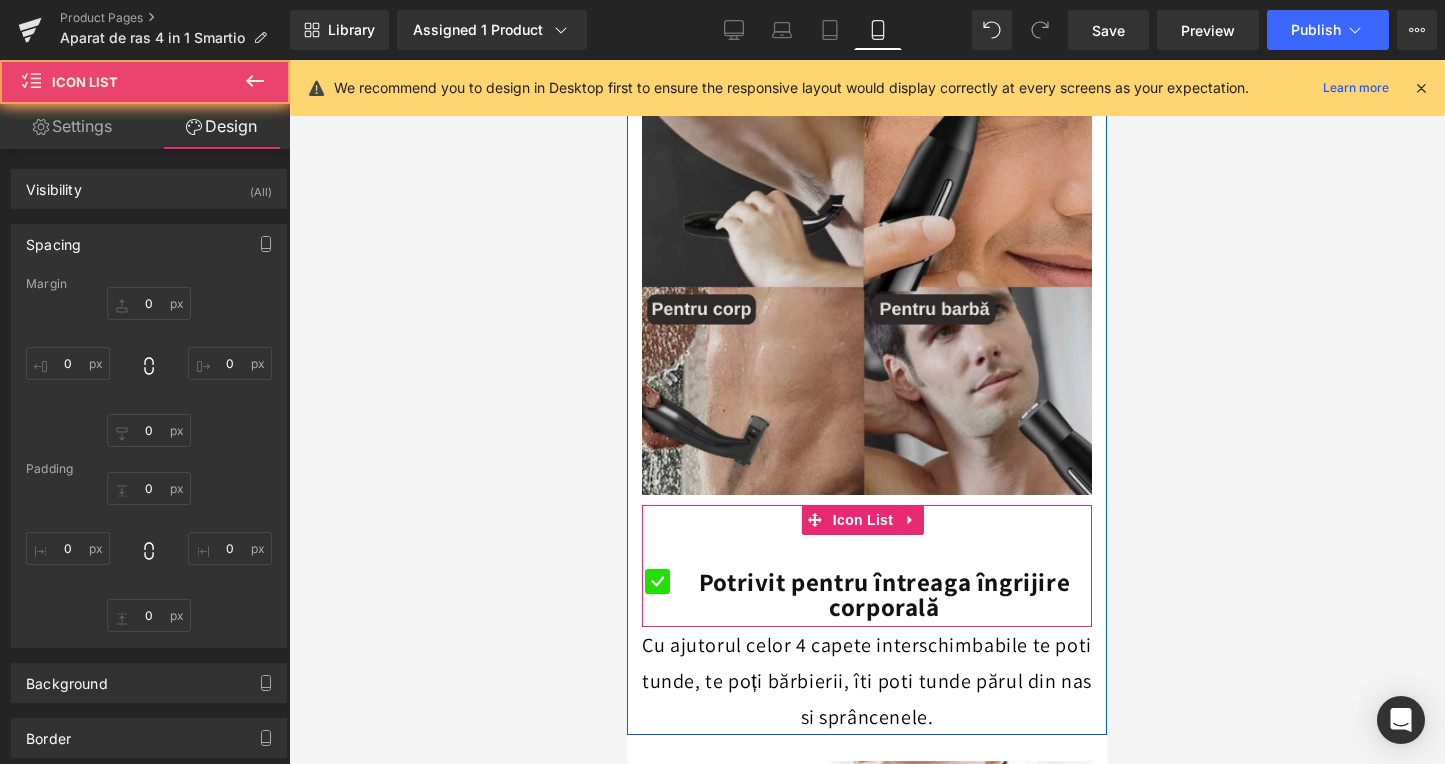 type on "0" 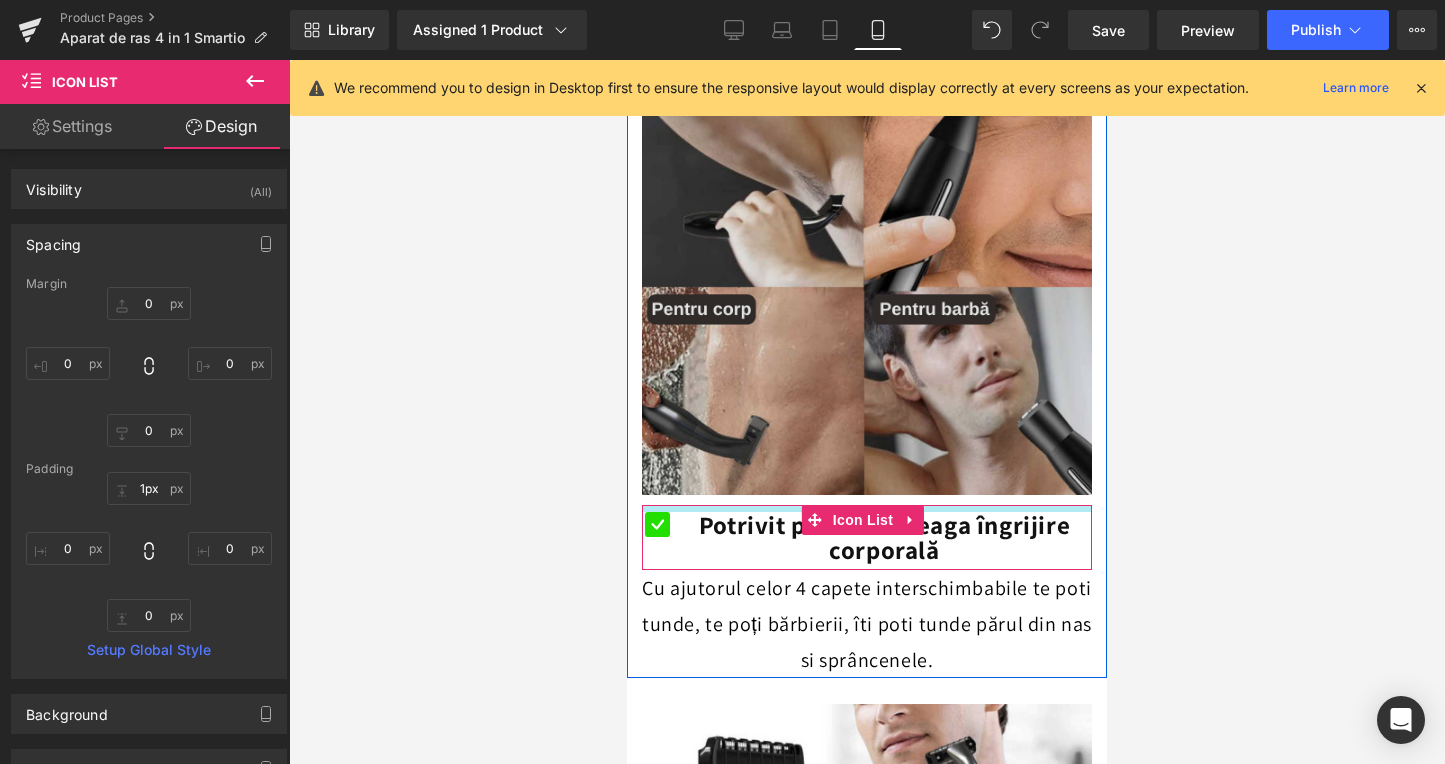 type on "0px" 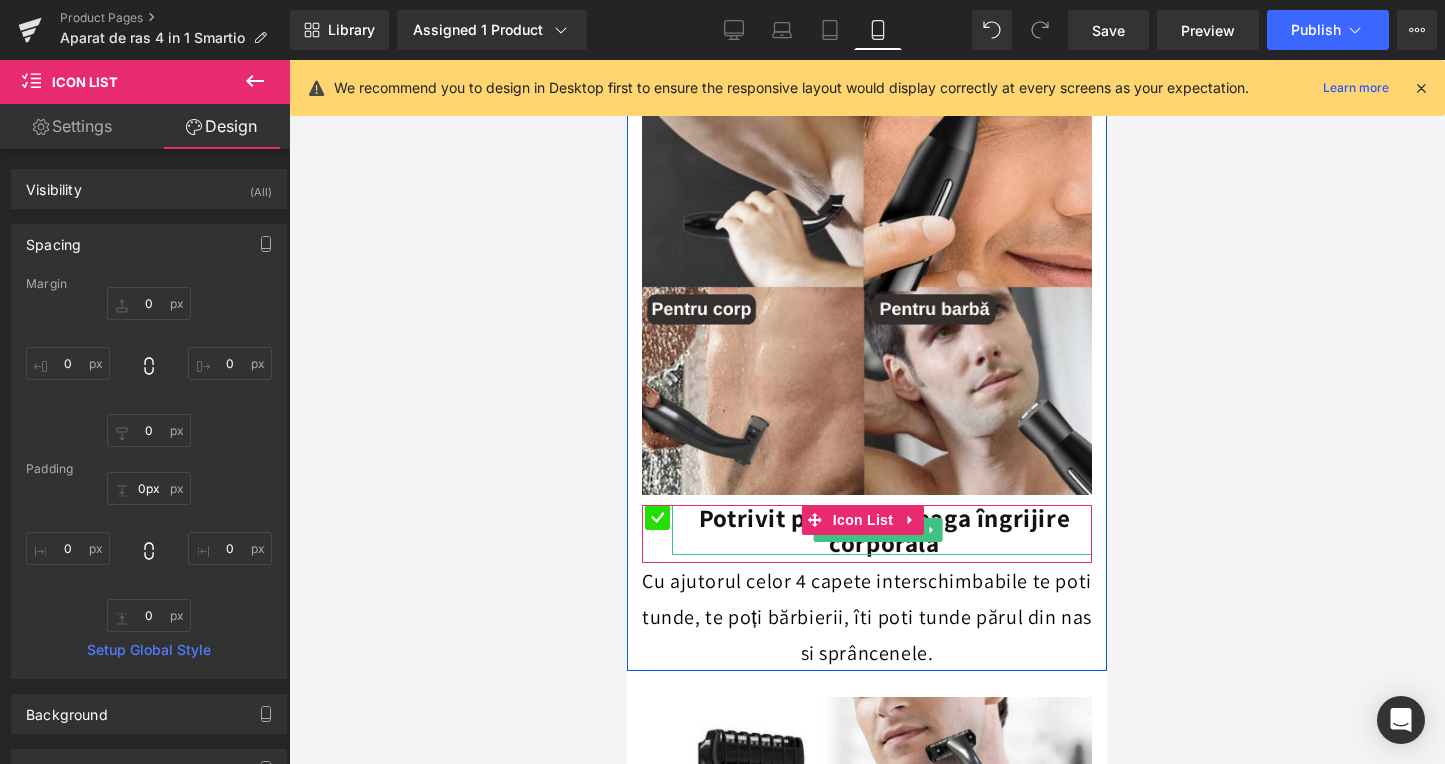 click on "Icon
Potrivit pentru întreaga îngrijire corporală
Text Block
Icon List" at bounding box center [867, 534] 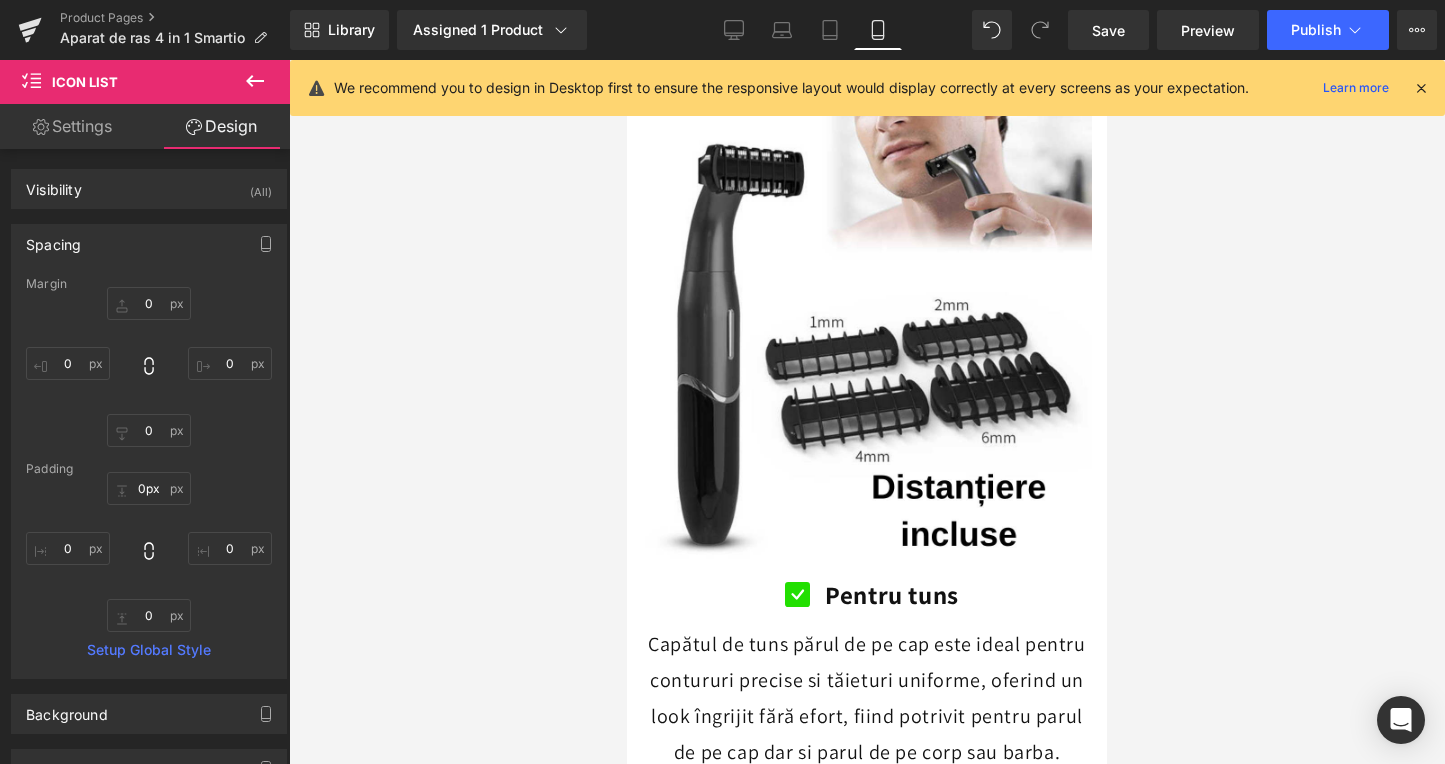 scroll, scrollTop: 3021, scrollLeft: 0, axis: vertical 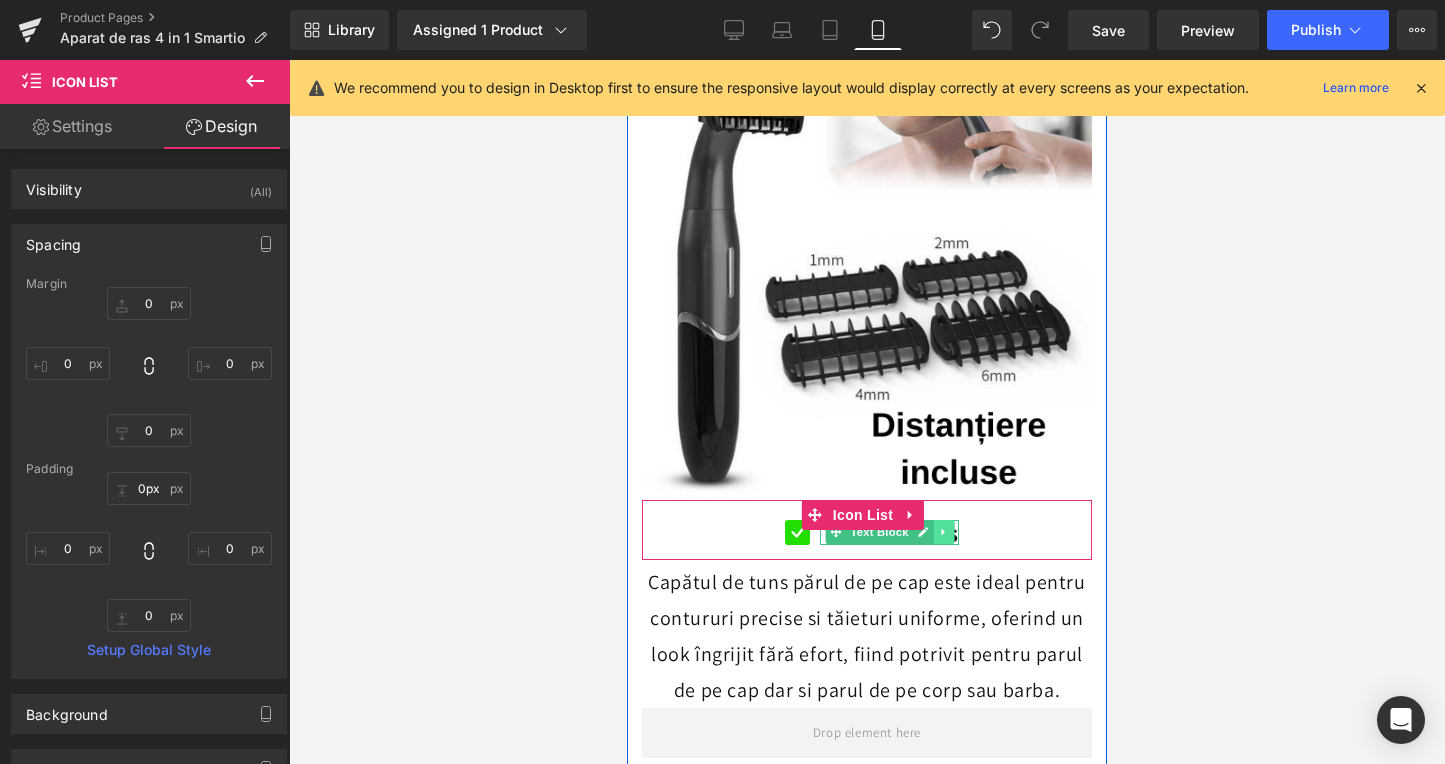 click 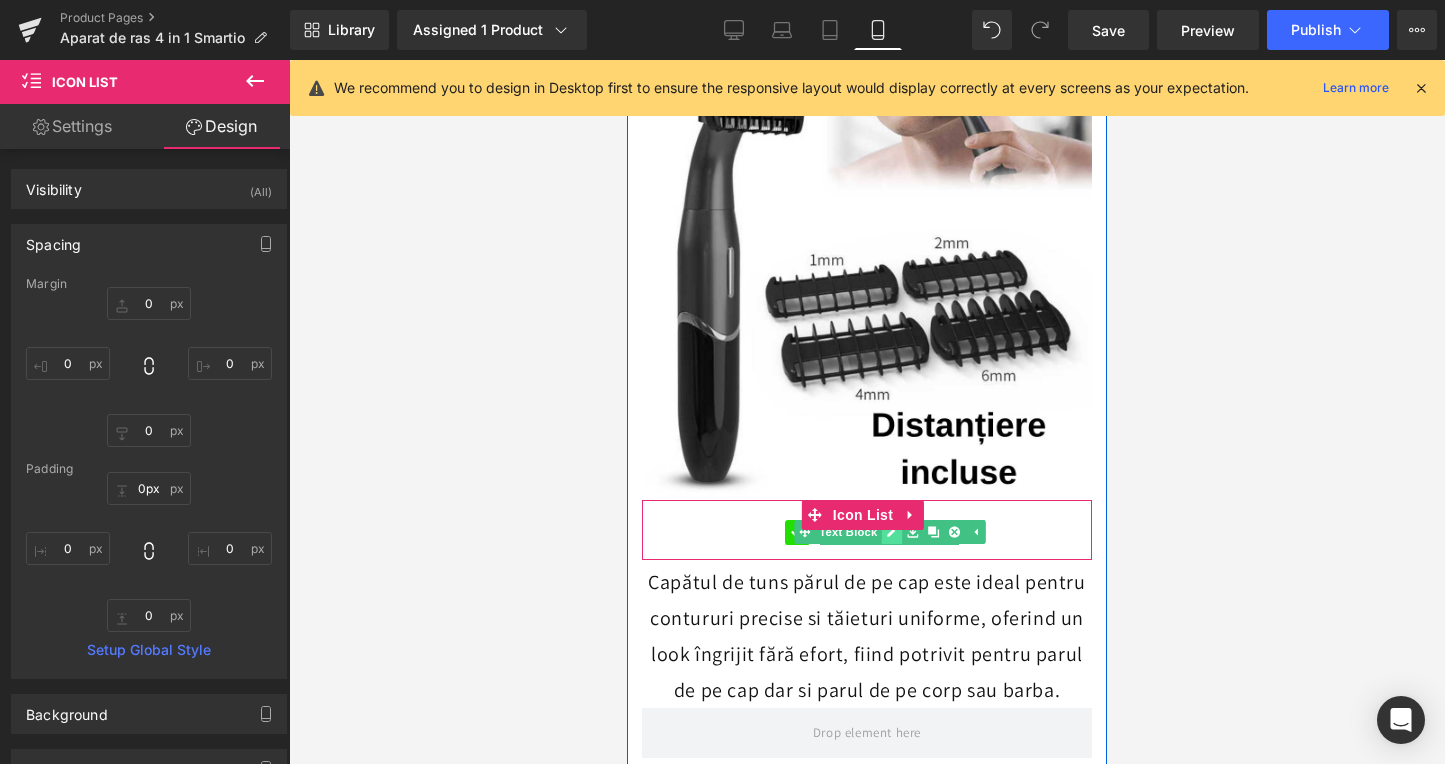 click 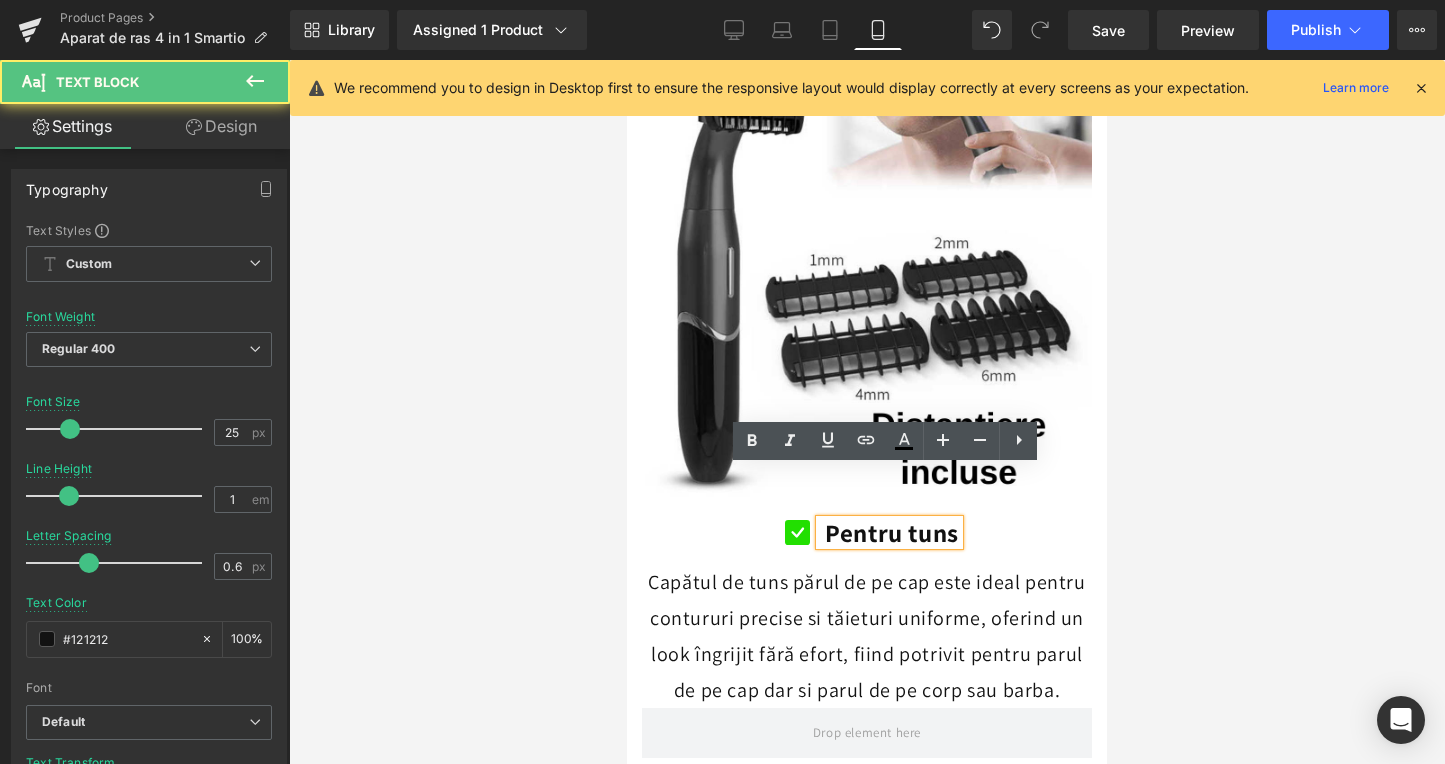 click on "Pentru tuns" at bounding box center (892, 532) 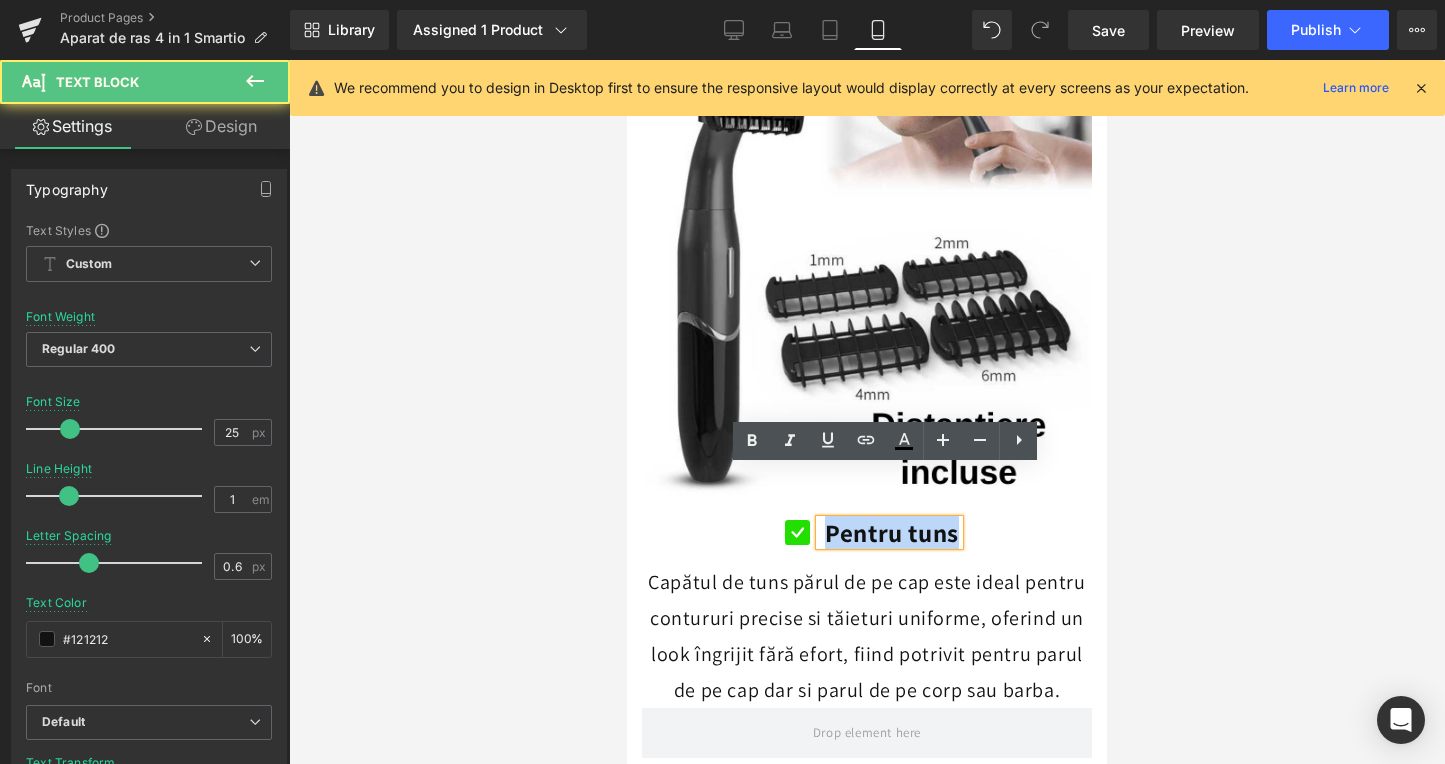 click on "Pentru tuns" at bounding box center [892, 532] 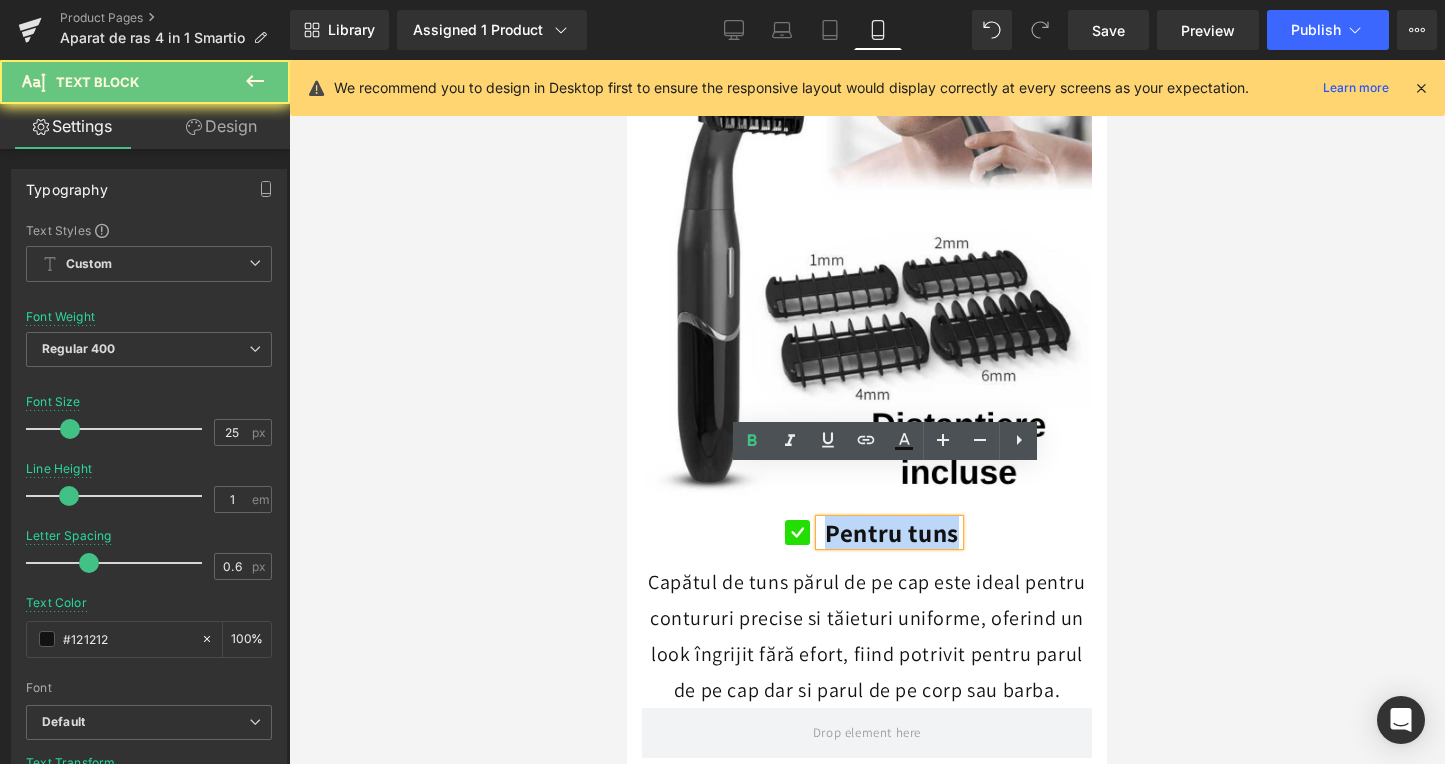 type 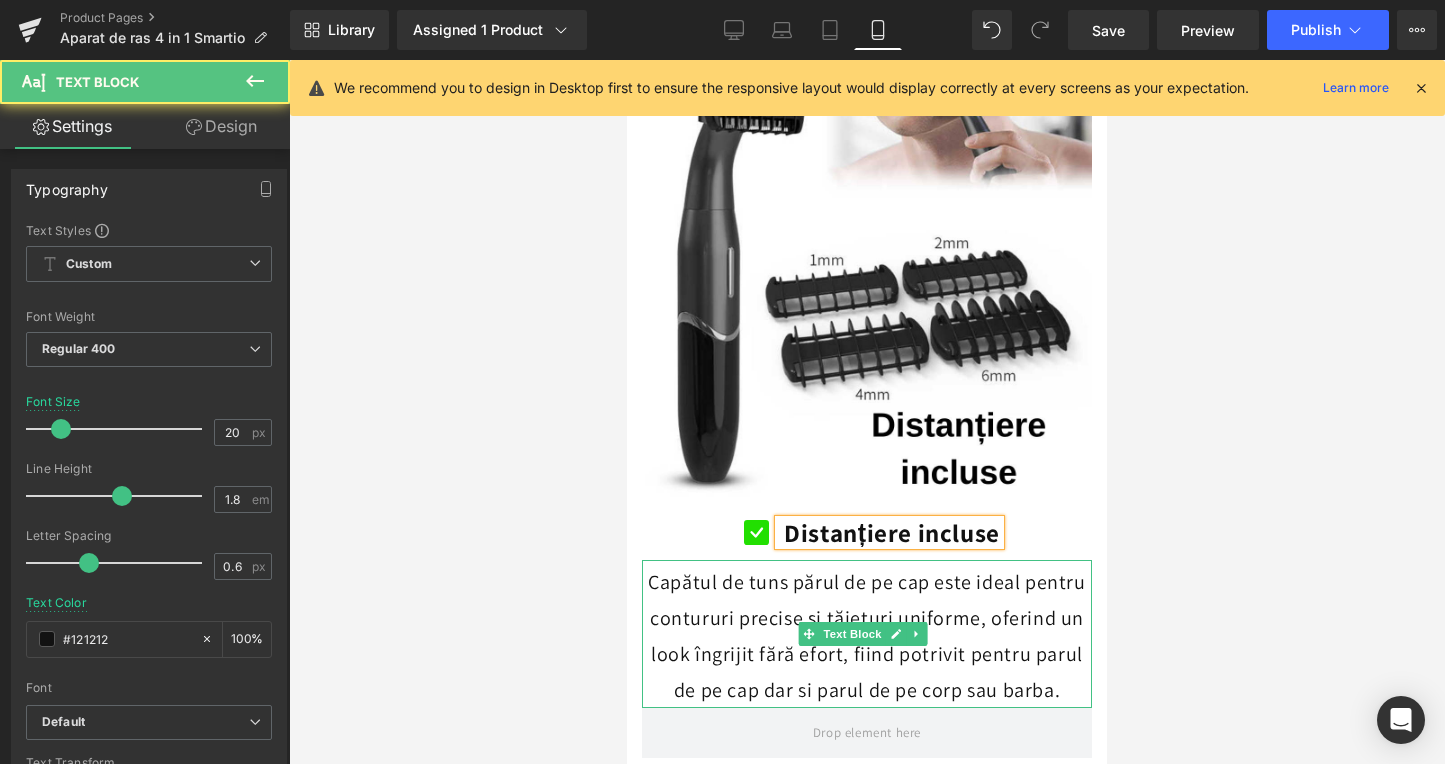 drag, startPoint x: 885, startPoint y: 484, endPoint x: 814, endPoint y: 599, distance: 135.15176 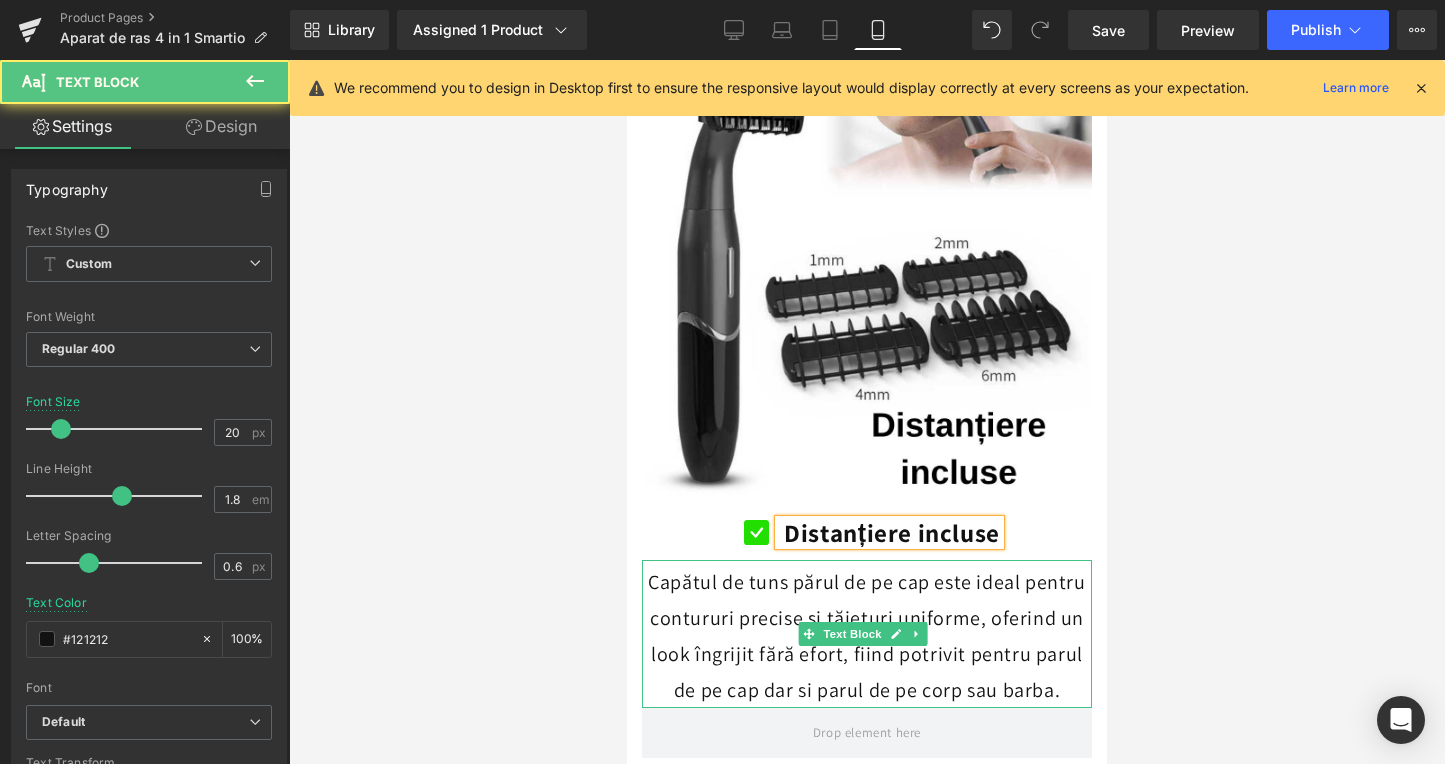 click on "Capătul de tuns părul de pe cap este ideal pentru contururi precise si tăieturi uniforme, oferind un look îngrijit fără efort, fiind potrivit pentru parul de pe cap dar si parul de pe corp sau barba." at bounding box center (867, 636) 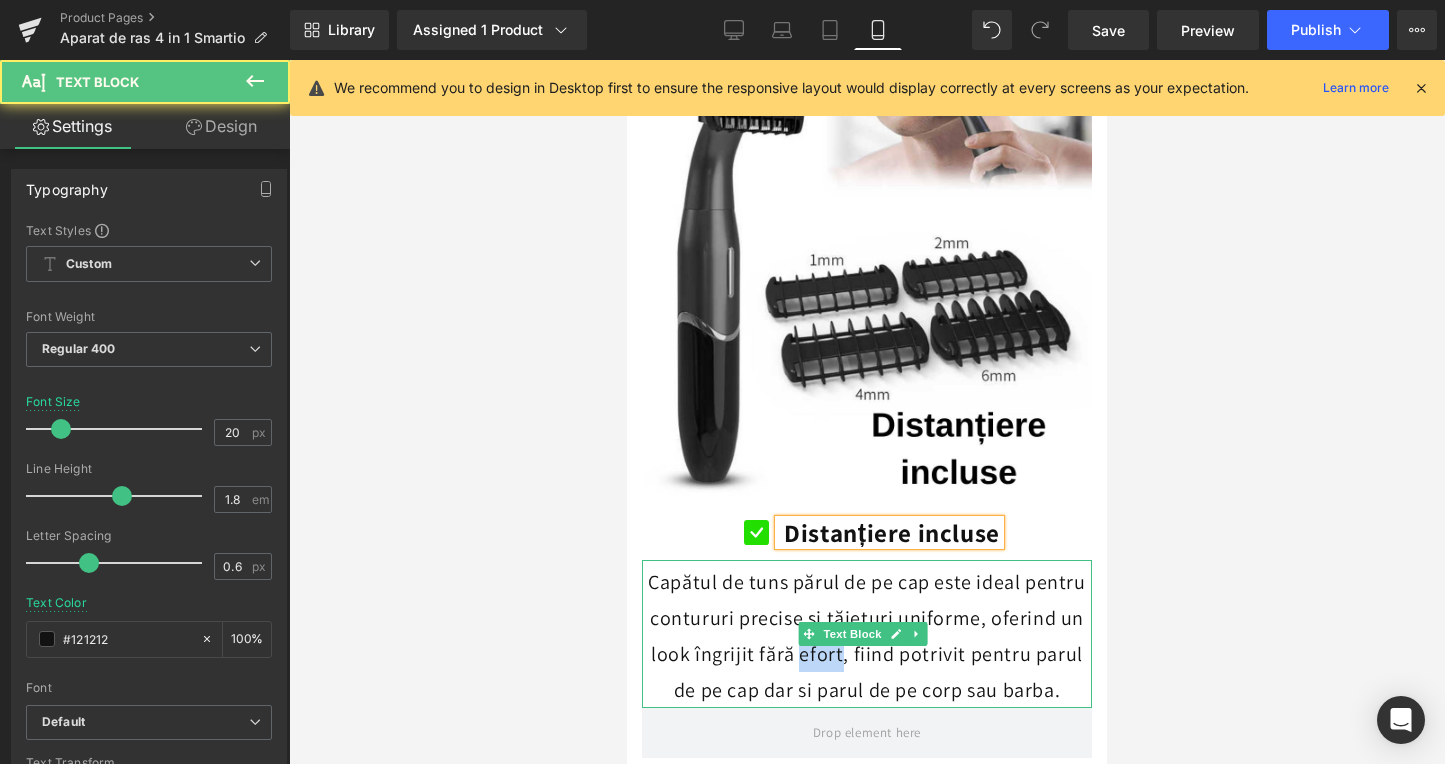 click on "Capătul de tuns părul de pe cap este ideal pentru contururi precise si tăieturi uniforme, oferind un look îngrijit fără efort, fiind potrivit pentru parul de pe cap dar si parul de pe corp sau barba." at bounding box center (867, 636) 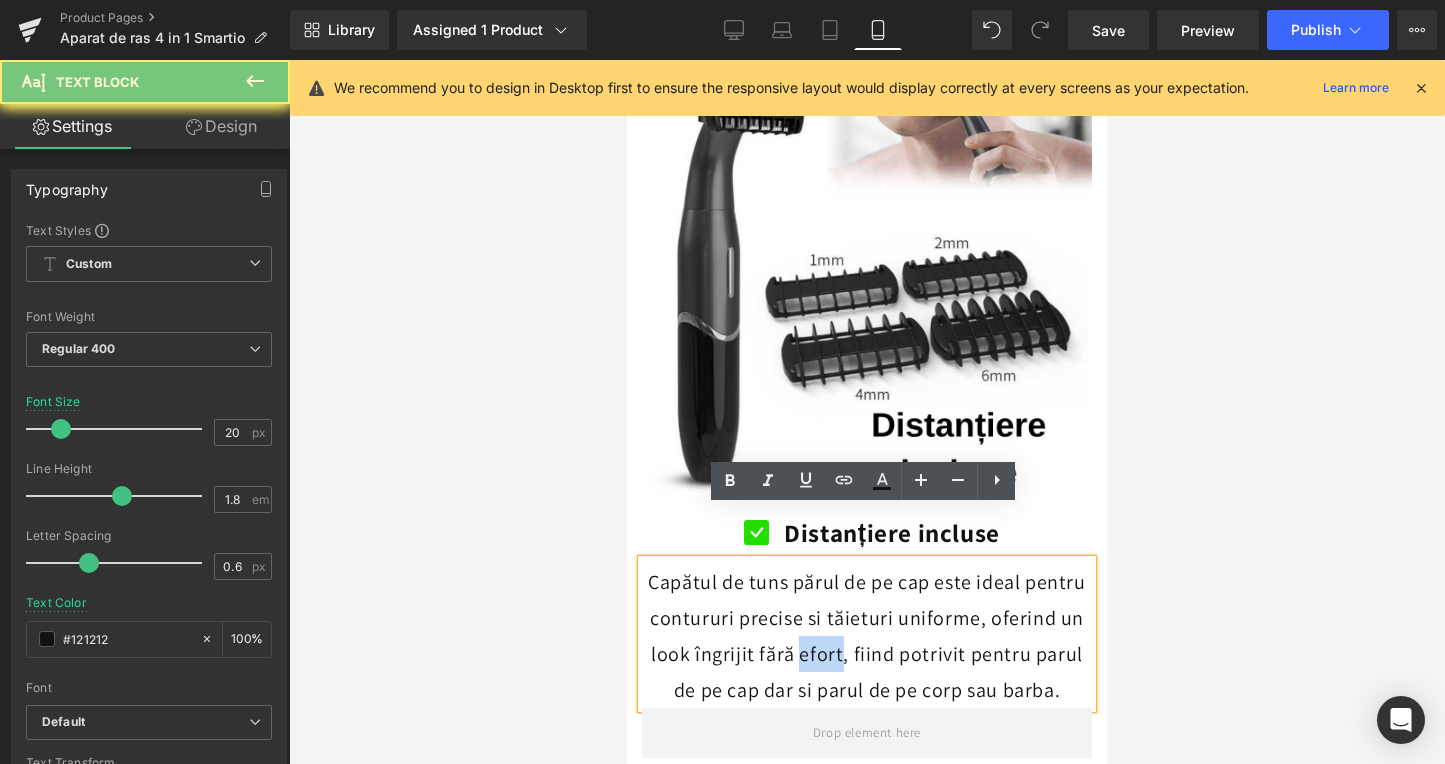 click on "Capătul de tuns părul de pe cap este ideal pentru contururi precise si tăieturi uniforme, oferind un look îngrijit fără efort, fiind potrivit pentru parul de pe cap dar si parul de pe corp sau barba." at bounding box center [867, 636] 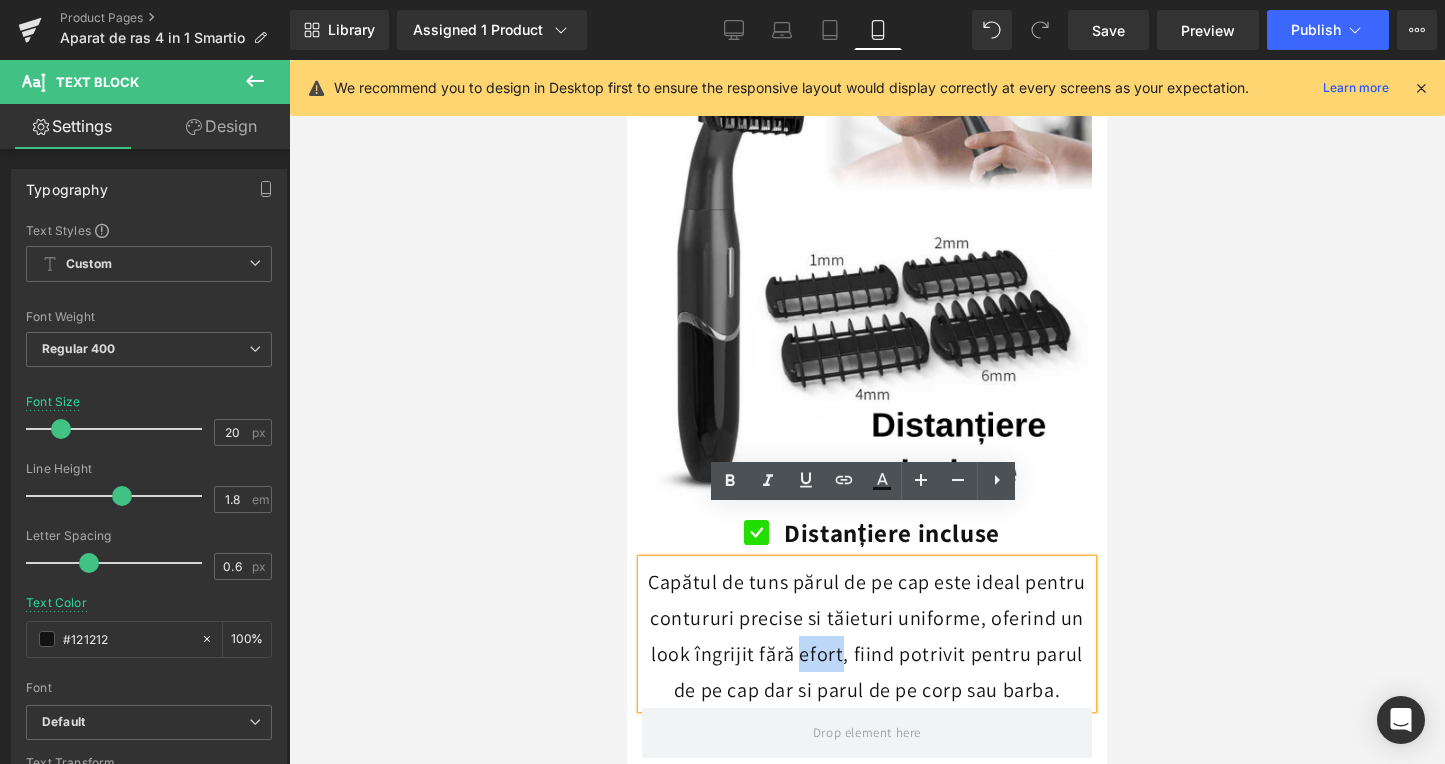 type 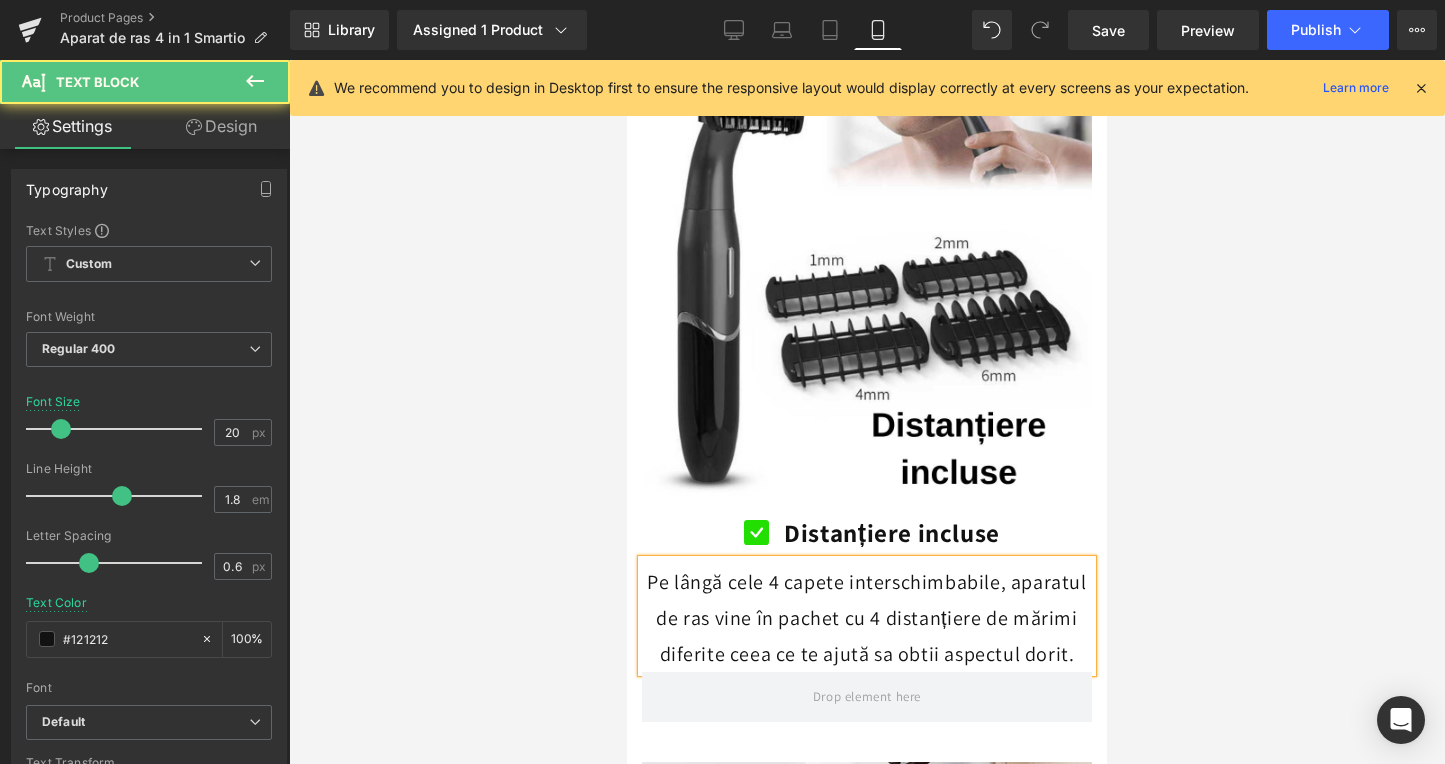 drag, startPoint x: 861, startPoint y: 601, endPoint x: 992, endPoint y: 574, distance: 133.75351 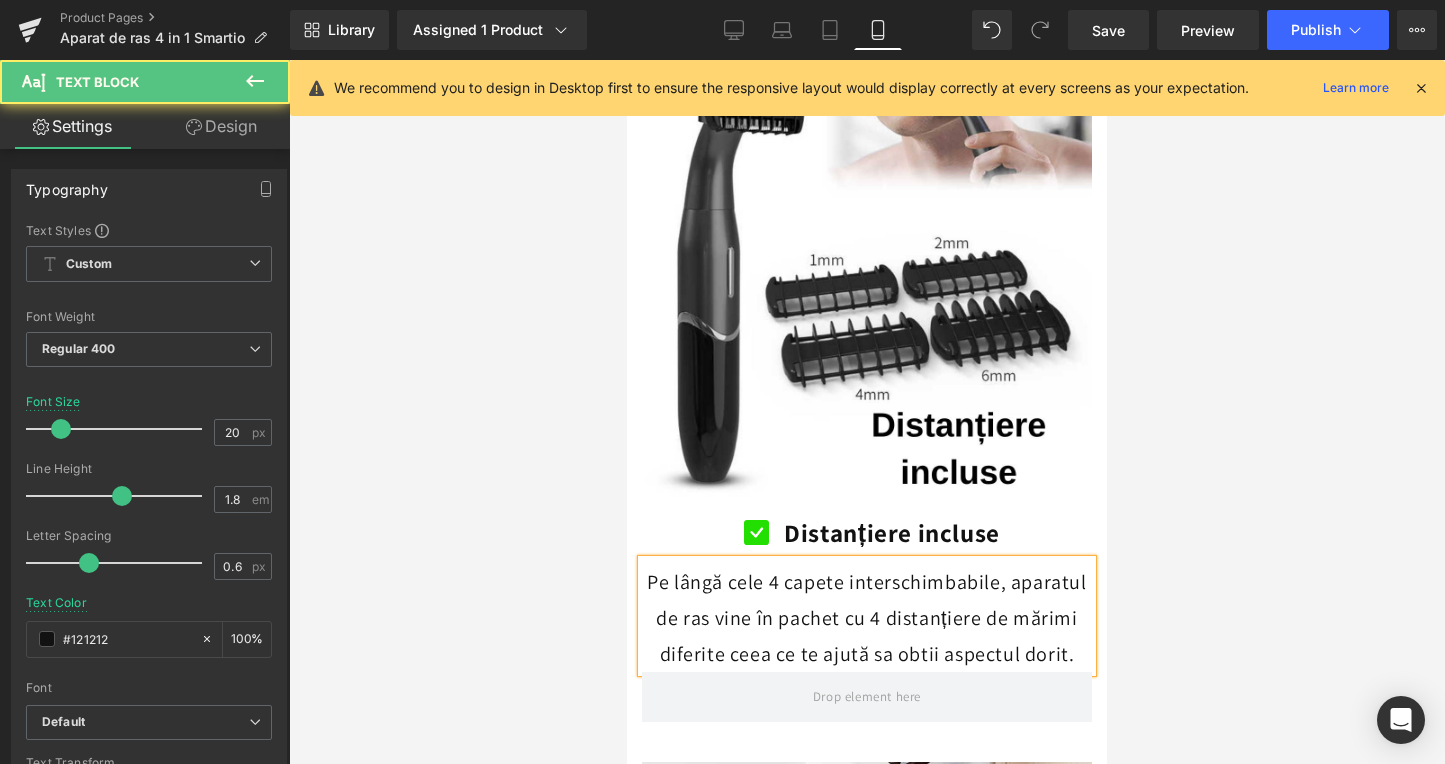 click on "Pe lângă cele 4 capete interschimbabile, aparatul de ras vine în pachet cu 4 distanțiere de mărimi diferite ceea ce te ajută sa obtii aspectul dorit." at bounding box center [867, 618] 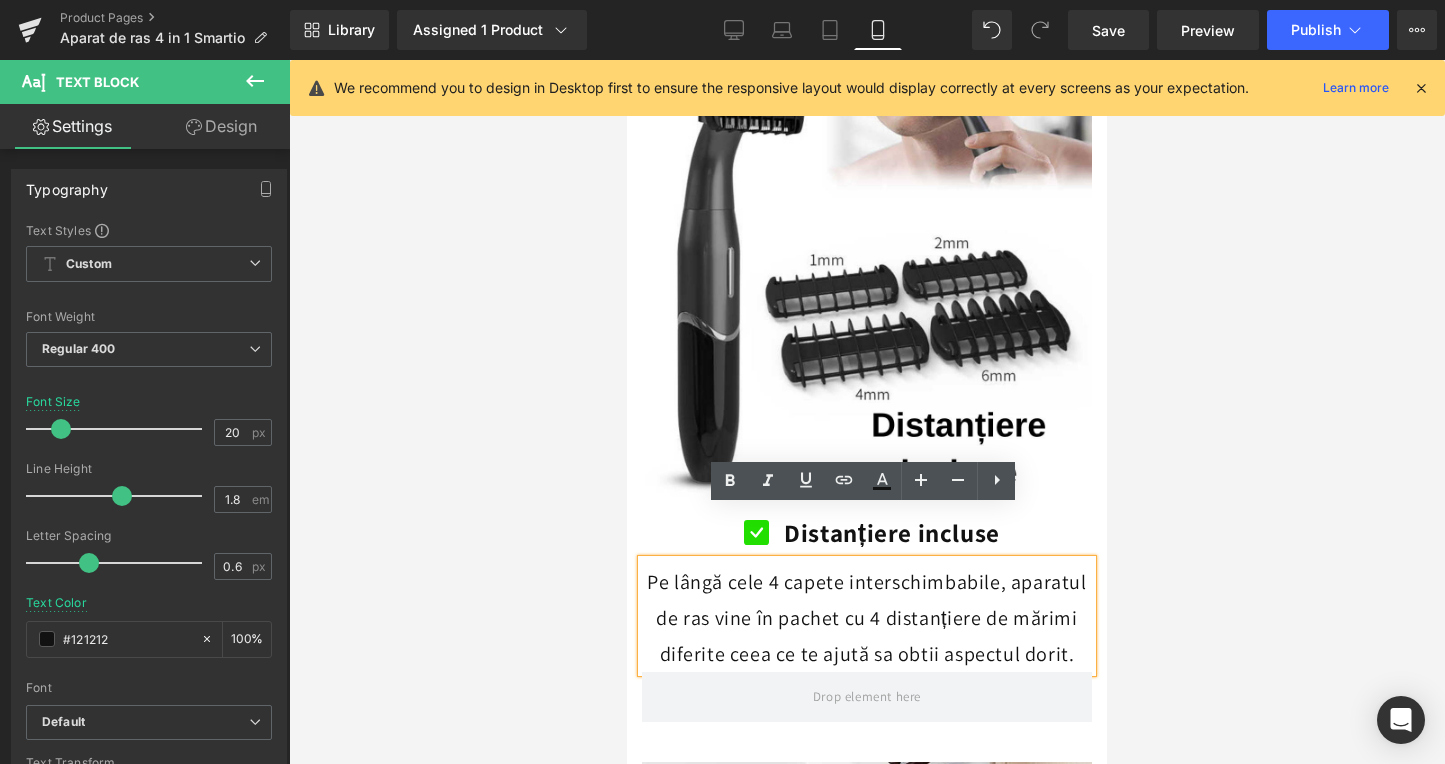 click on "Pe lângă cele 4 capete interschimbabile, aparatul de ras vine în pachet cu 4 distanțiere de mărimi diferite ceea ce te ajută sa obtii aspectul dorit." at bounding box center [867, 618] 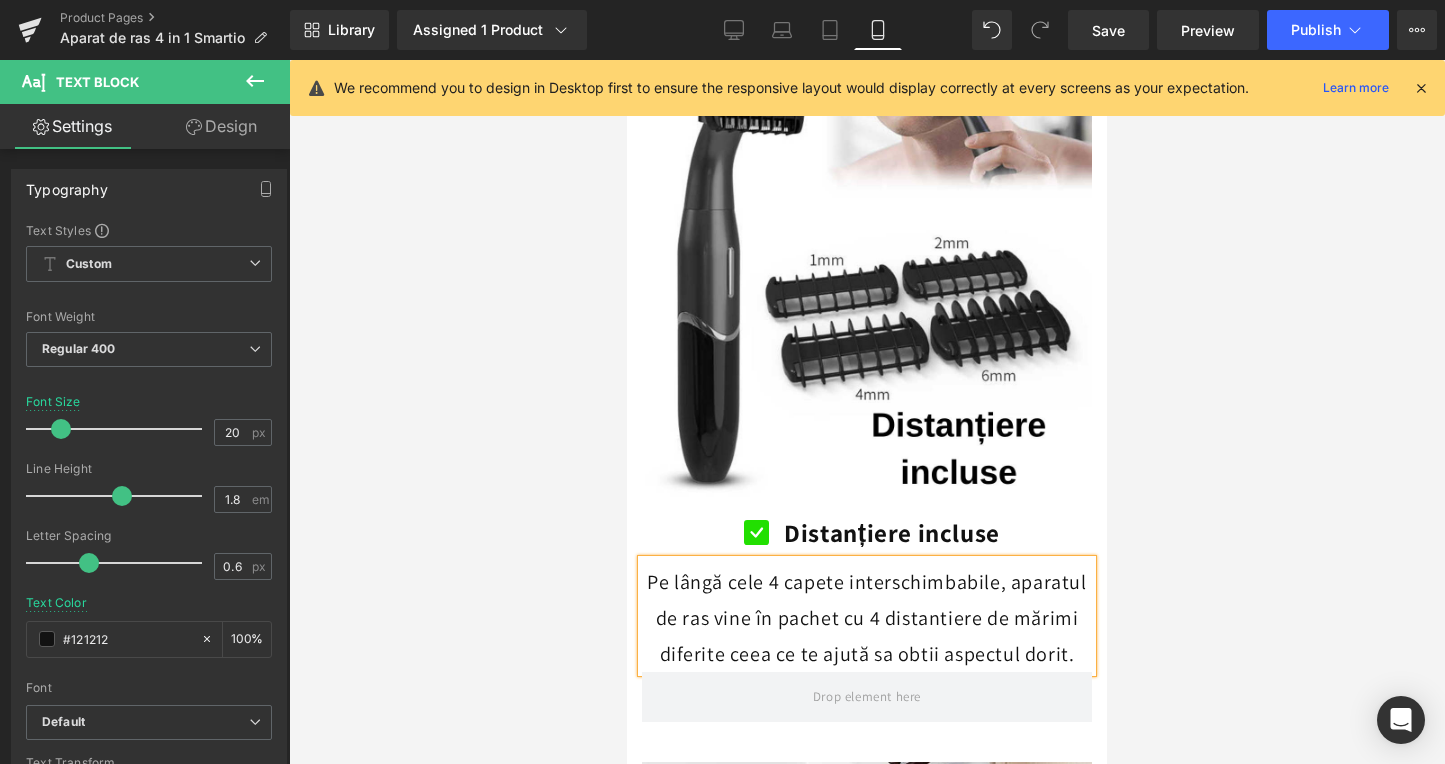 click at bounding box center (867, 412) 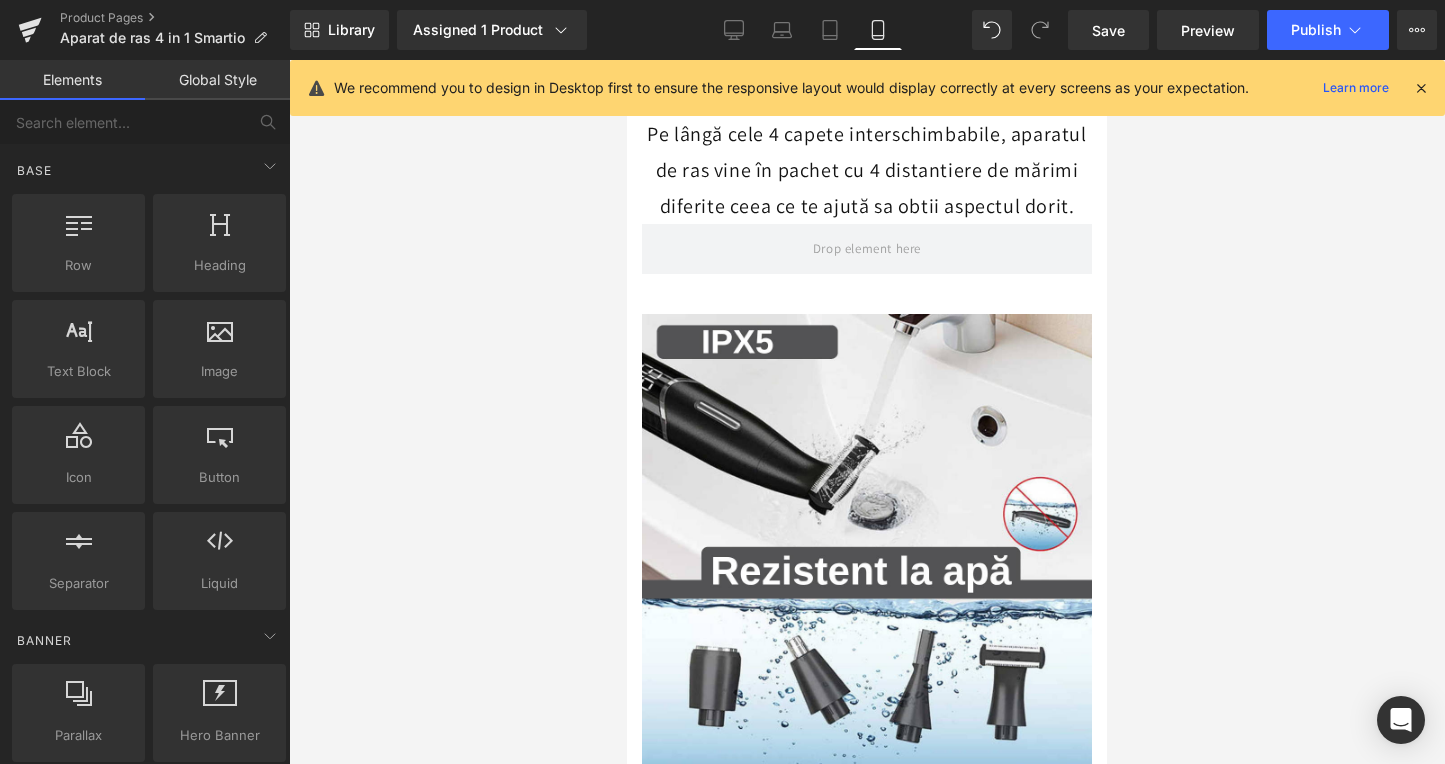 scroll, scrollTop: 3887, scrollLeft: 0, axis: vertical 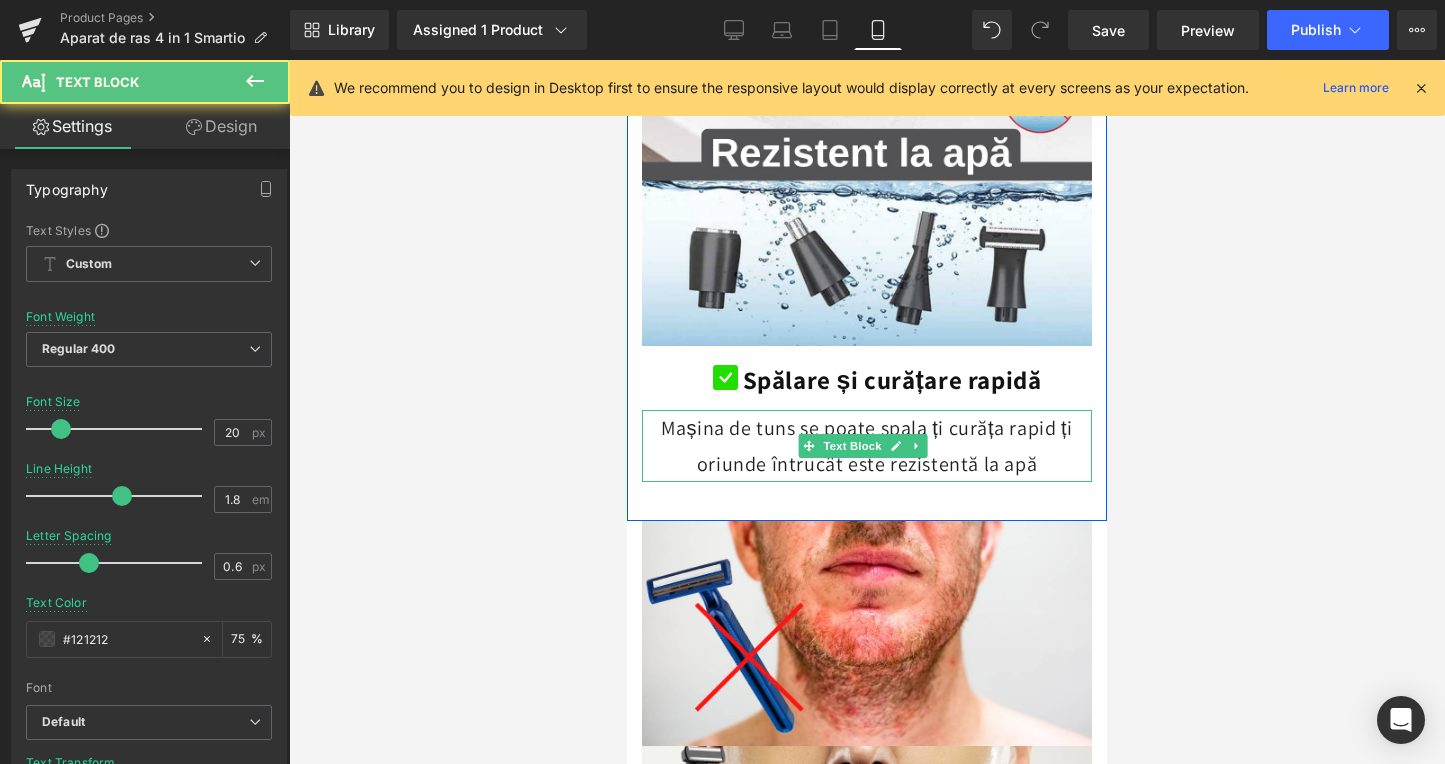click on "Mașina de tuns se poate spala ți curăța rapid ți oriunde întrucât este rezistentă la apă" at bounding box center [866, 446] 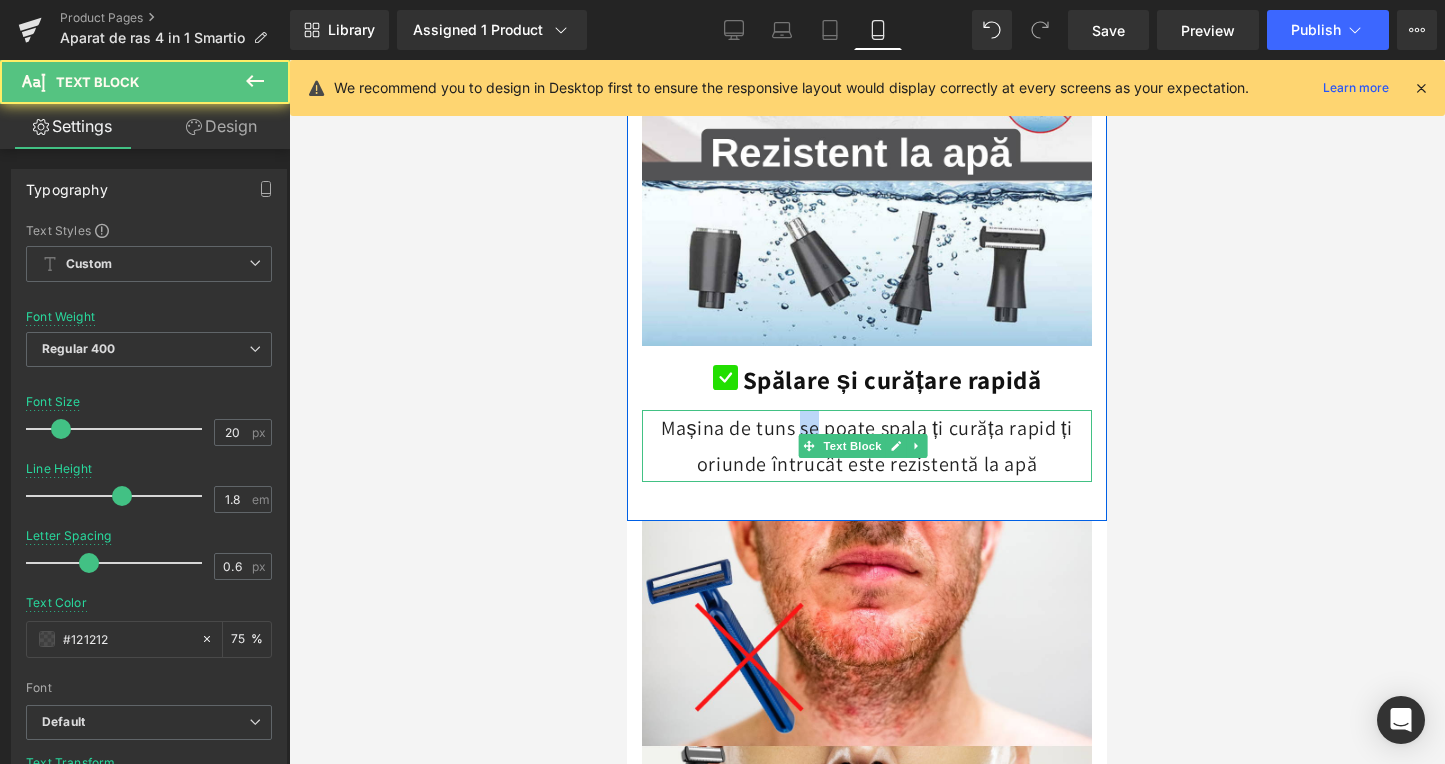 click on "Mașina de tuns se poate spala ți curăța rapid ți oriunde întrucât este rezistentă la apă" at bounding box center (866, 446) 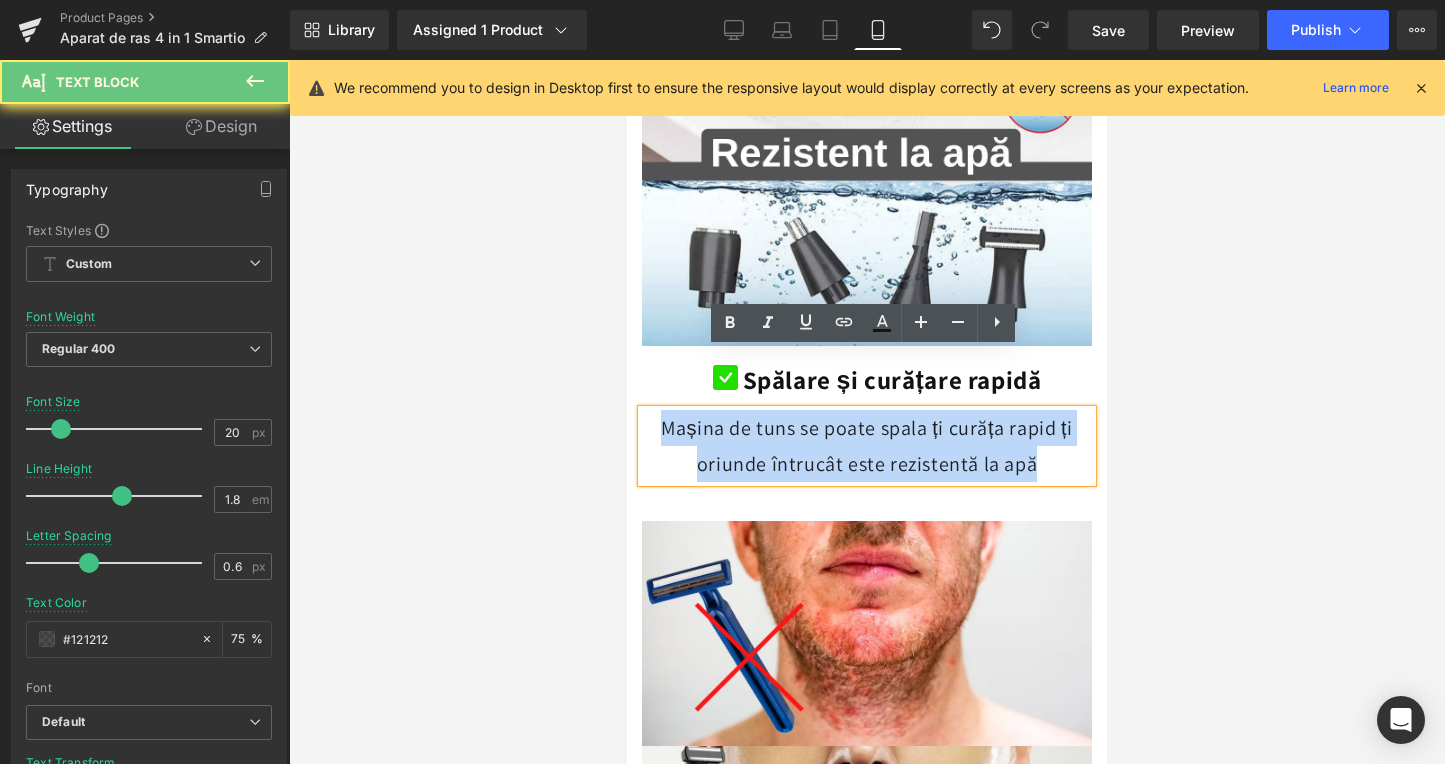 click on "Mașina de tuns se poate spala ți curăța rapid ți oriunde întrucât este rezistentă la apă" at bounding box center (866, 446) 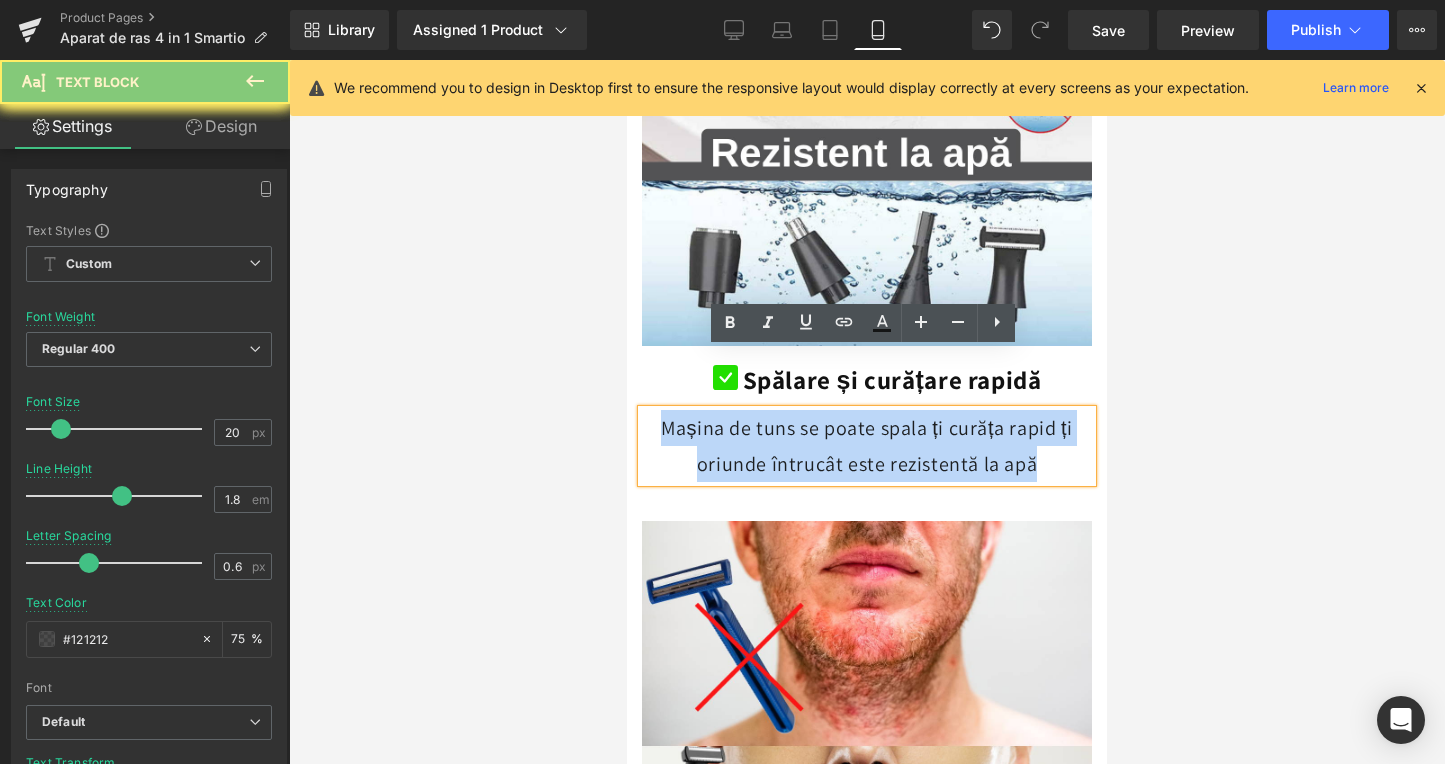 click on "Mașina de tuns se poate spala ți curăța rapid ți oriunde întrucât este rezistentă la apă" at bounding box center (866, 446) 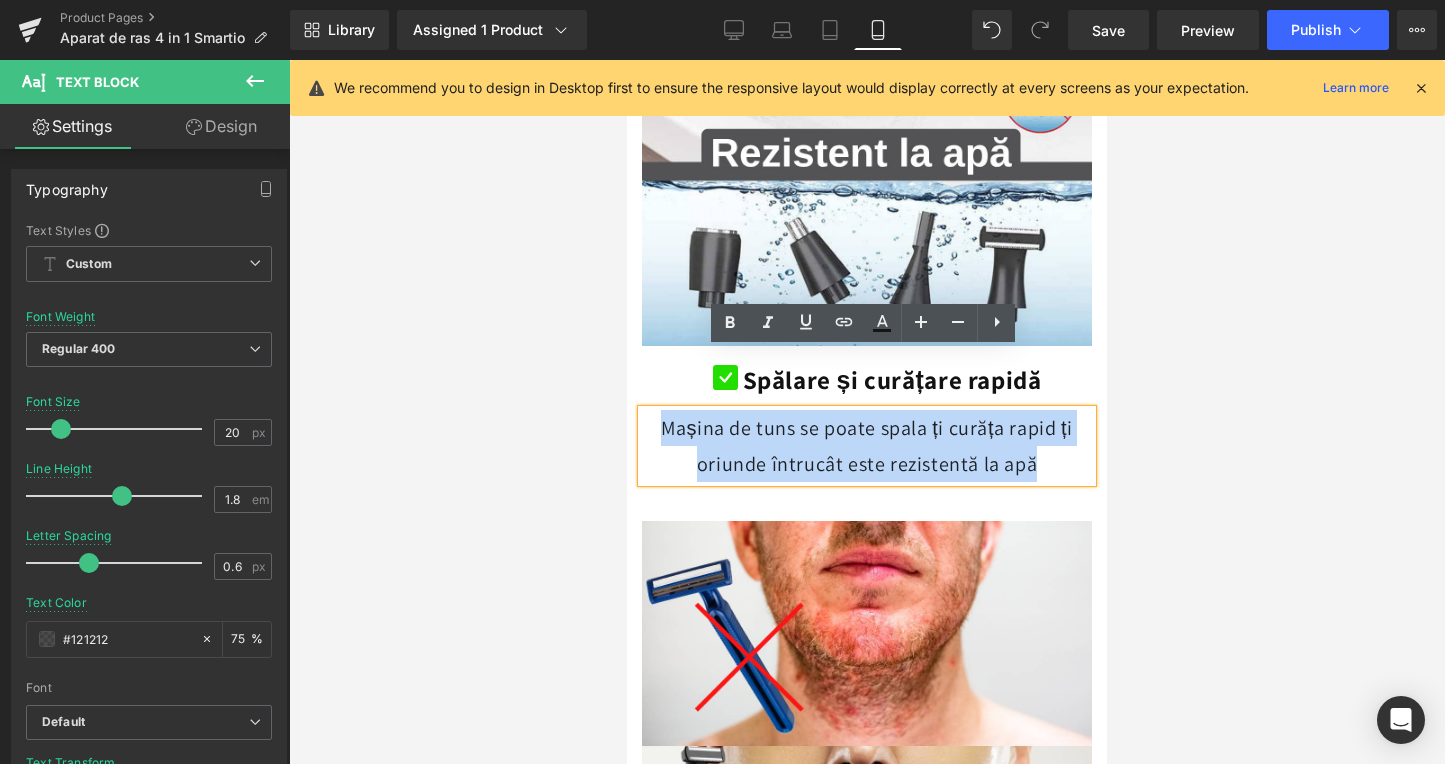 type 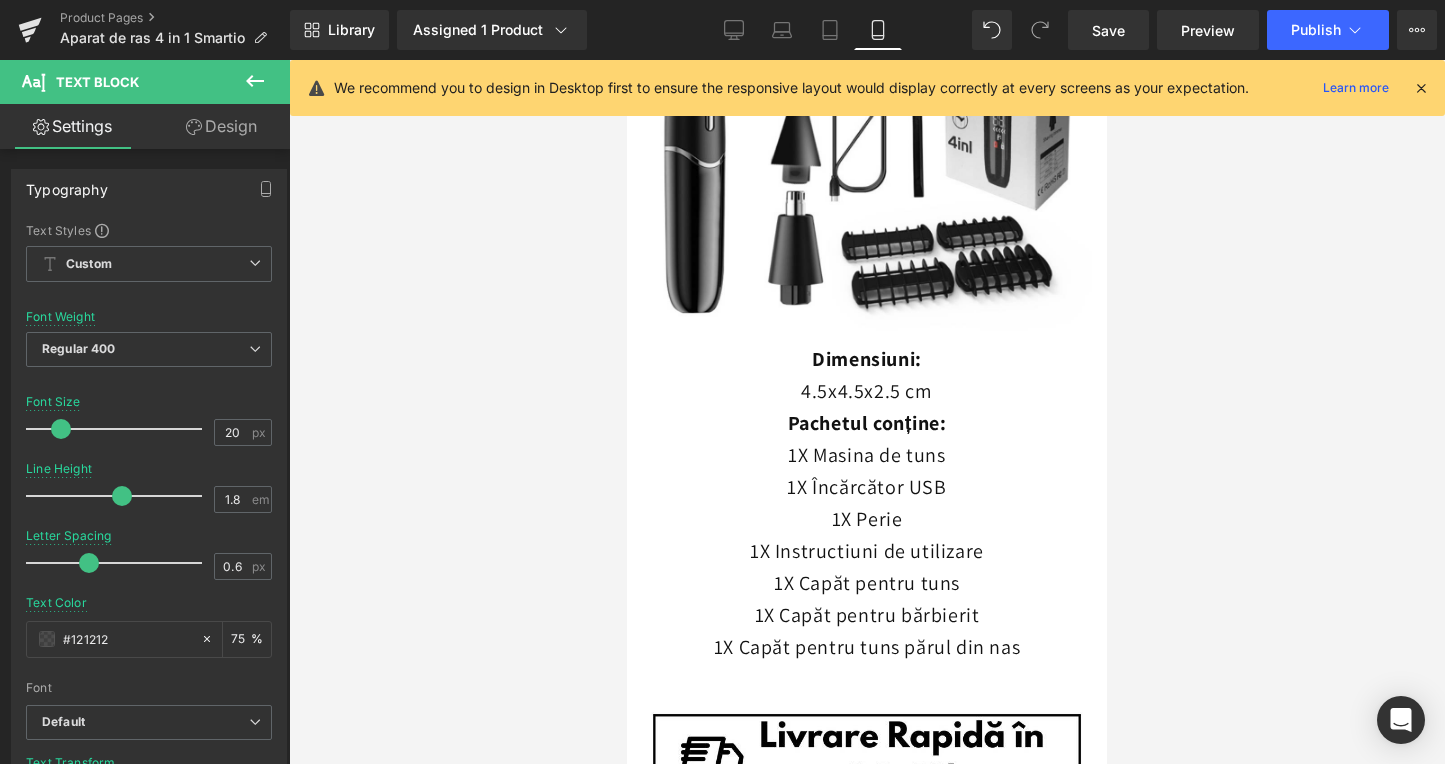 scroll, scrollTop: 5336, scrollLeft: 0, axis: vertical 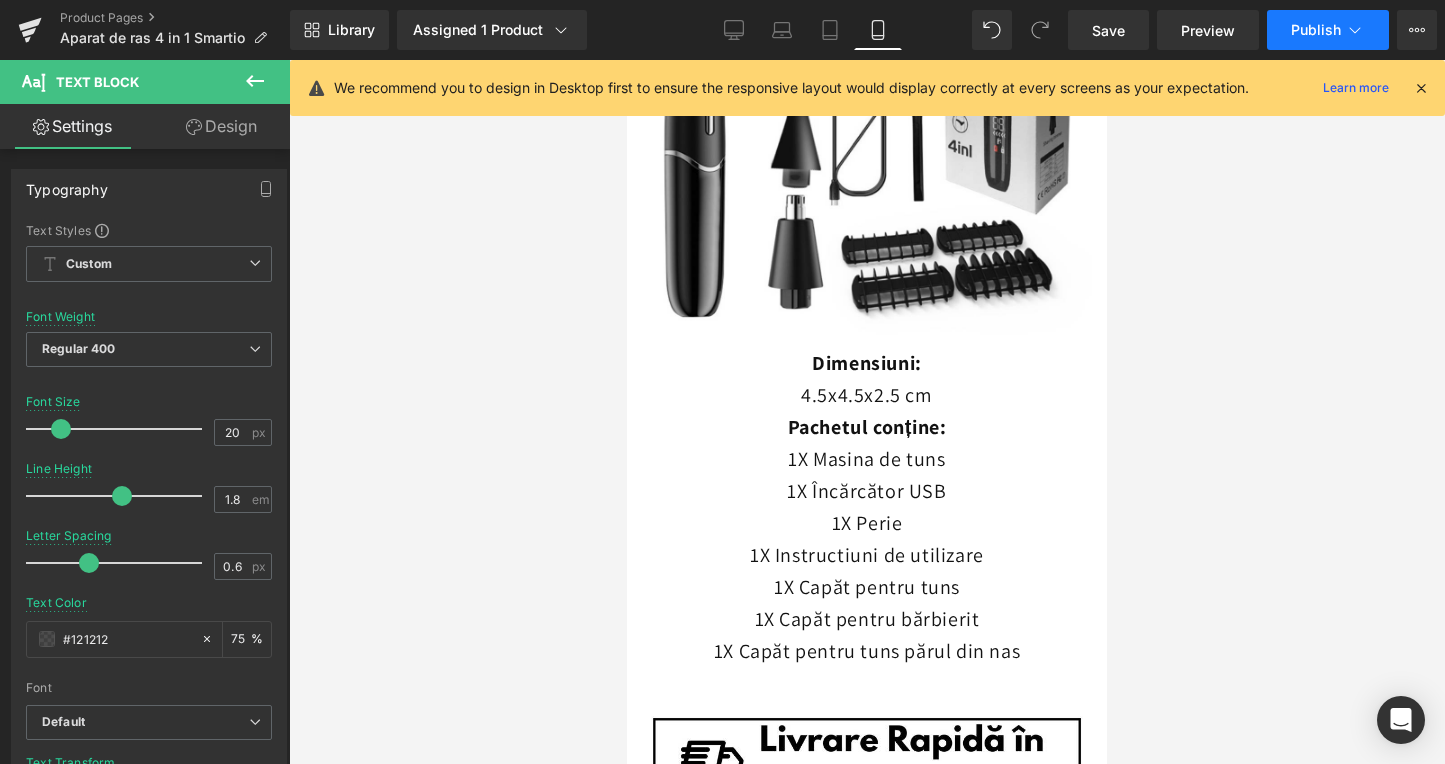 click on "Publish" at bounding box center [1328, 30] 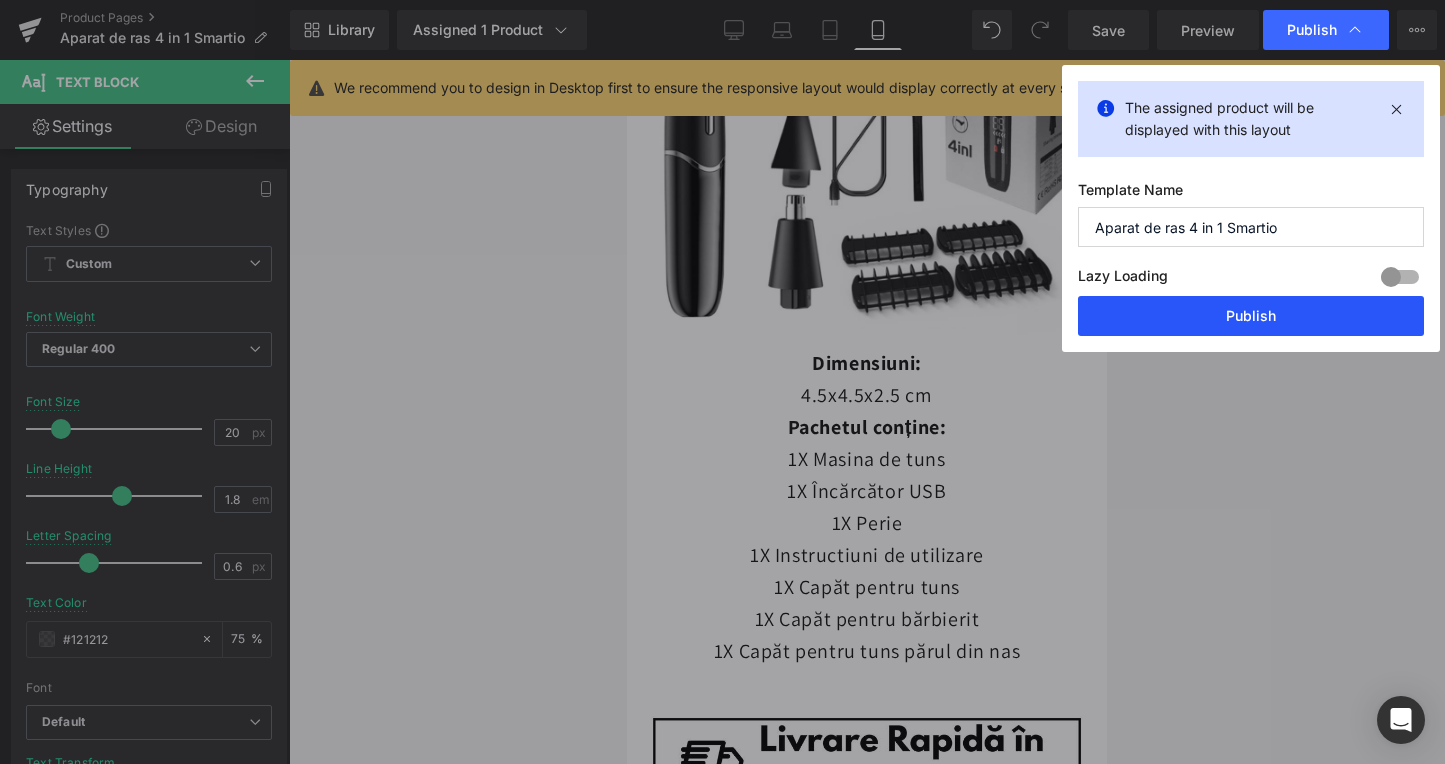 click on "Publish" at bounding box center [1251, 316] 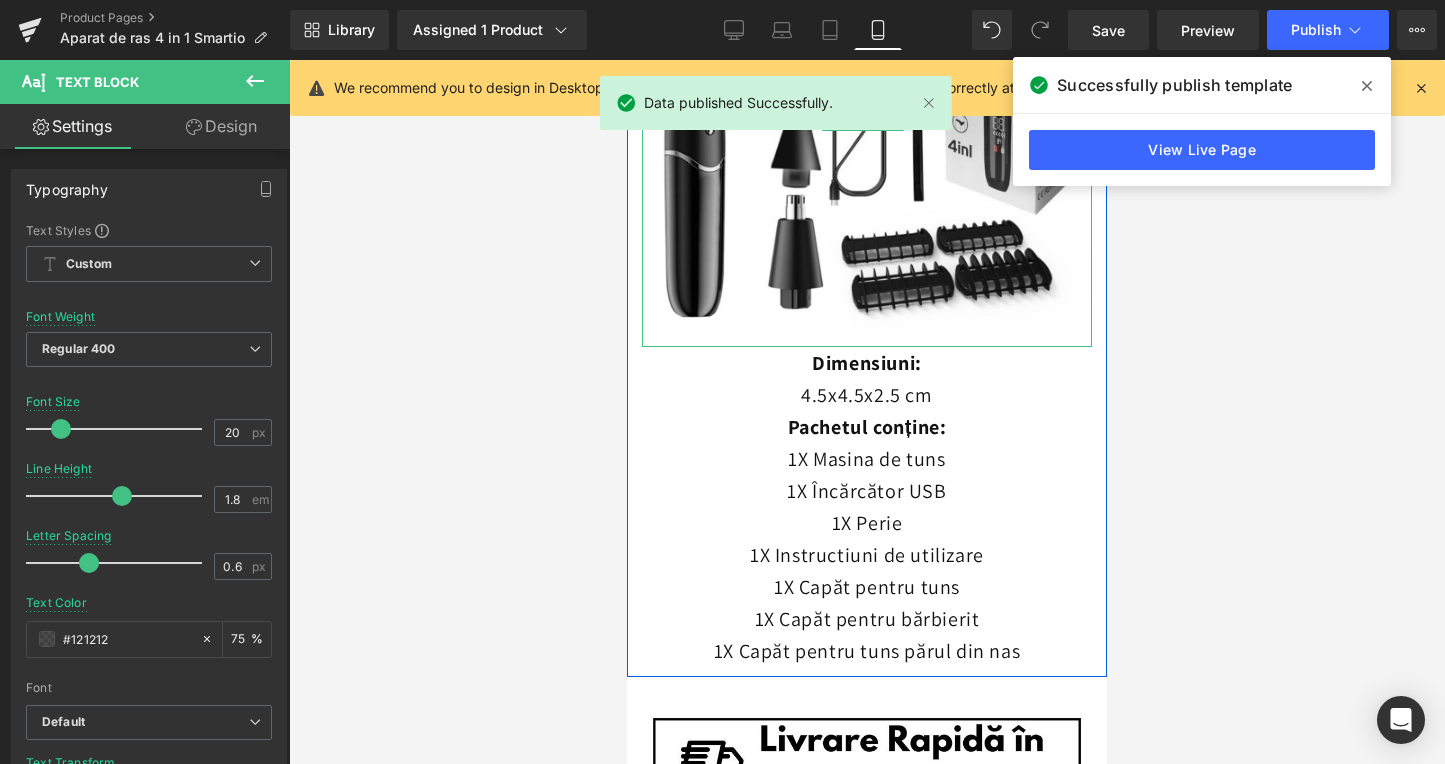 click 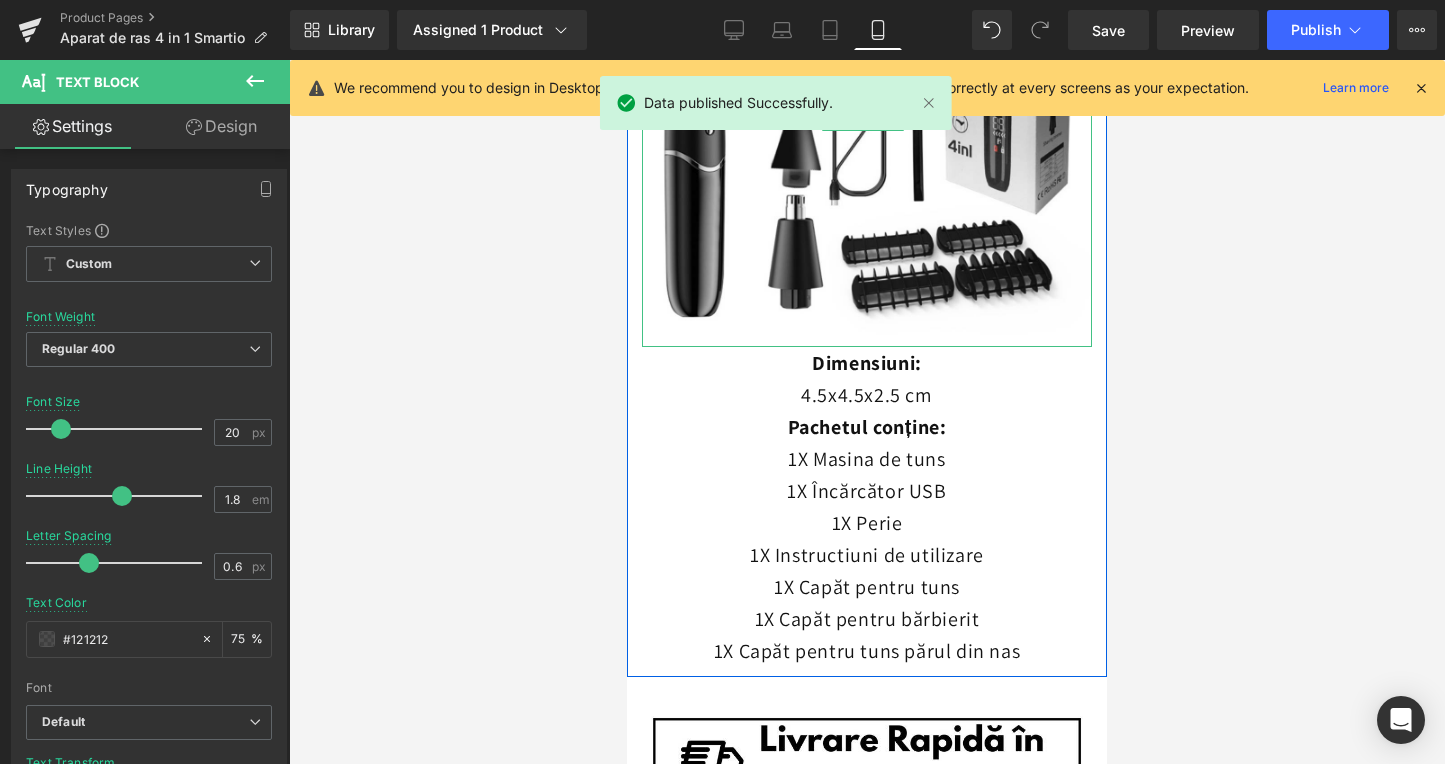 click at bounding box center (1421, 88) 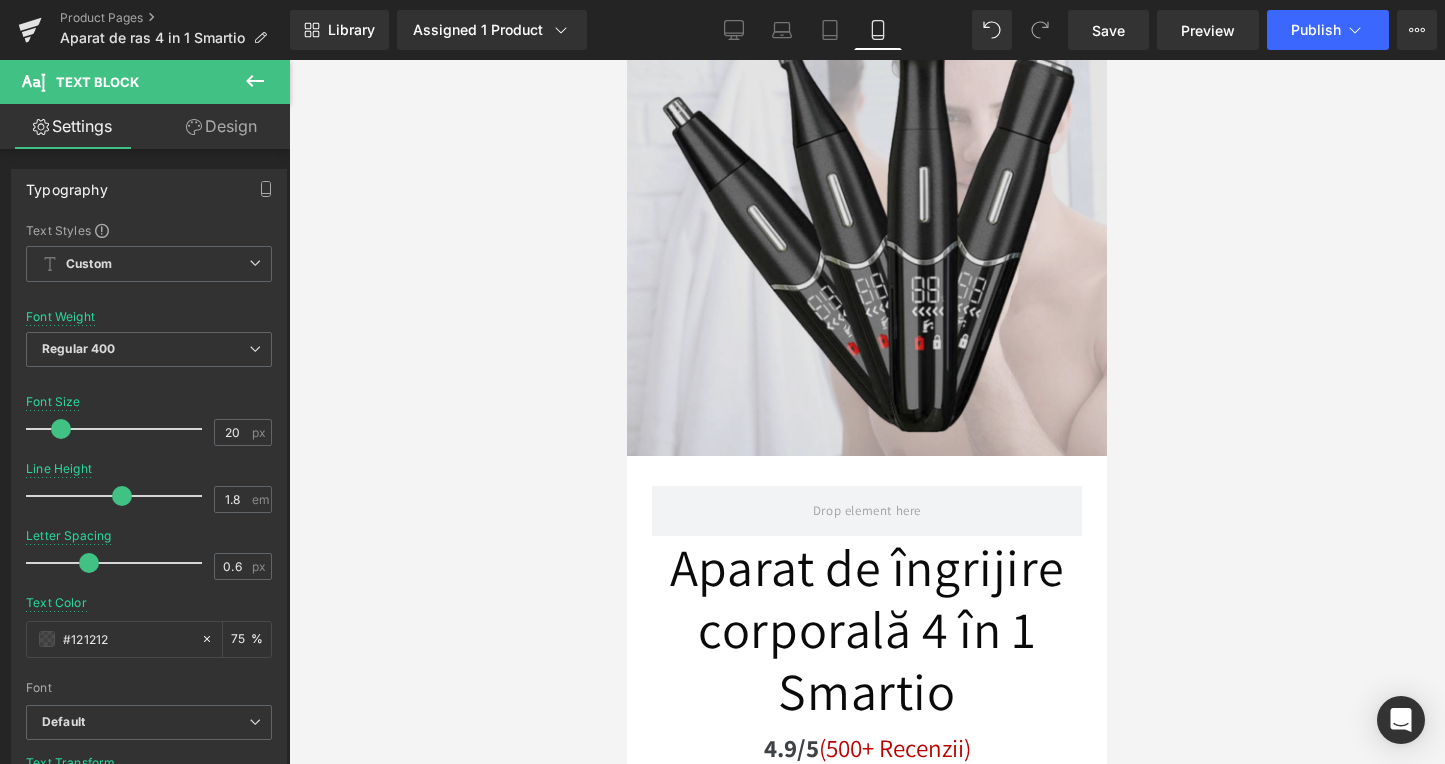 scroll, scrollTop: 0, scrollLeft: 0, axis: both 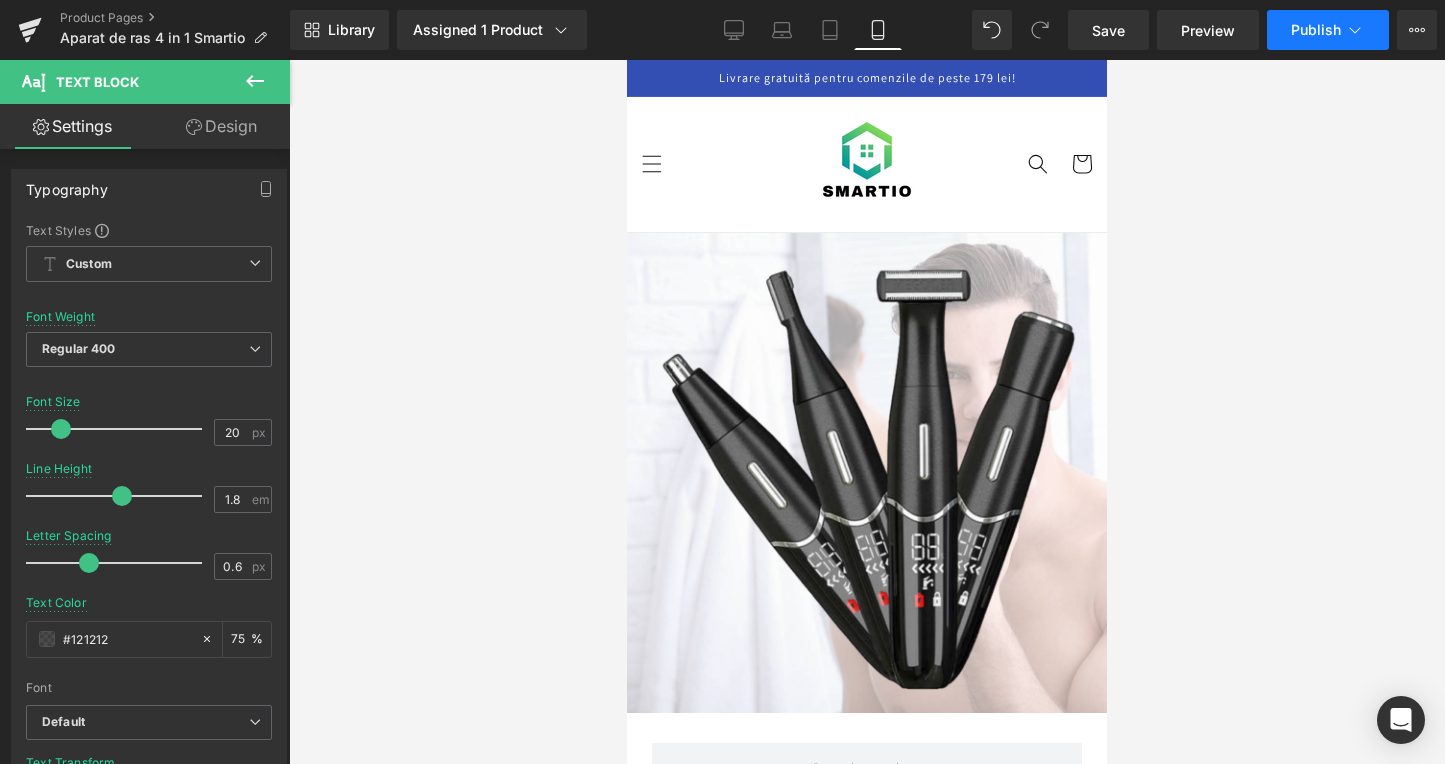 click on "Publish" at bounding box center (1328, 30) 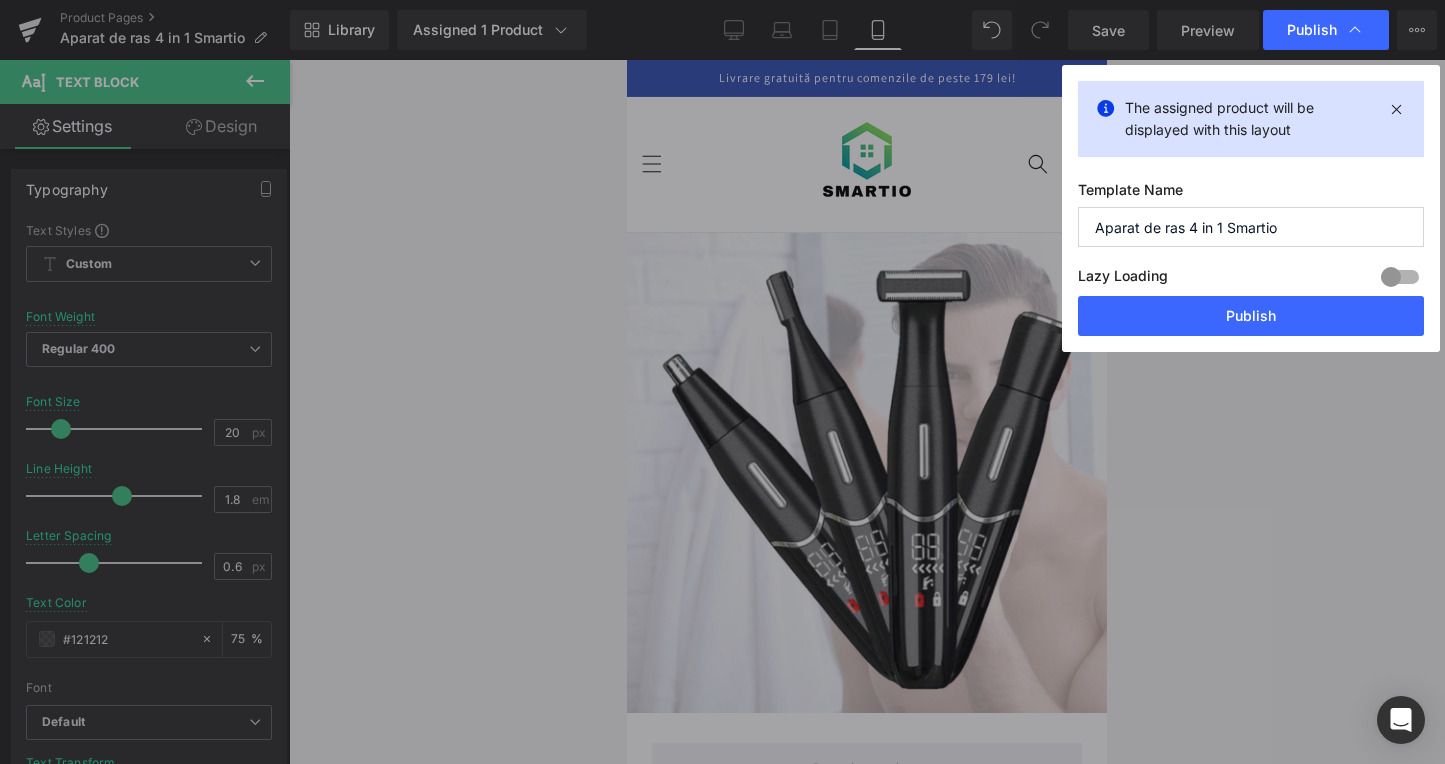 click on "Lazy Loading
Build
Upgrade plan to unlock" at bounding box center (1251, 279) 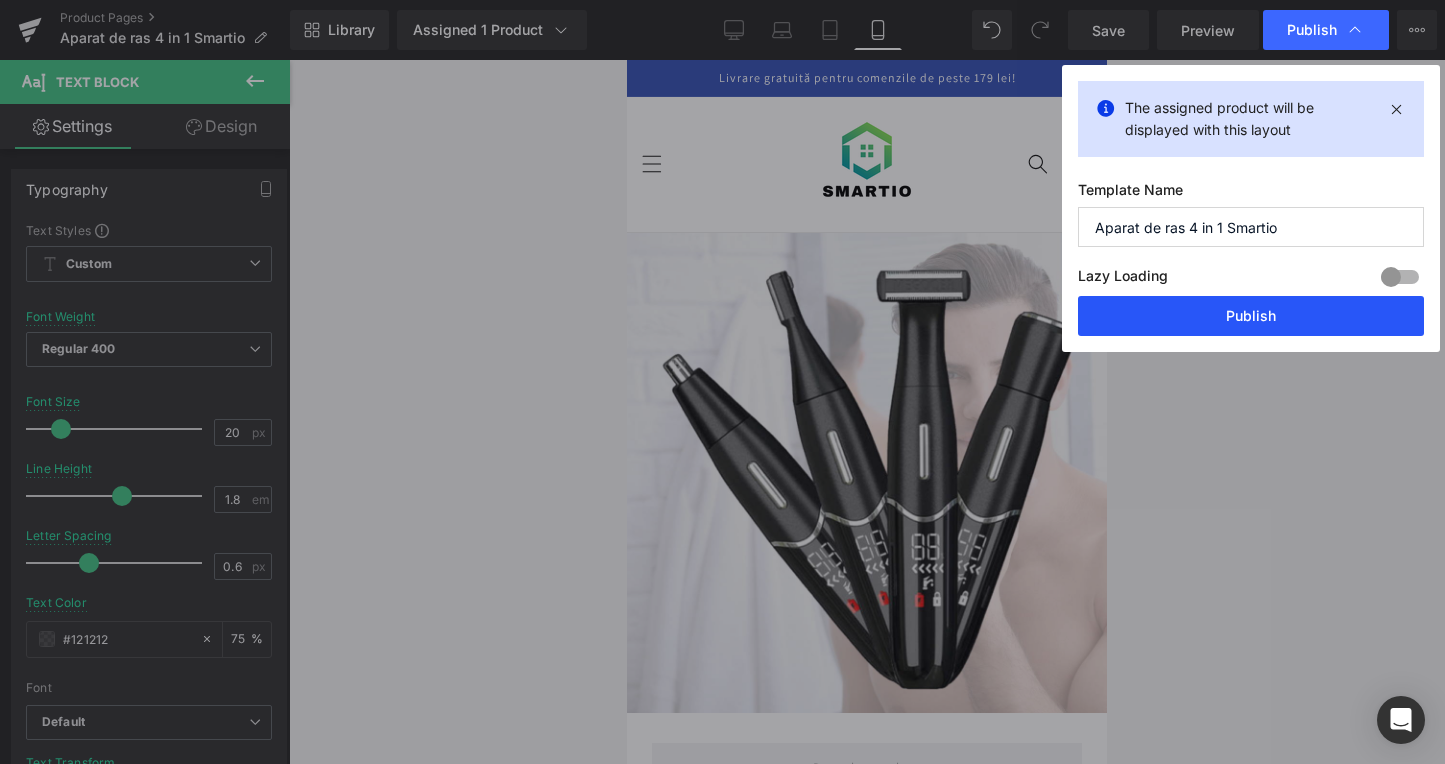 click on "Publish" at bounding box center (1251, 316) 